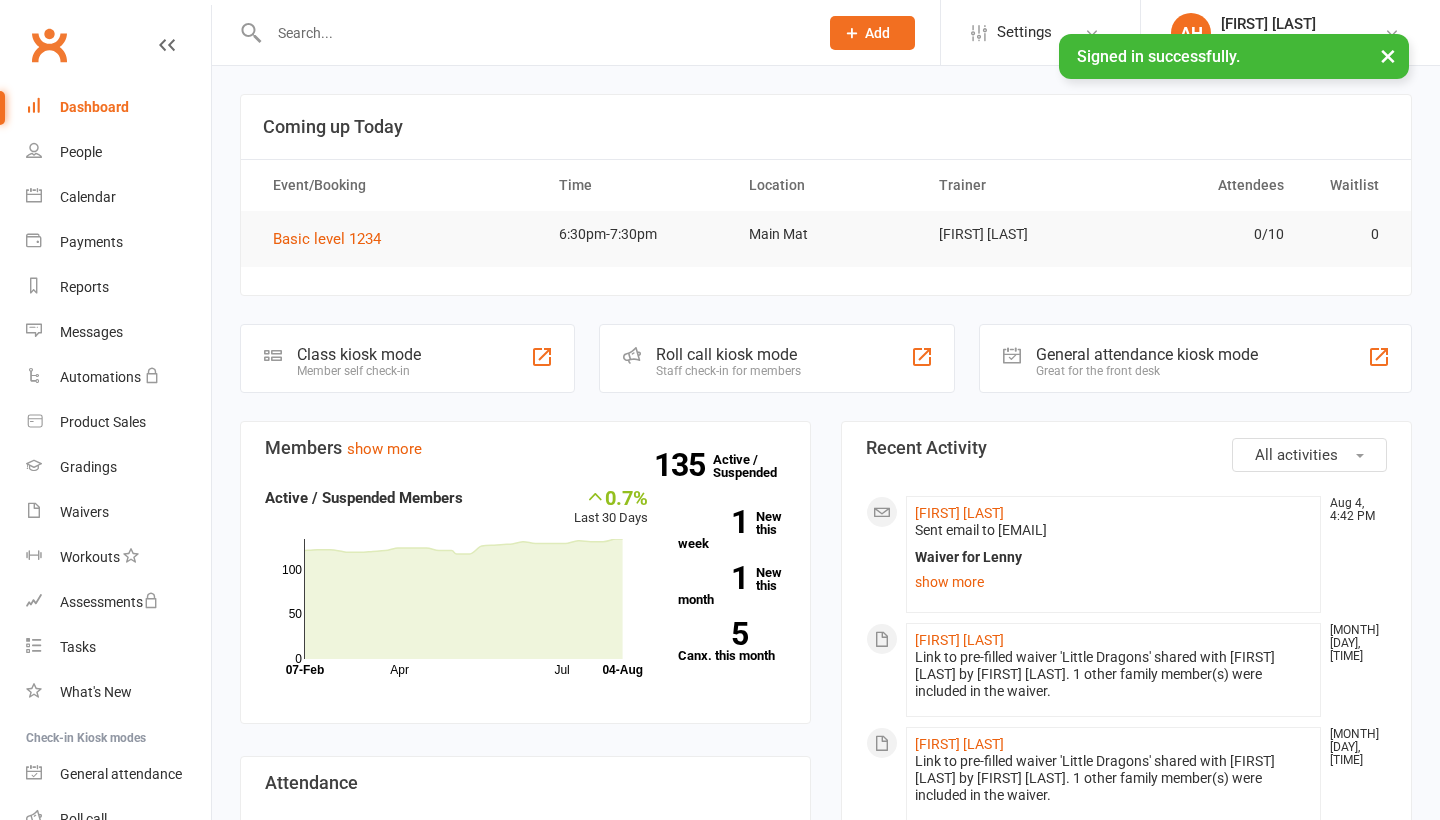 scroll, scrollTop: 0, scrollLeft: 0, axis: both 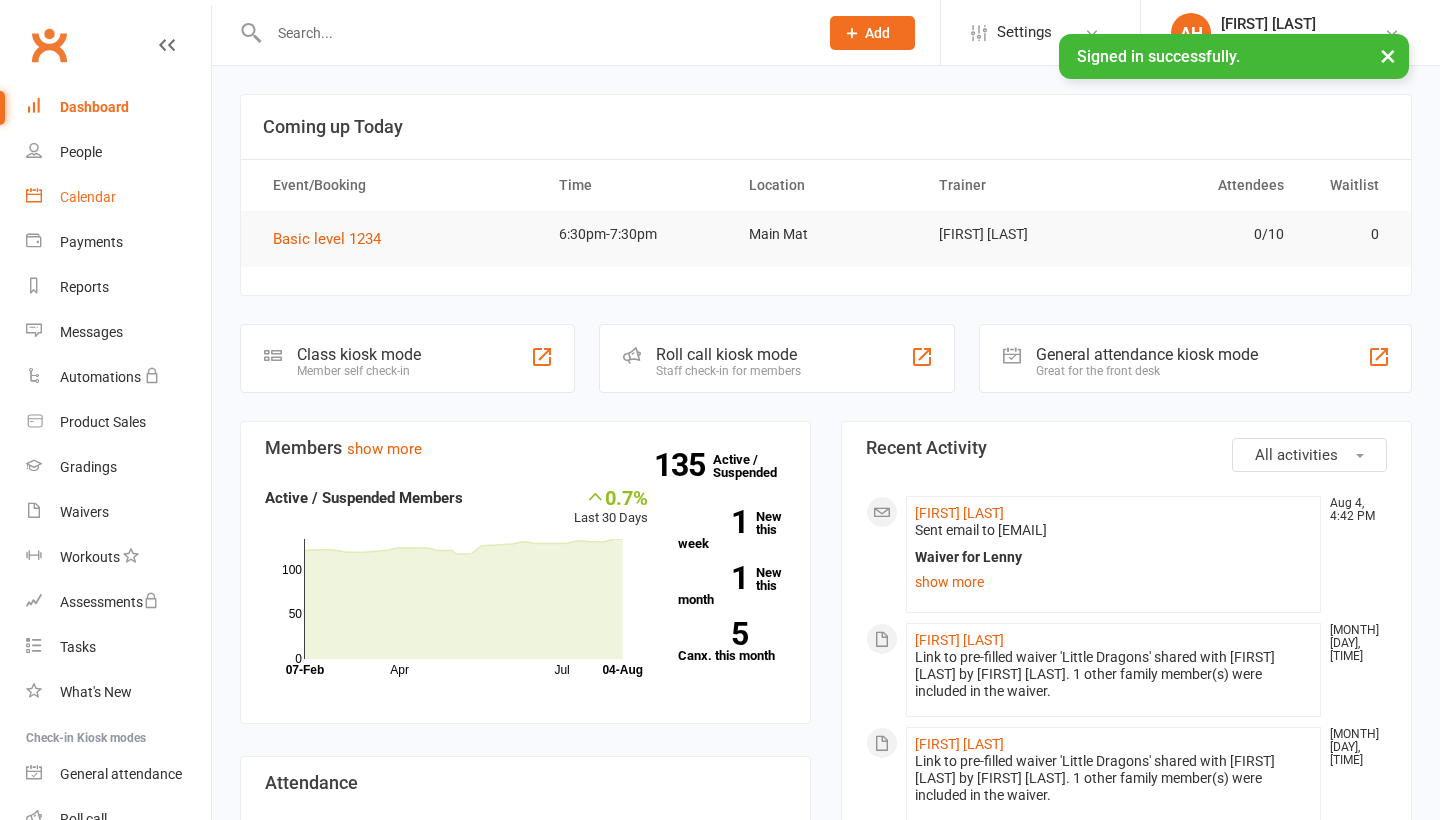 click on "Calendar" at bounding box center (118, 197) 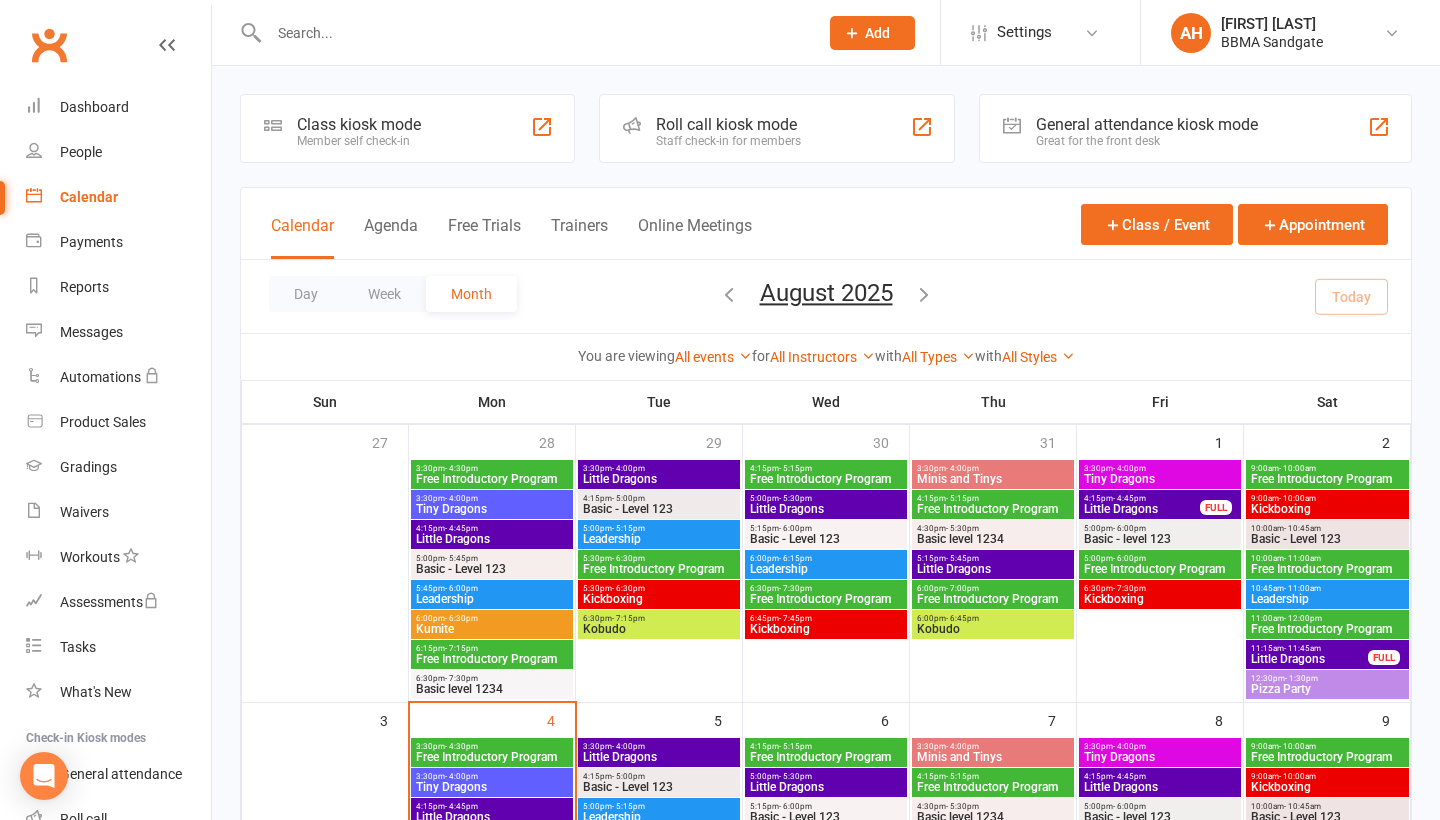 scroll, scrollTop: 241, scrollLeft: 0, axis: vertical 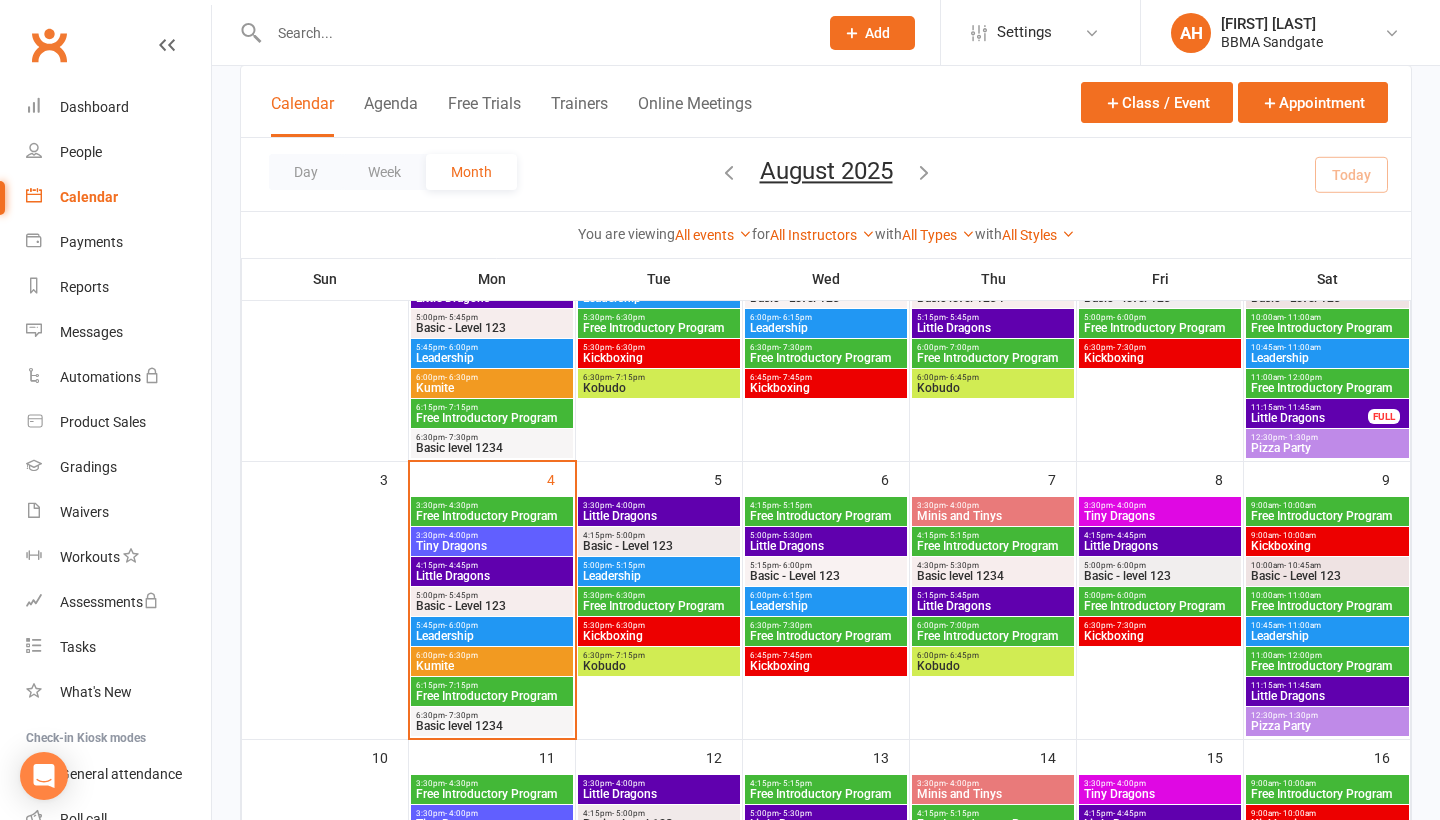 click on "Little Dragons" at bounding box center (492, 576) 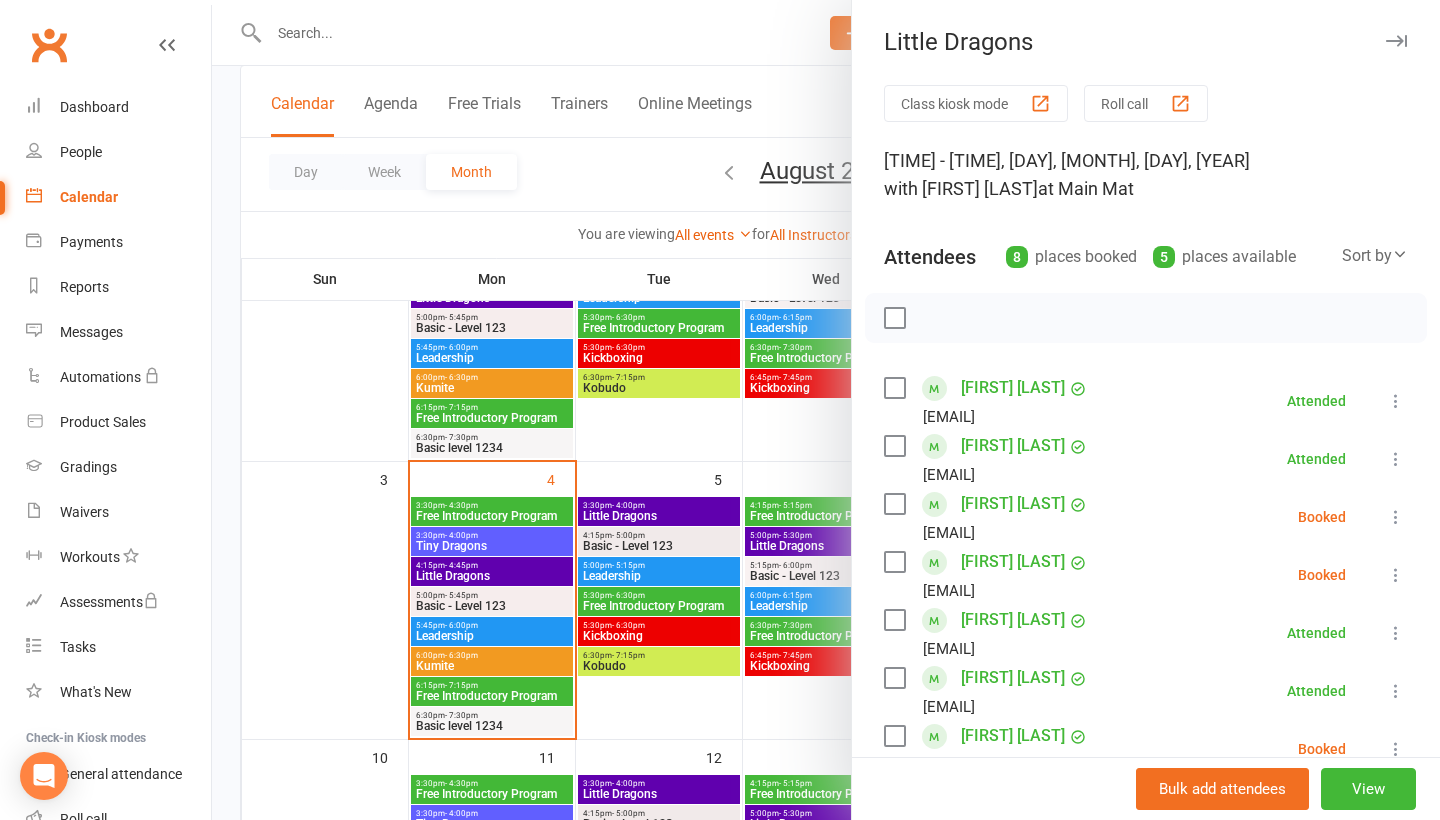 scroll, scrollTop: 191, scrollLeft: 0, axis: vertical 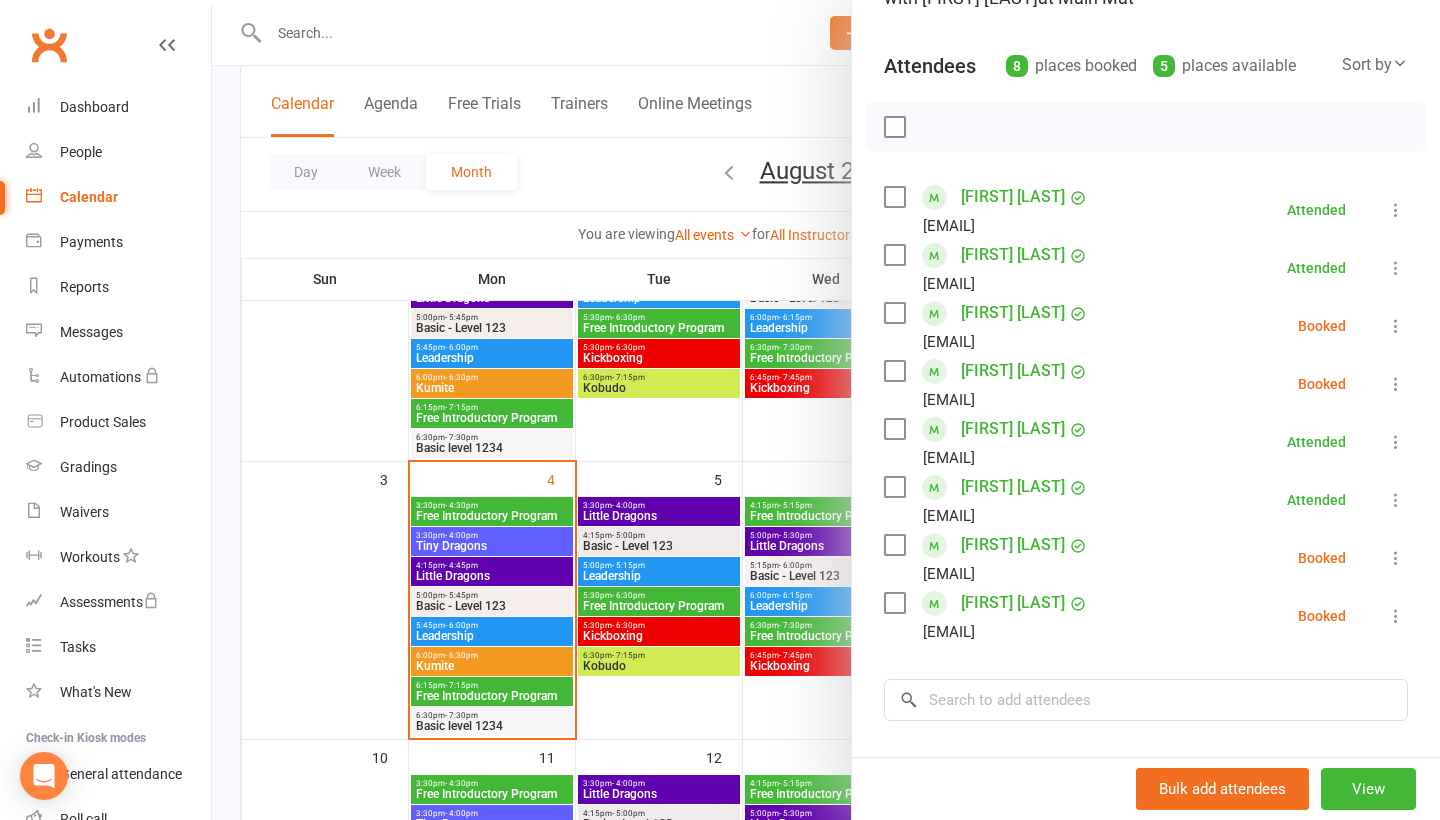 click at bounding box center [1396, 326] 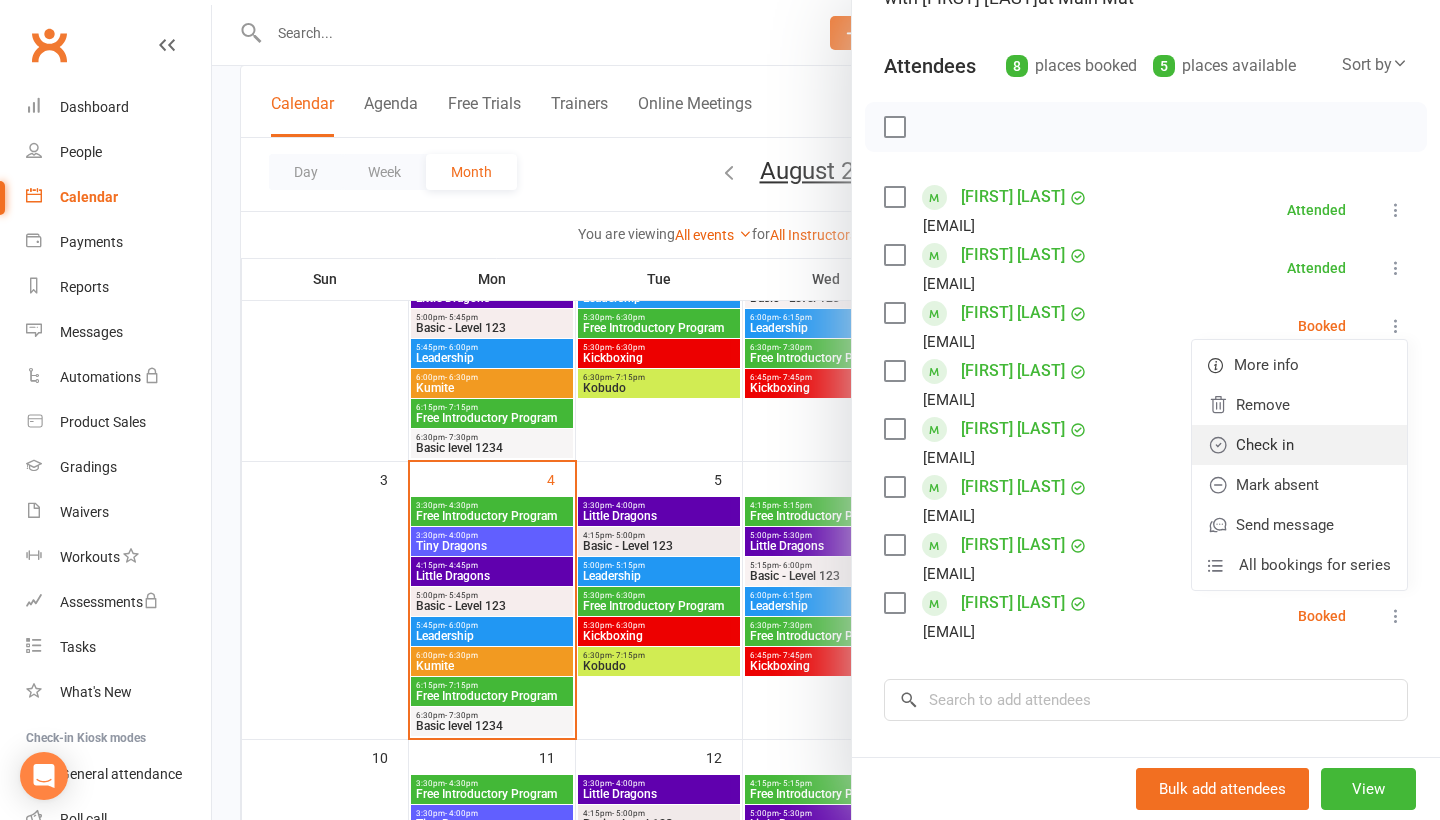 click on "Check in" at bounding box center (1299, 445) 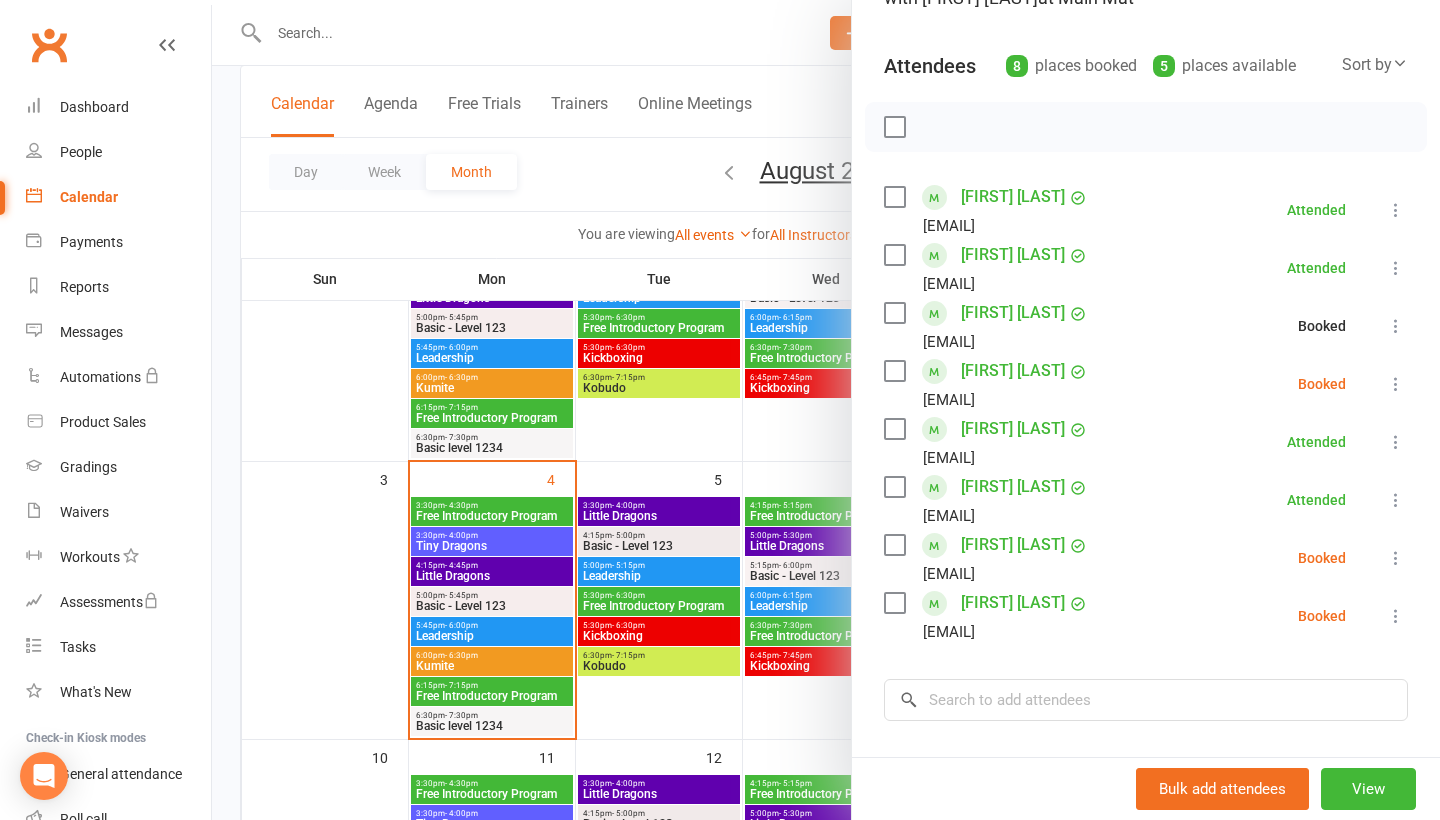 click at bounding box center [1396, 384] 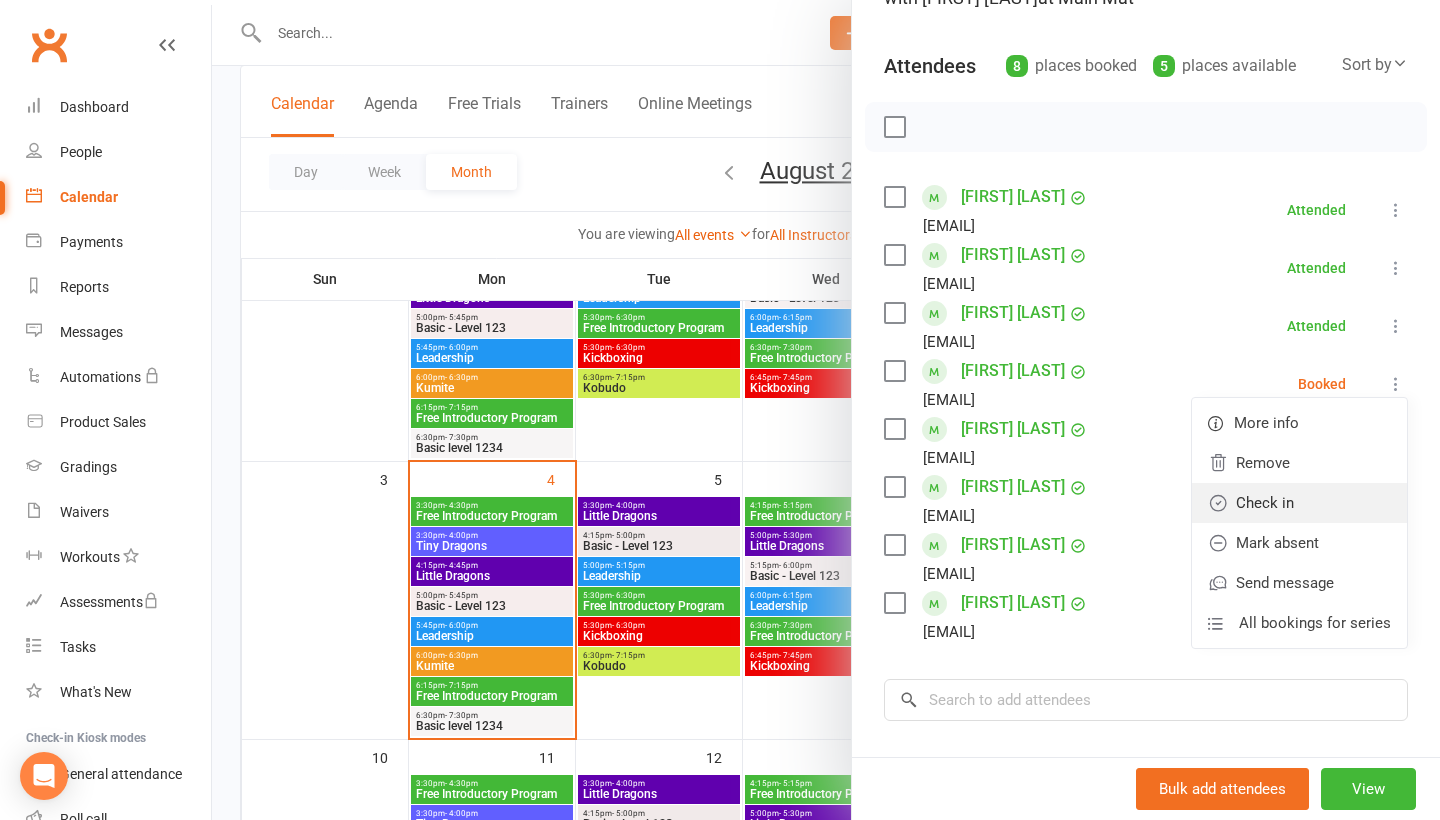 click on "Check in" at bounding box center (1299, 503) 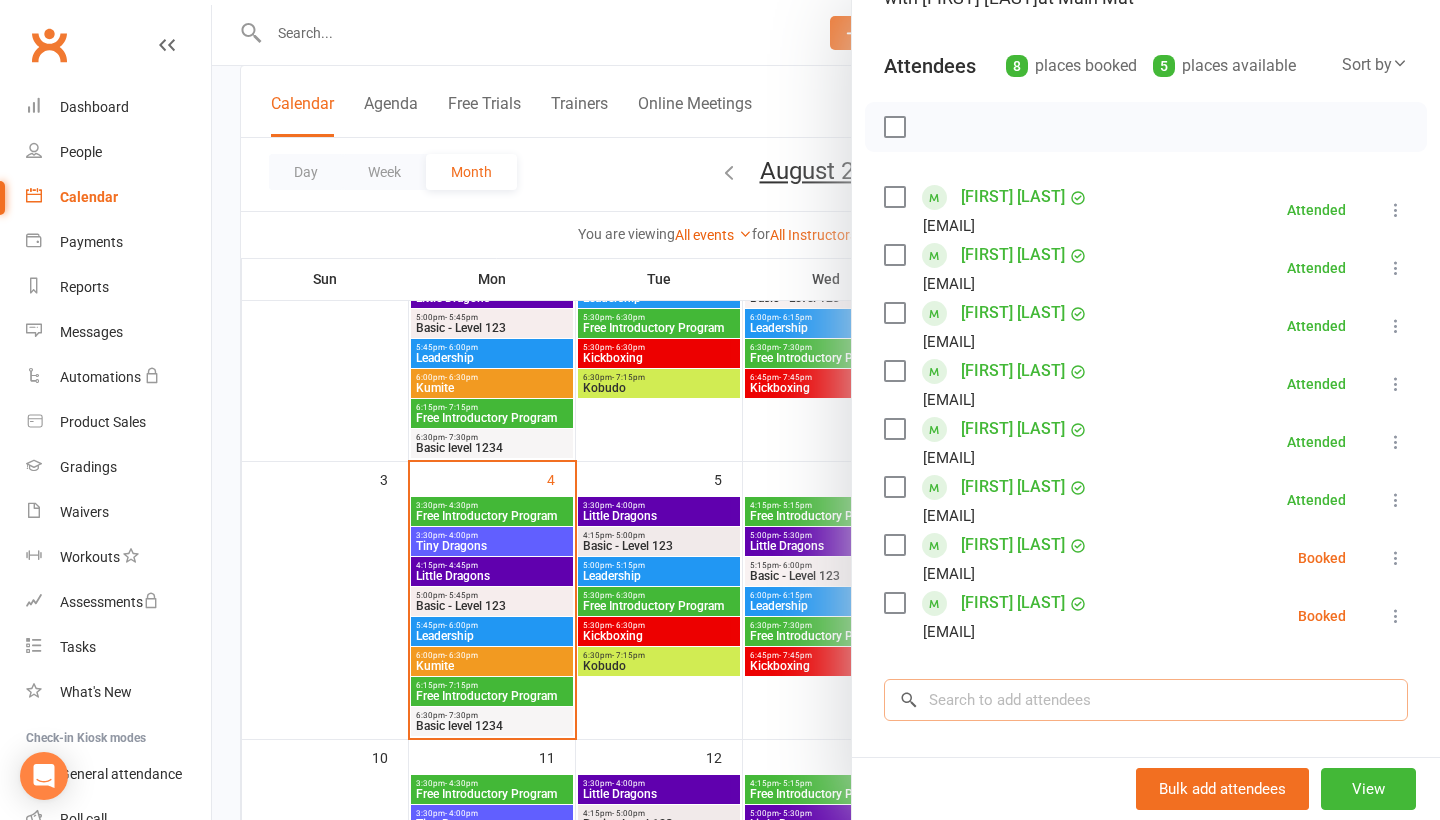 click at bounding box center [1146, 700] 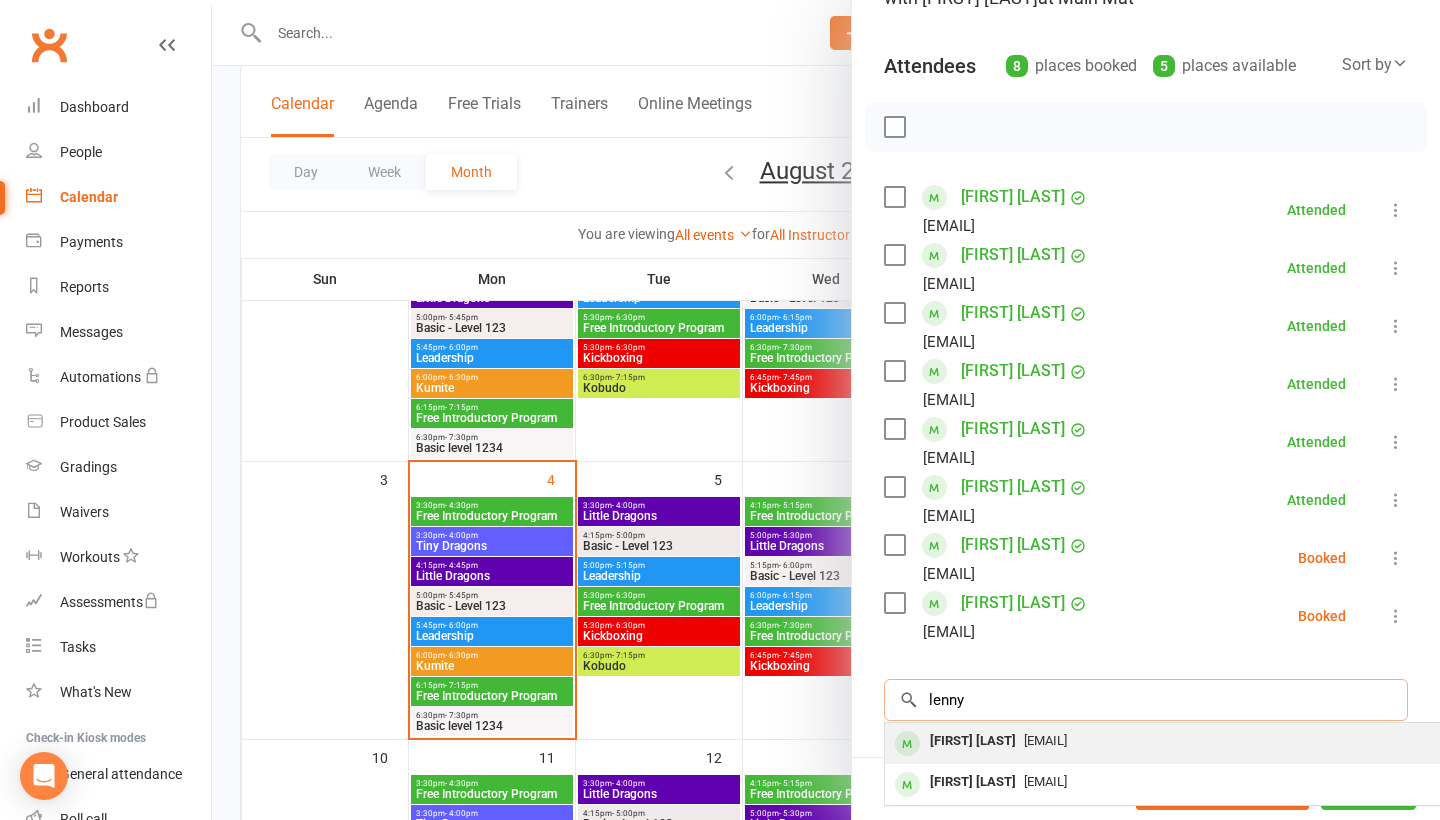 type on "lenny" 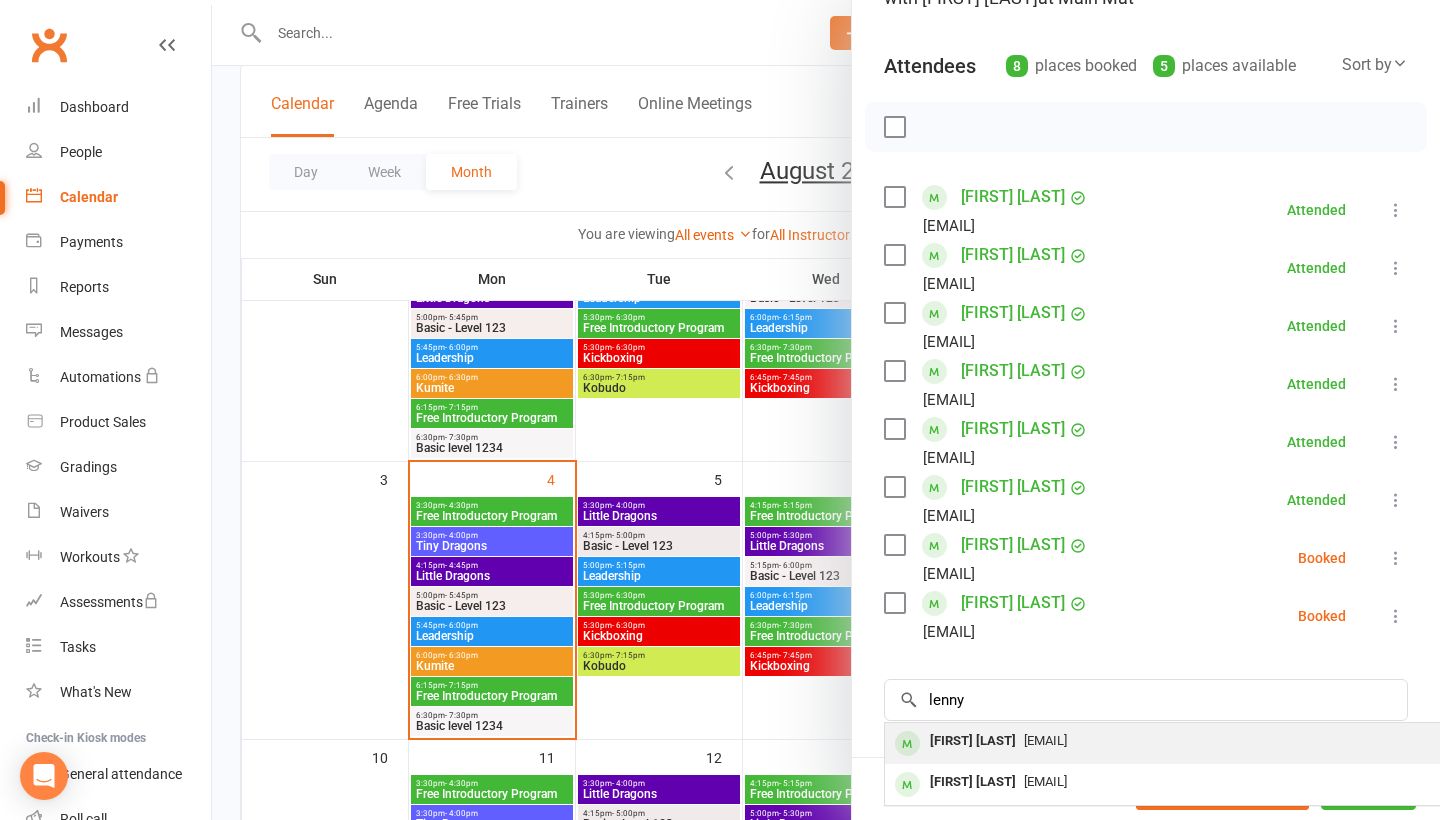 click on "[FIRST] [LAST]" at bounding box center [973, 741] 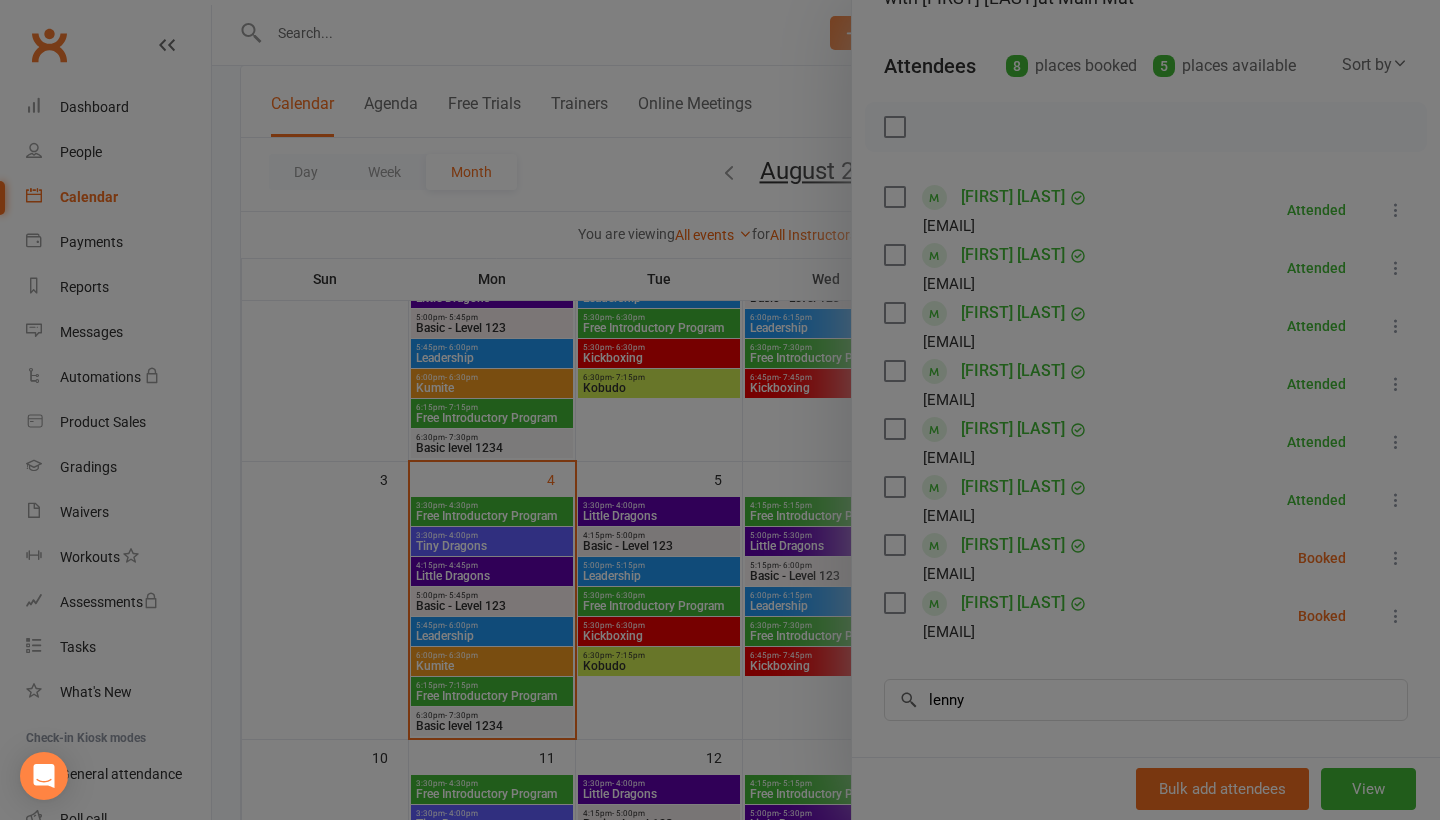 type 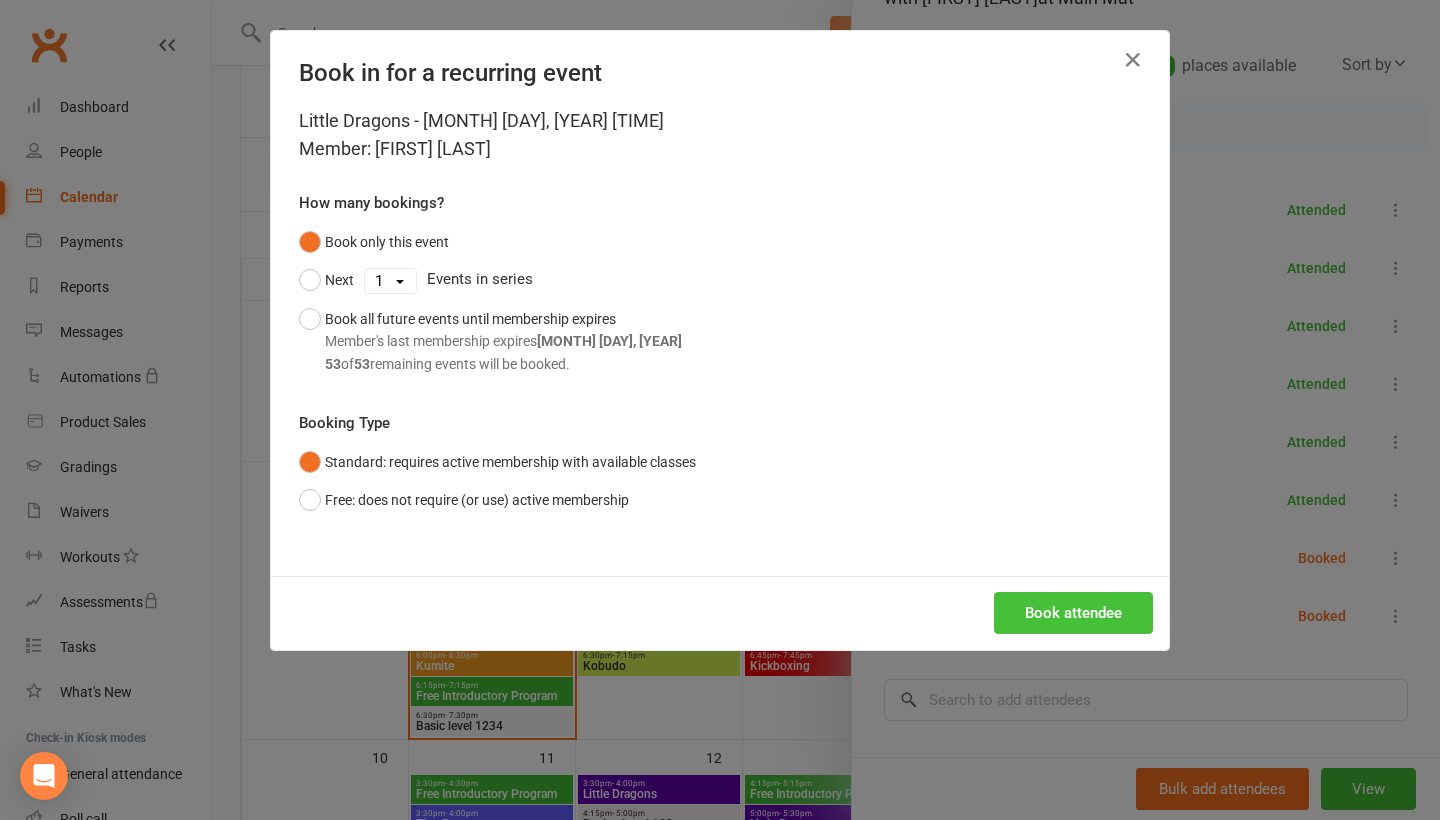 click on "Book attendee" at bounding box center (1073, 613) 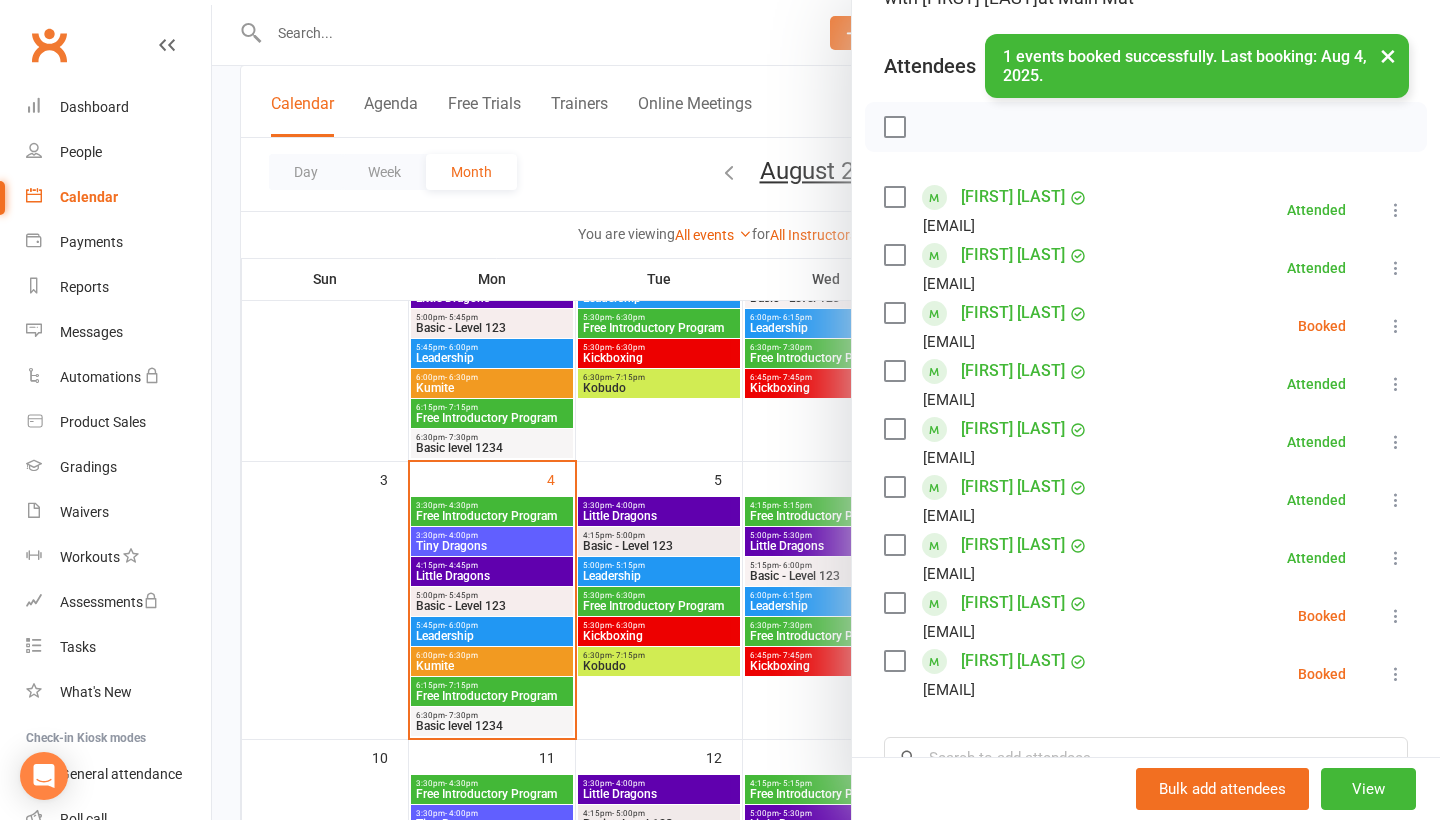 click at bounding box center [1396, 326] 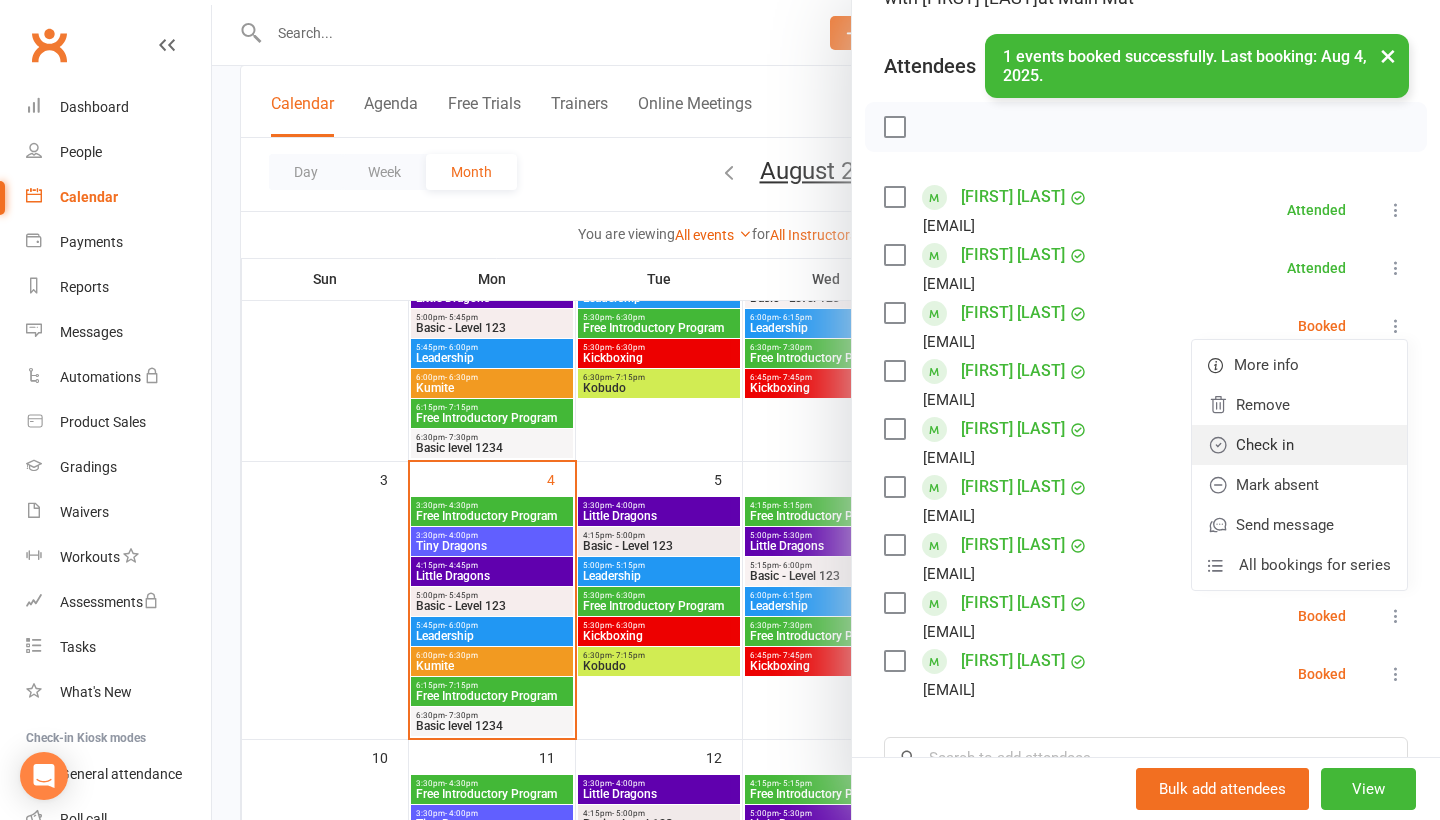 click on "Check in" at bounding box center [1299, 445] 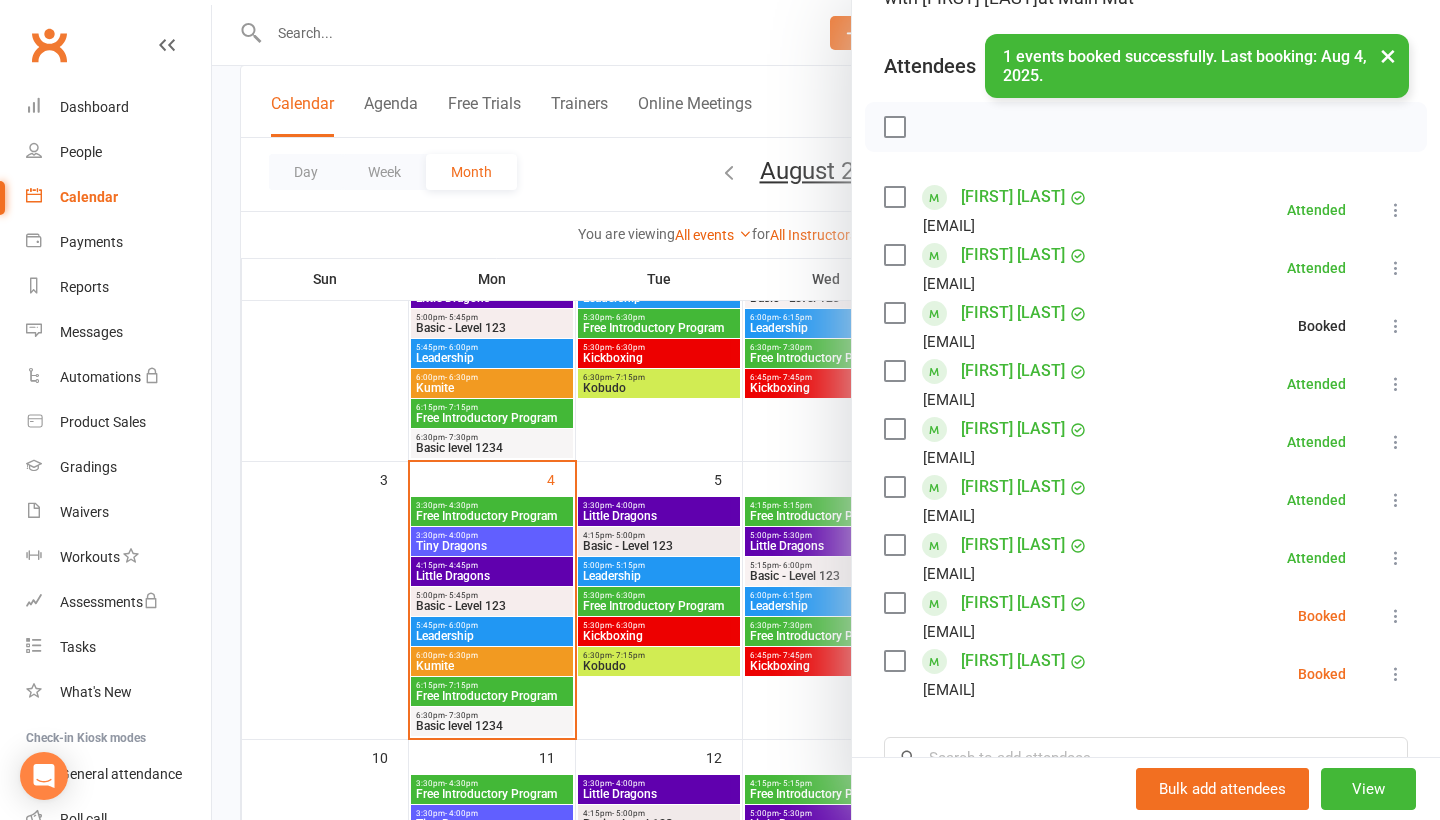 click on "× 1 events booked successfully. Last booking: Aug 4, 2025." at bounding box center [707, 34] 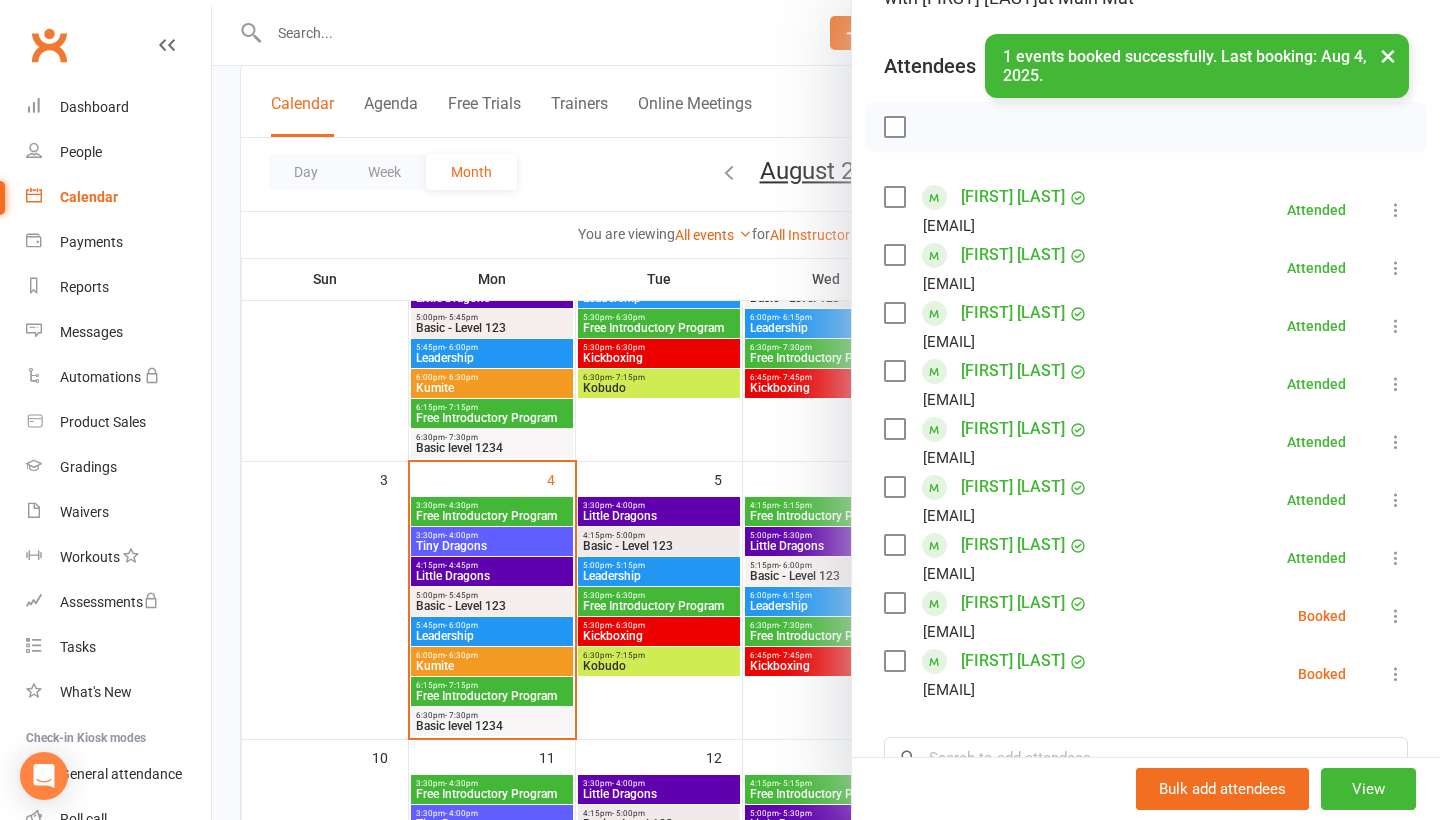 click at bounding box center [826, 410] 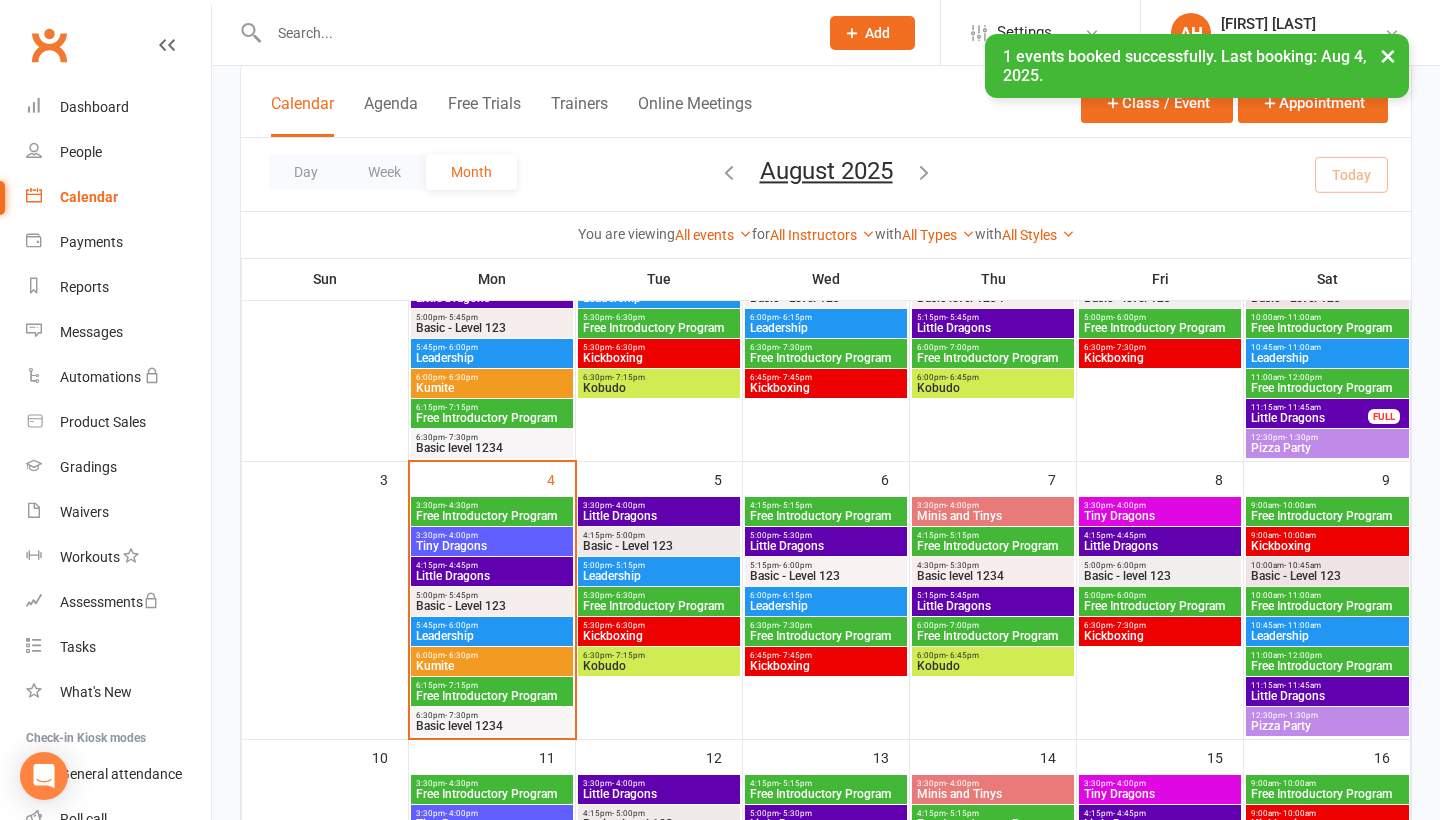 click on "Basic -  Level 123" at bounding box center (492, 606) 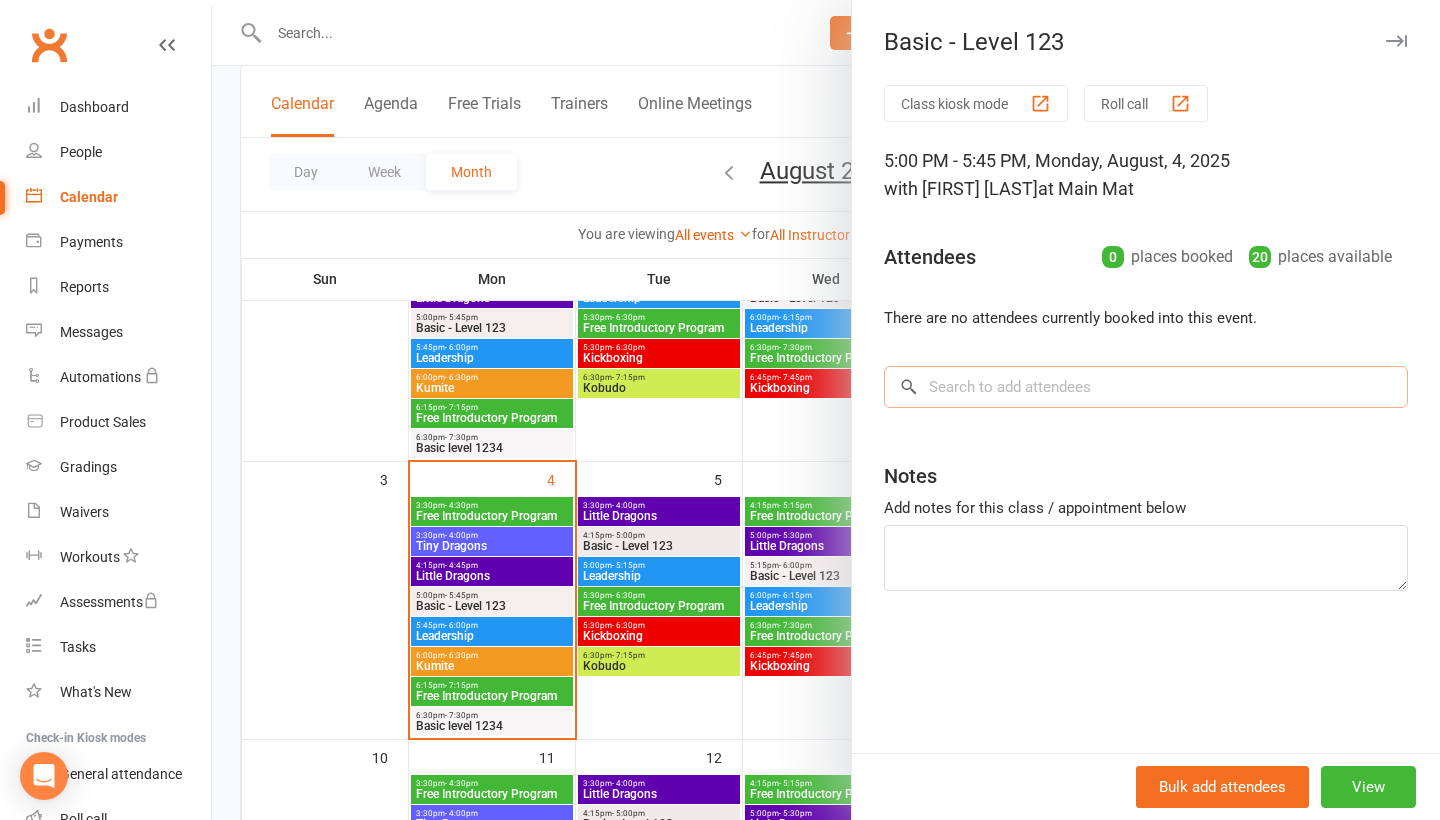 click at bounding box center (1146, 387) 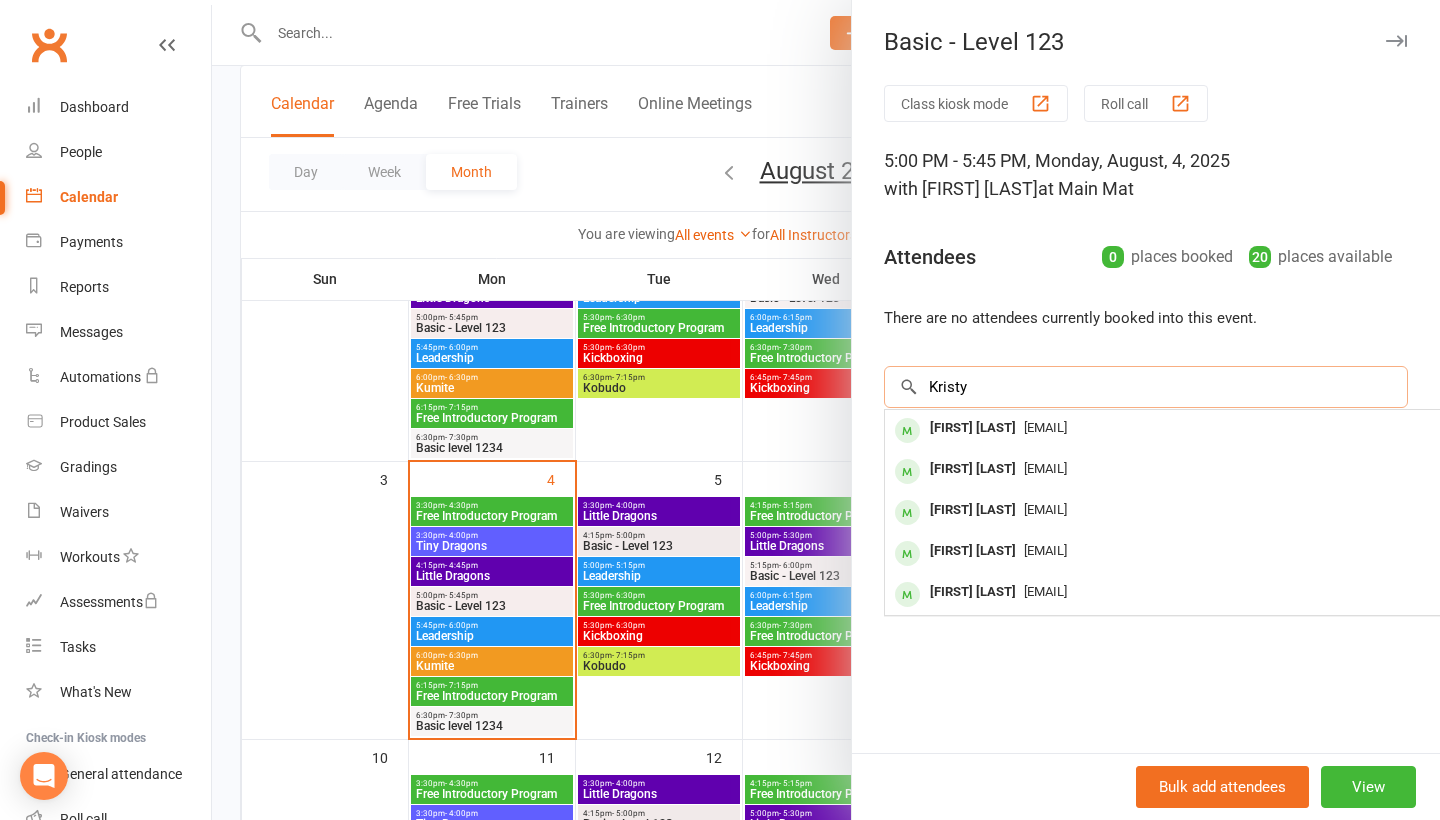 type on "Kristy" 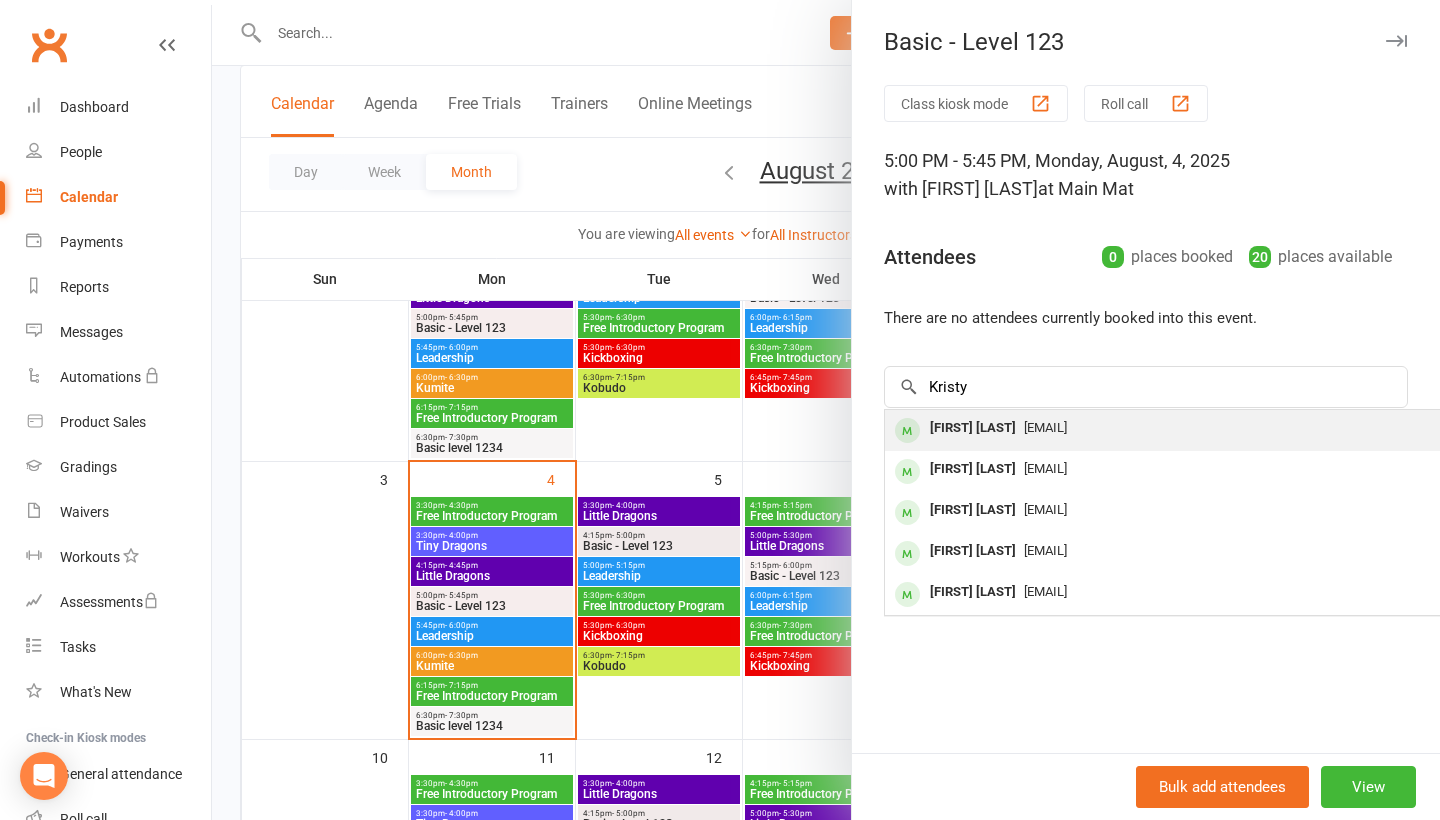 drag, startPoint x: 1009, startPoint y: 389, endPoint x: 1009, endPoint y: 435, distance: 46 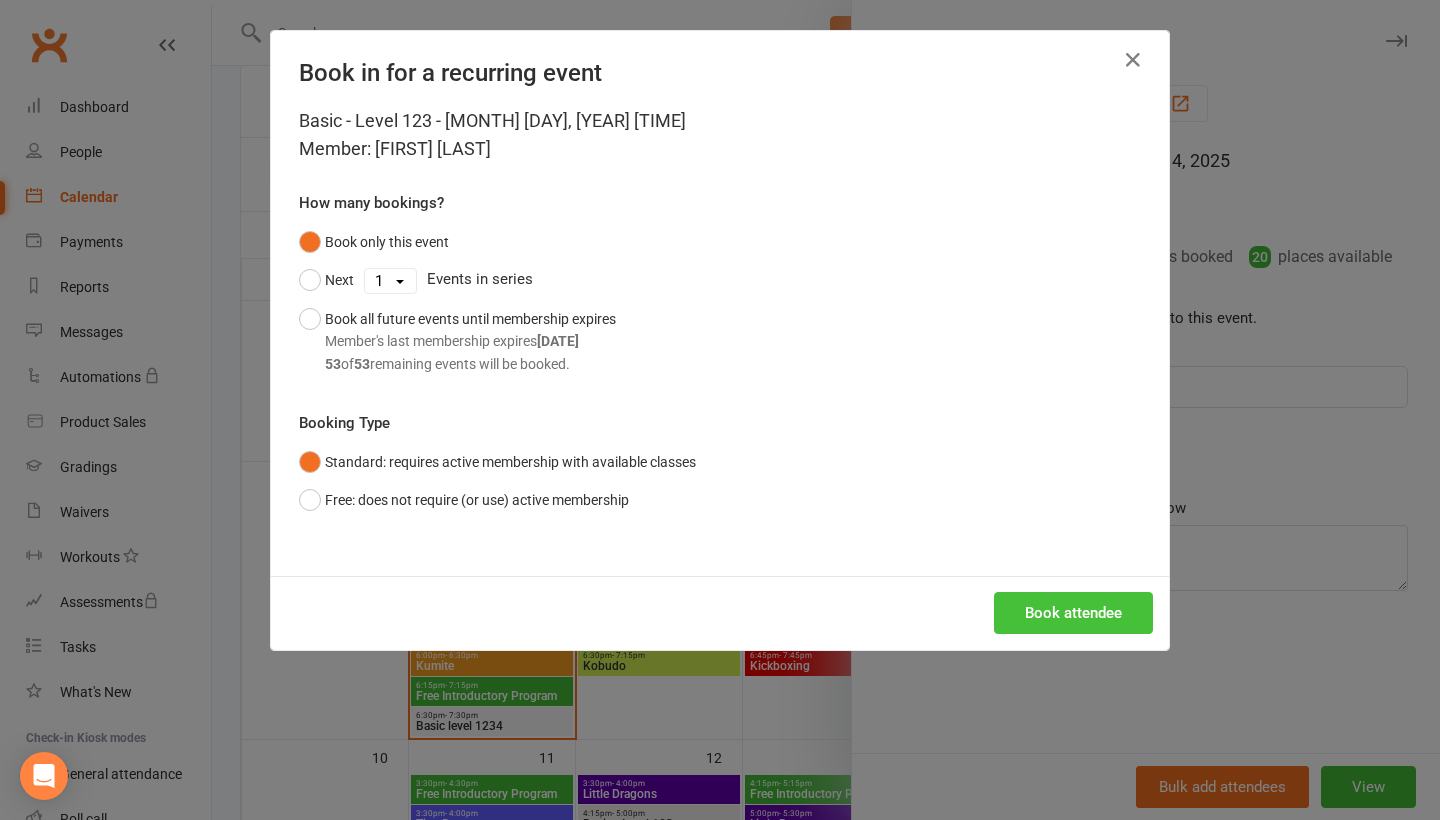 click on "Book attendee" at bounding box center [1073, 613] 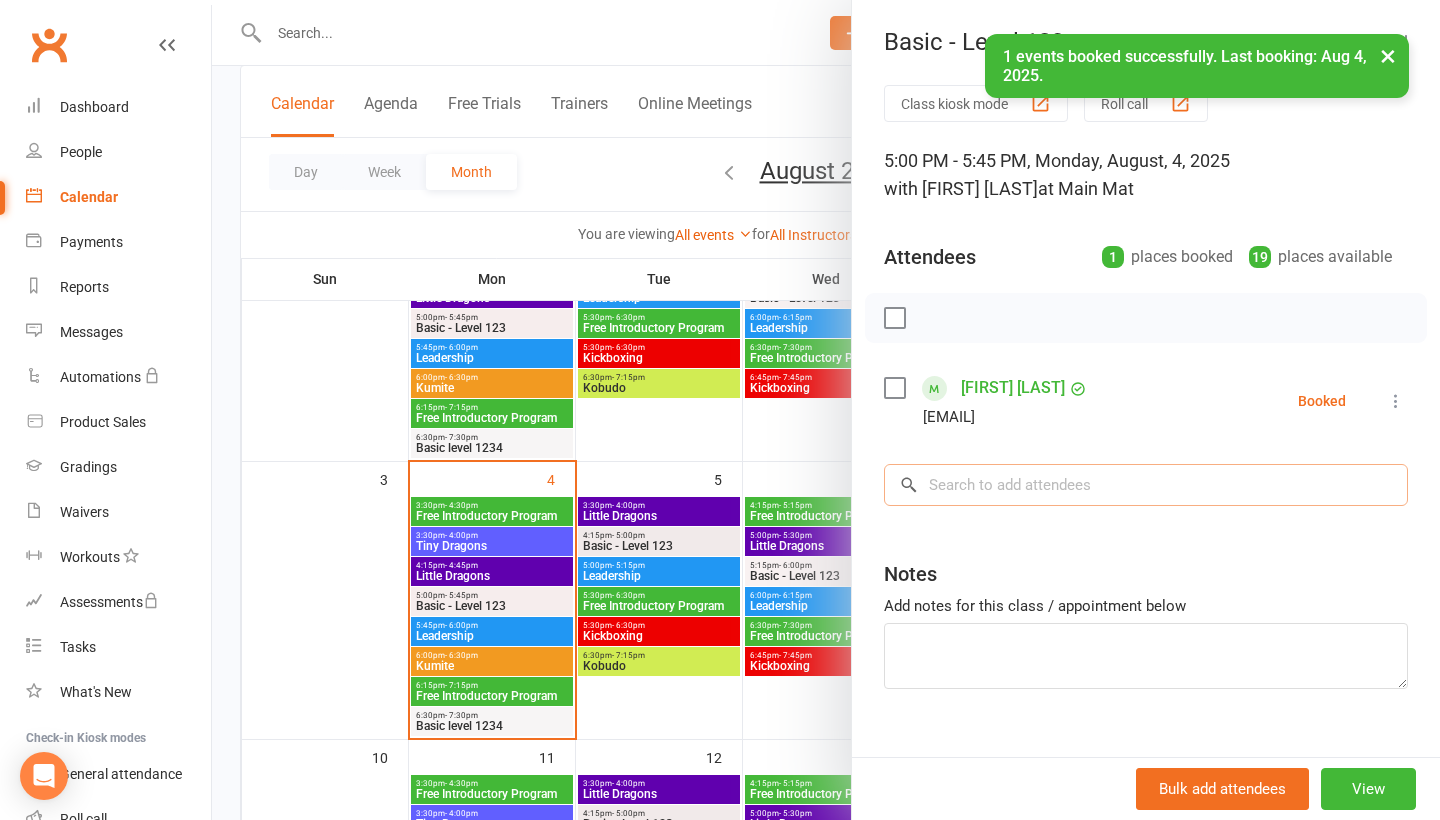click at bounding box center [1146, 485] 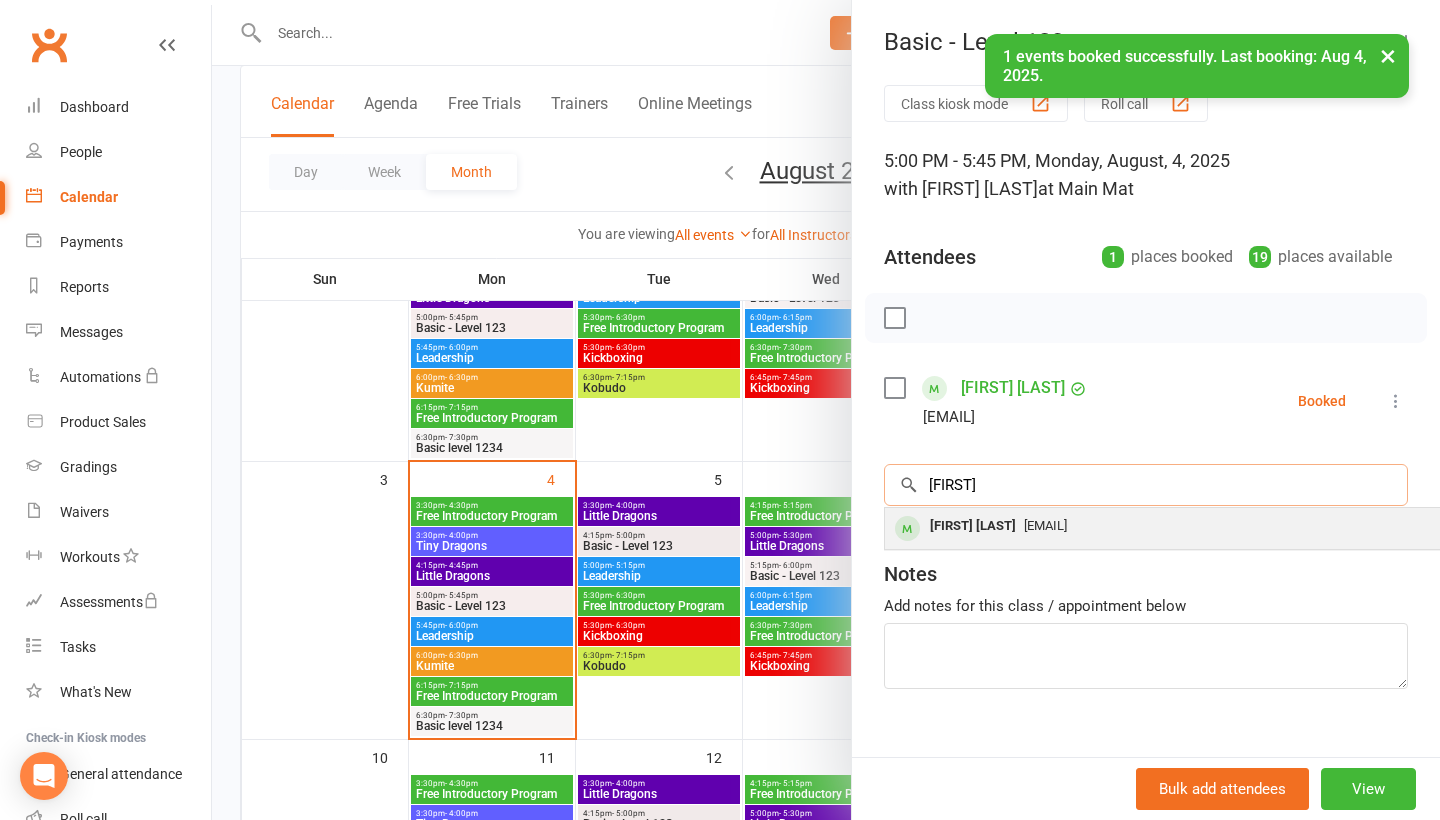 type on "[FIRST]" 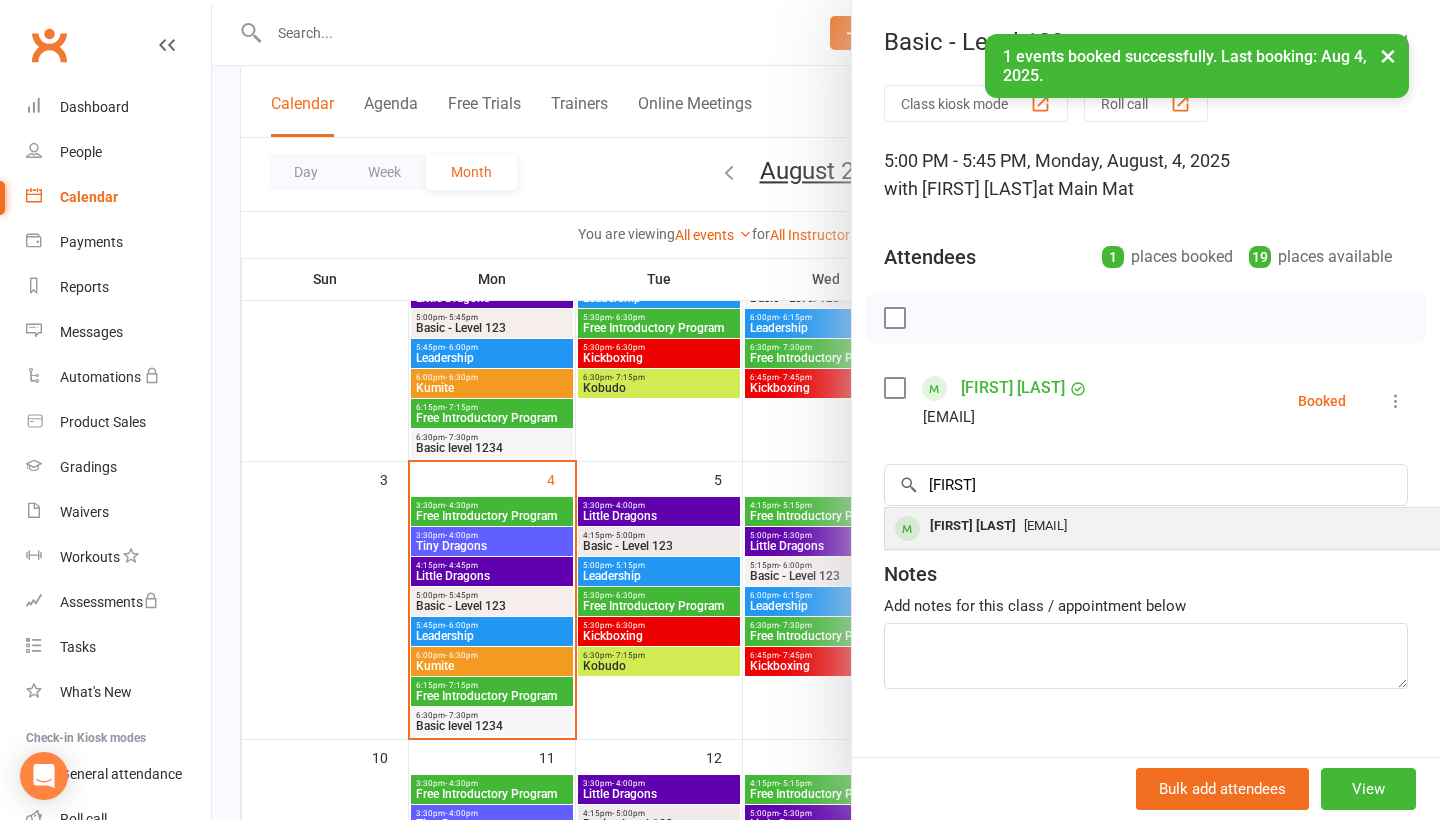 click on "[EMAIL]" at bounding box center (1184, 526) 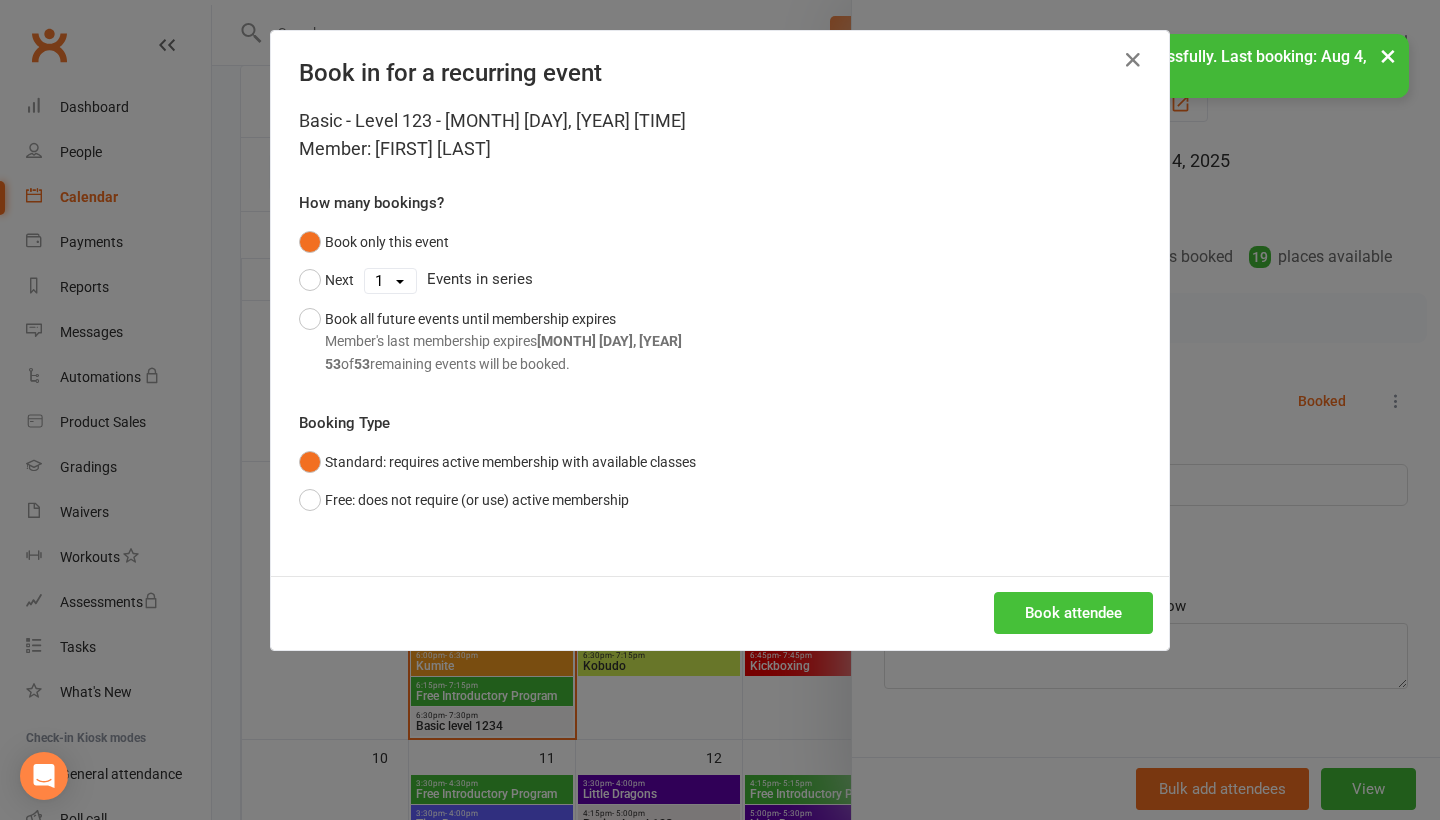 click on "Book attendee" at bounding box center (1073, 613) 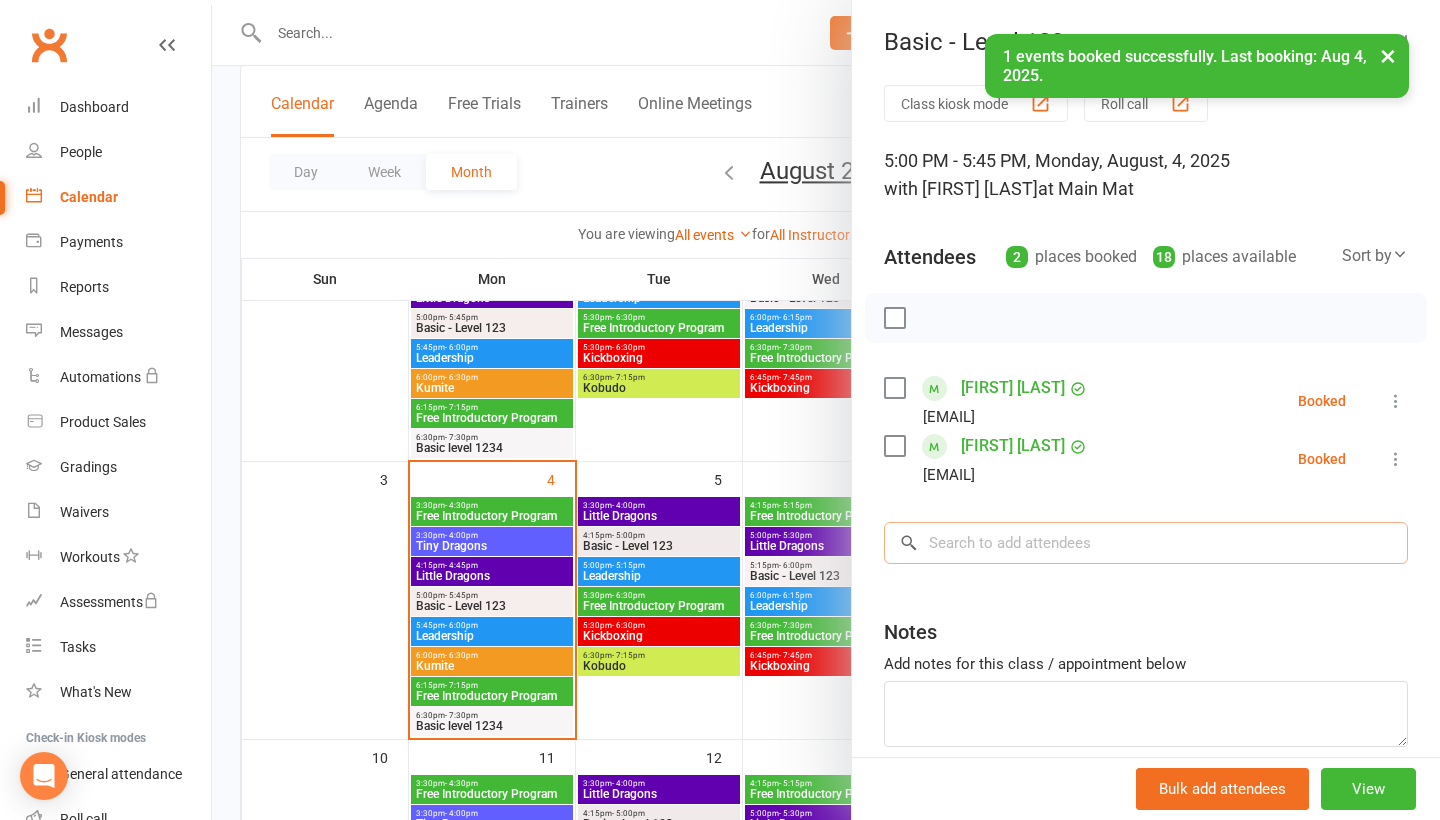 click at bounding box center (1146, 543) 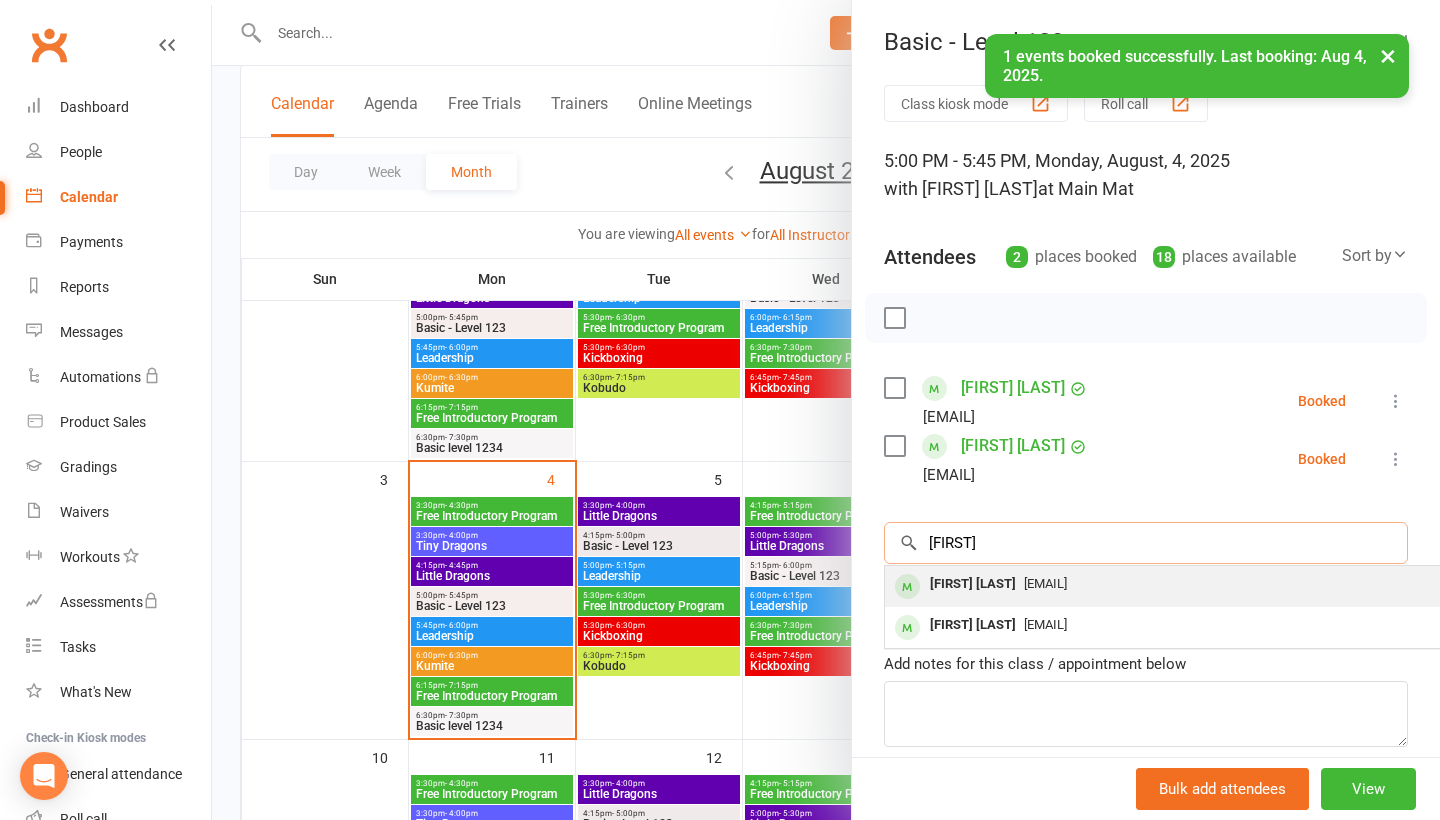 type on "[FIRST]" 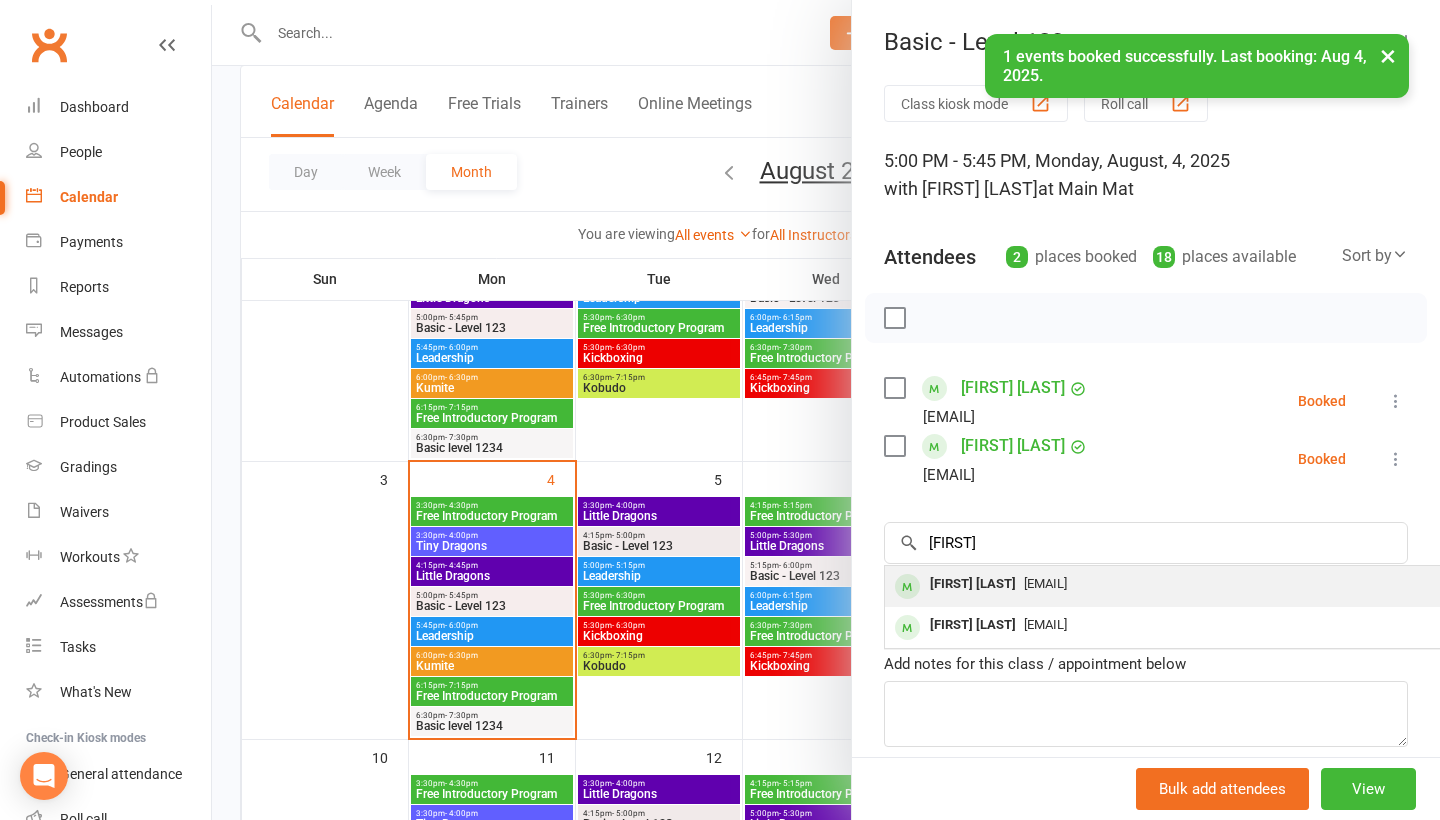 click on "[FIRST] [LAST]" at bounding box center (973, 584) 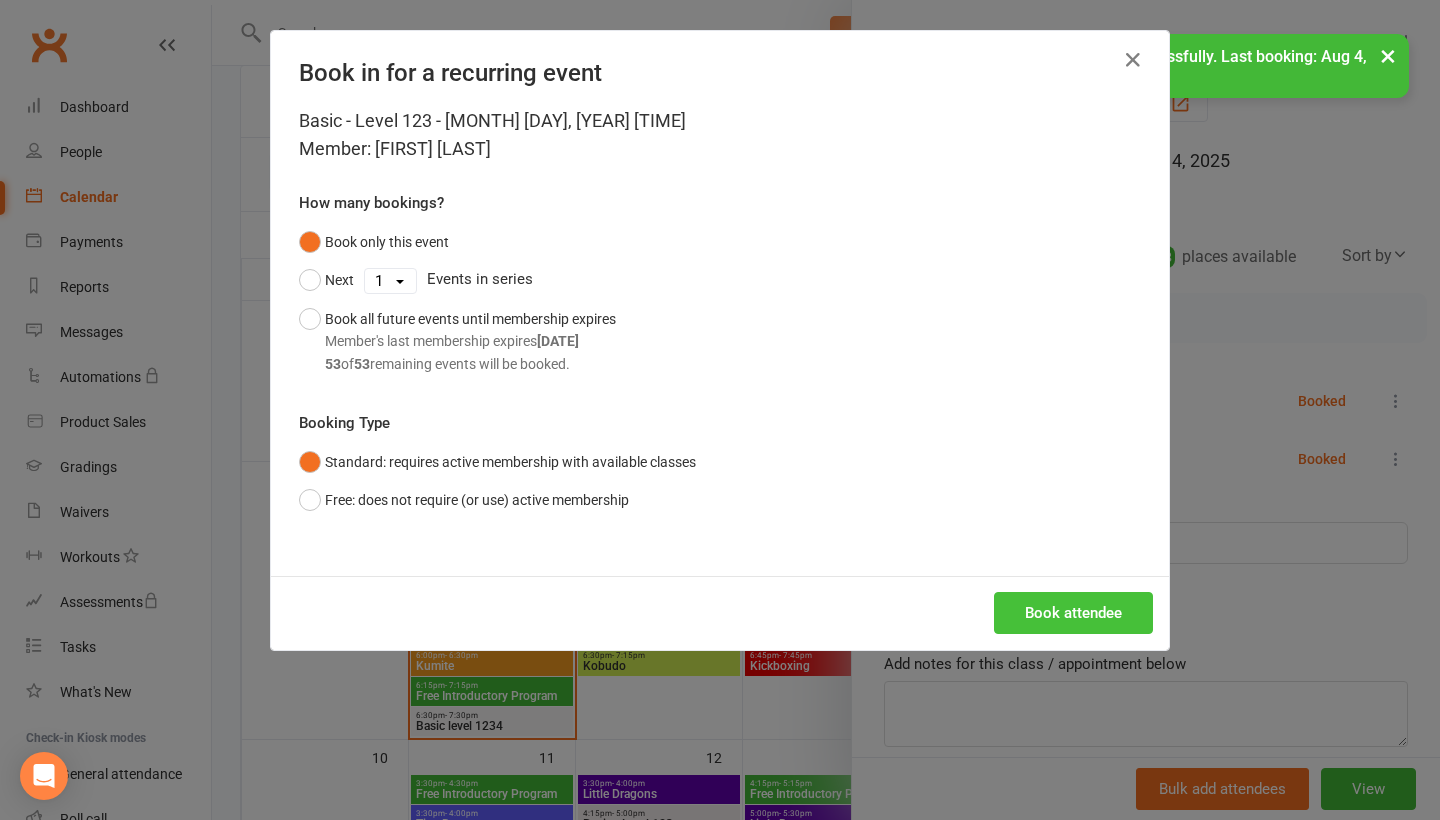 click on "Book attendee" at bounding box center (1073, 613) 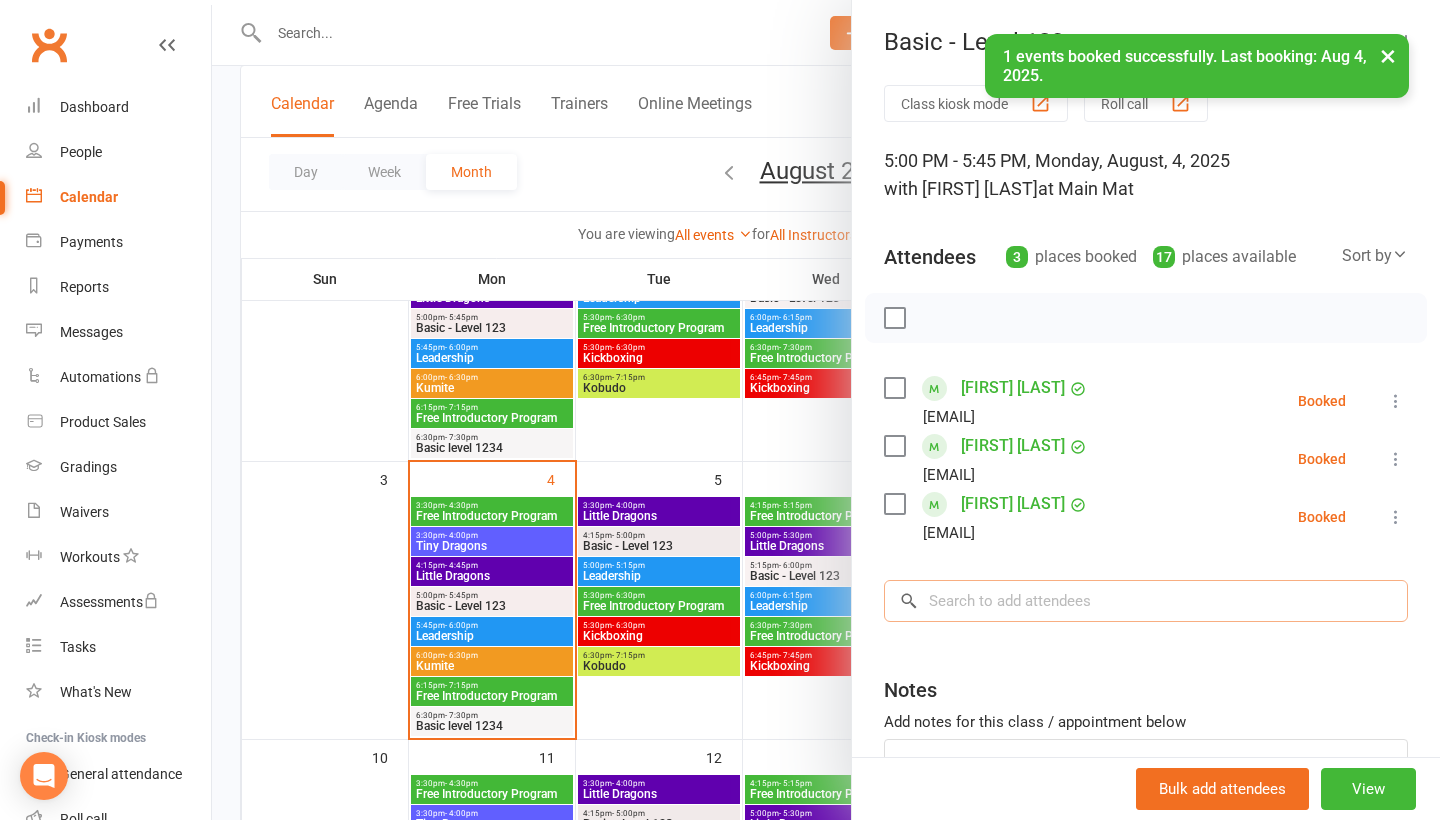 click at bounding box center (1146, 601) 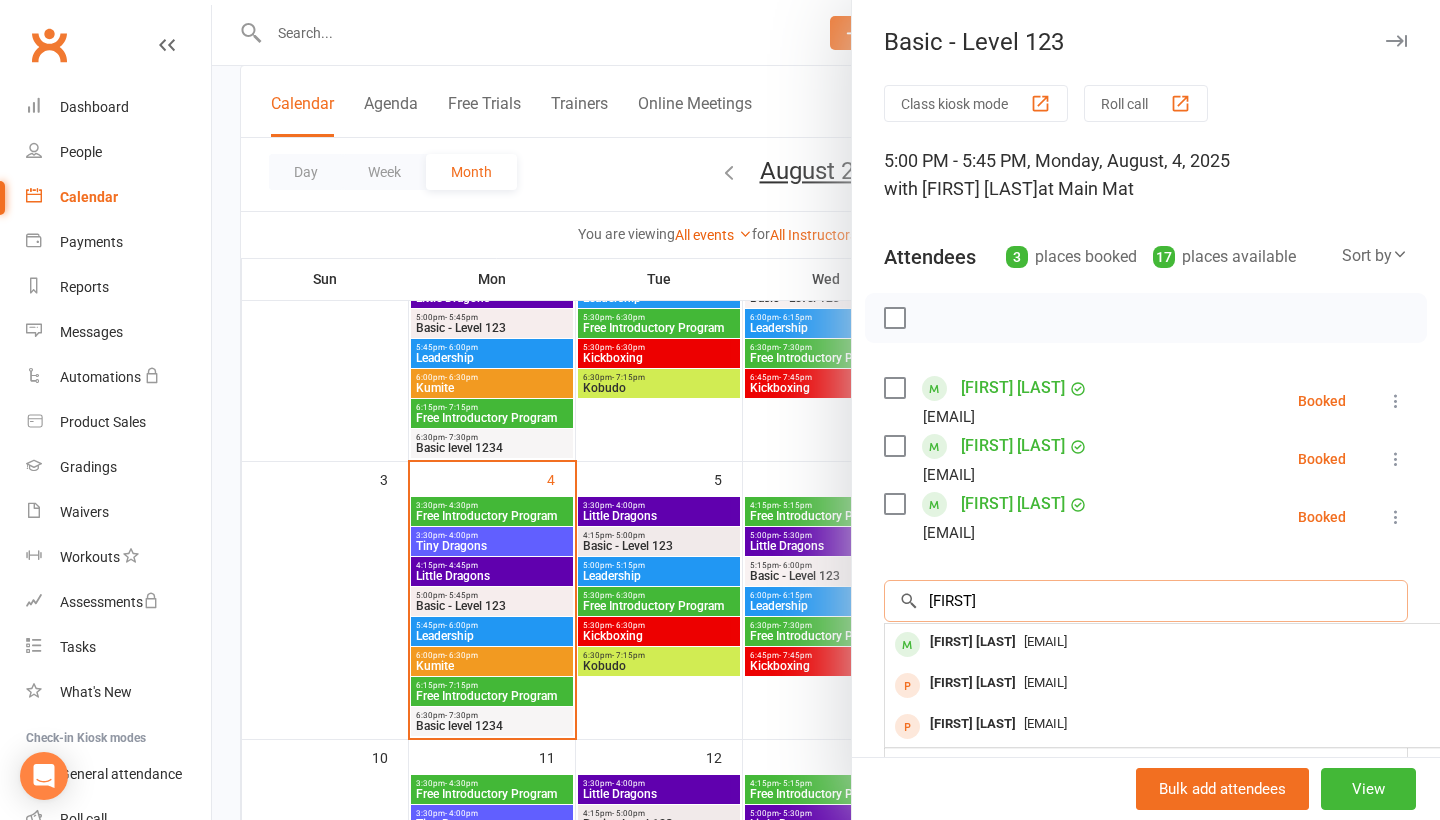 type on "Phil" 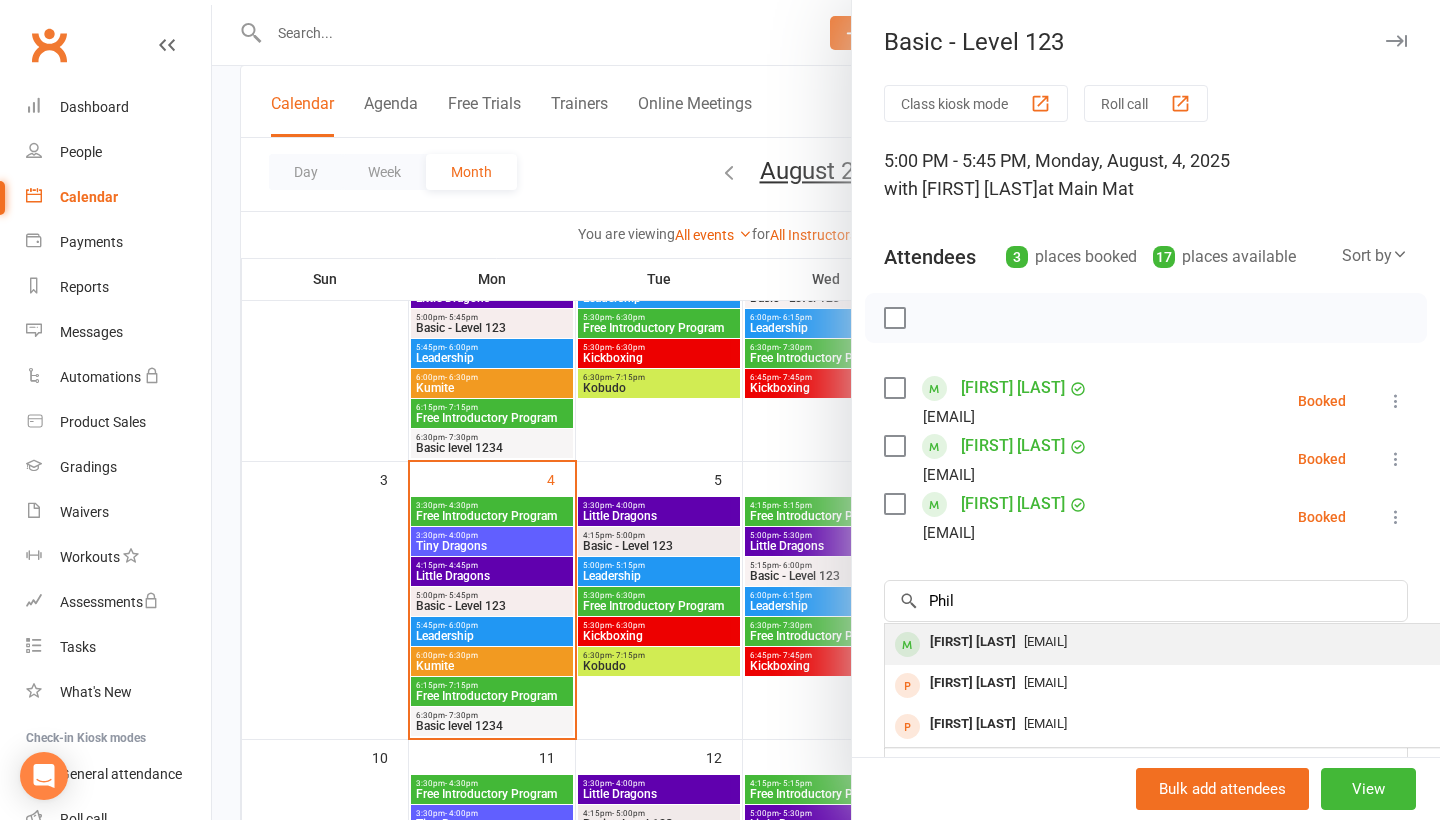 drag, startPoint x: 1077, startPoint y: 609, endPoint x: 1063, endPoint y: 648, distance: 41.4367 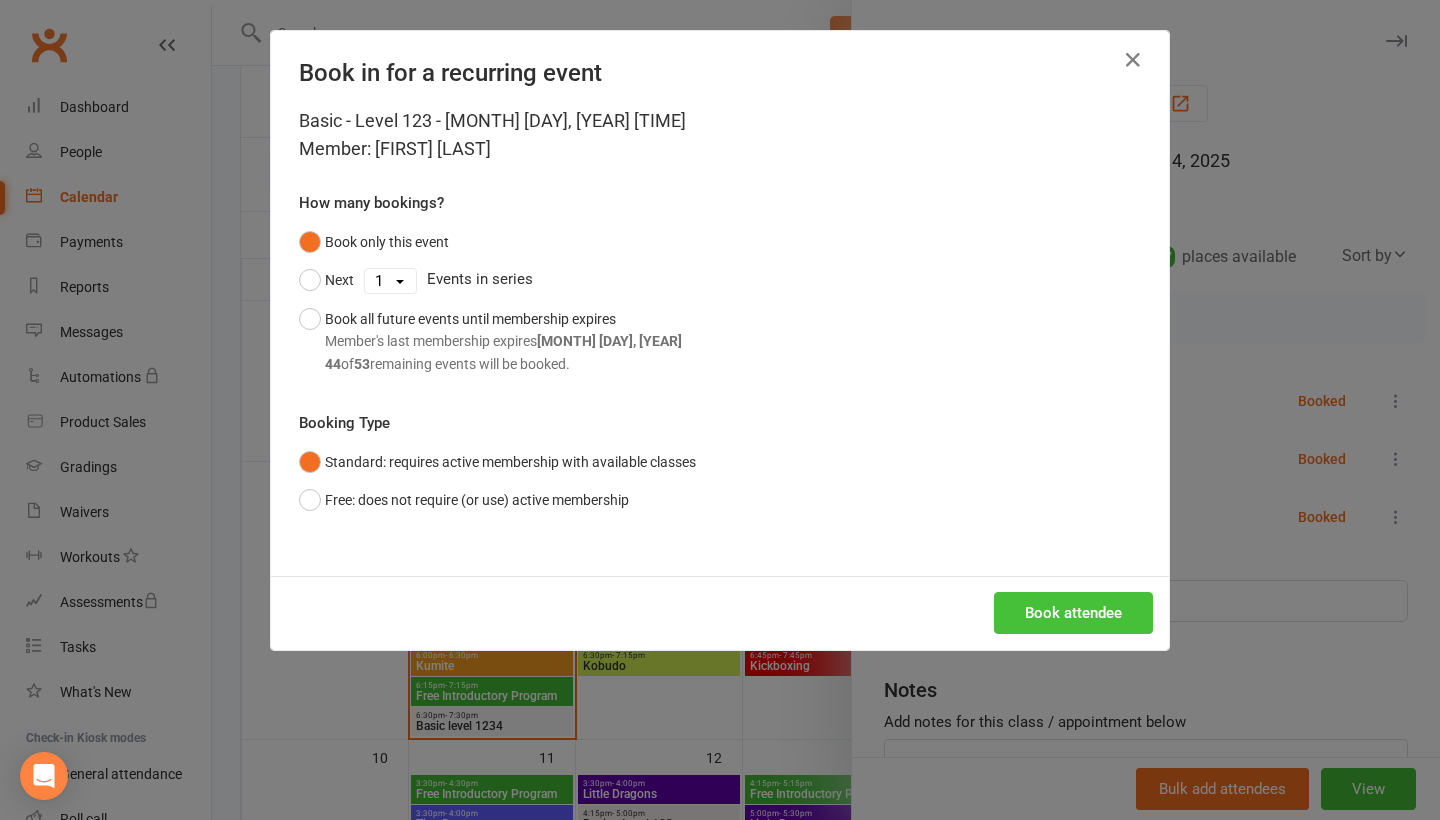 click on "Book attendee" at bounding box center (1073, 613) 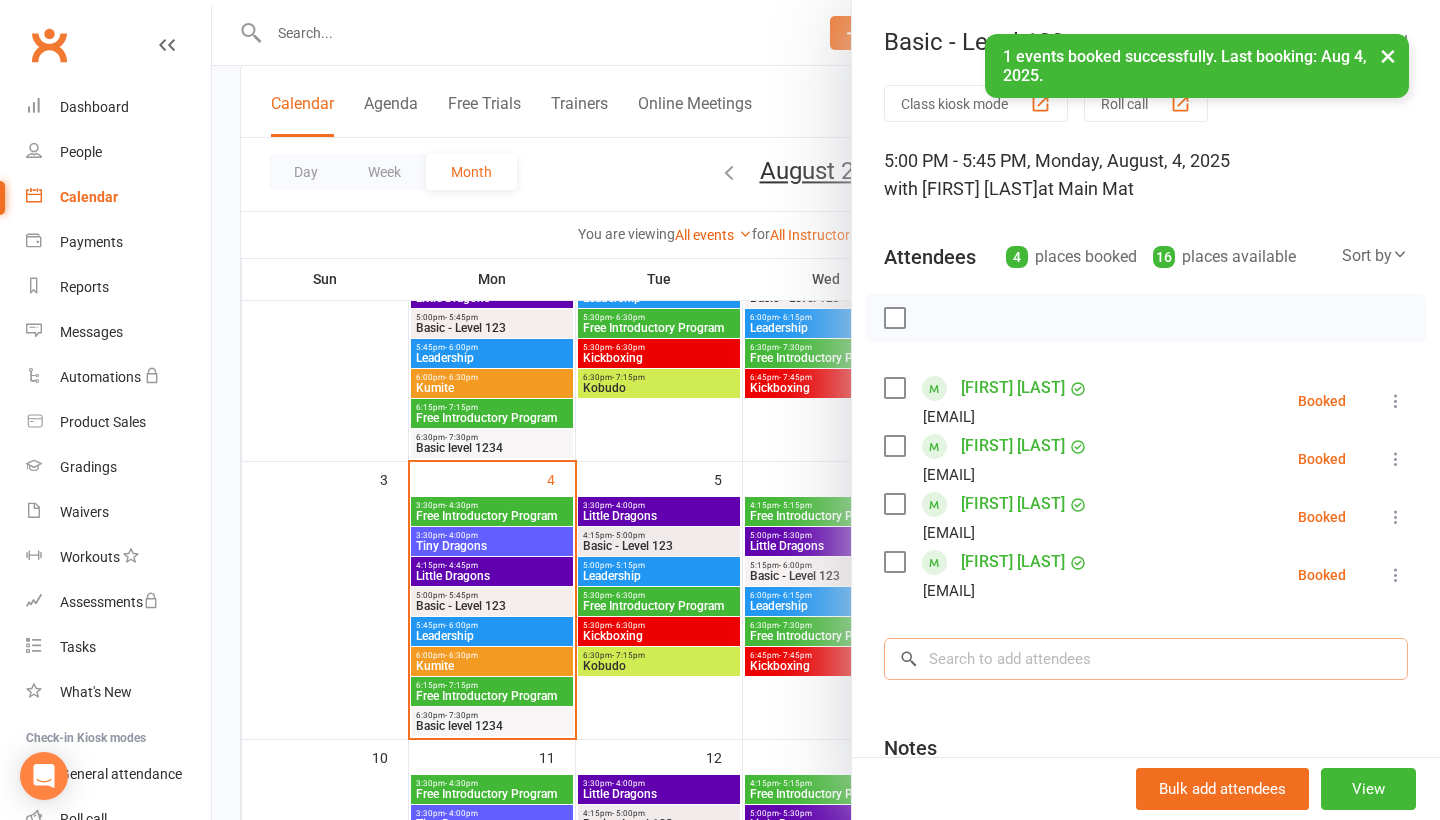 click at bounding box center (1146, 659) 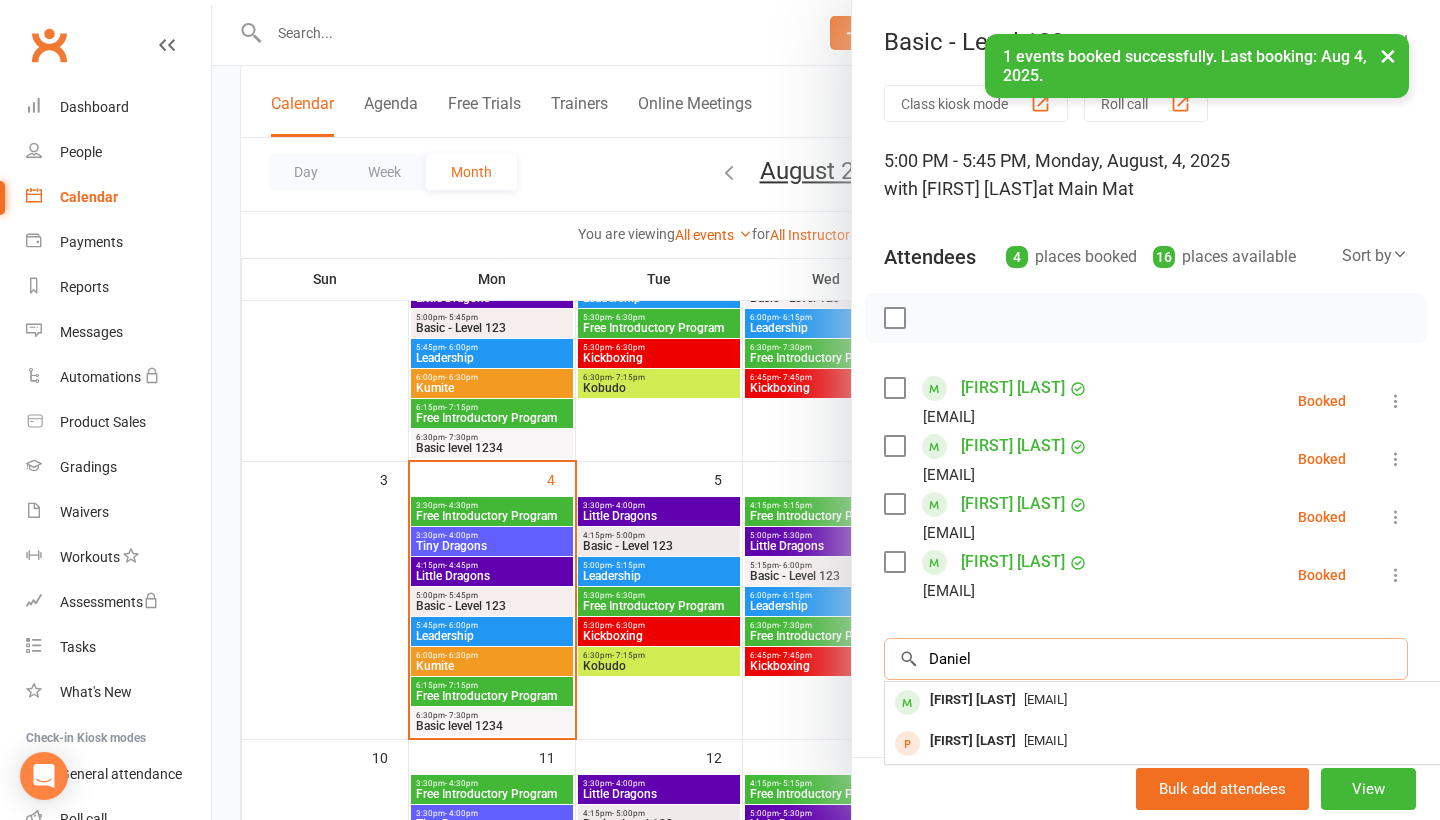 type on "Daniel" 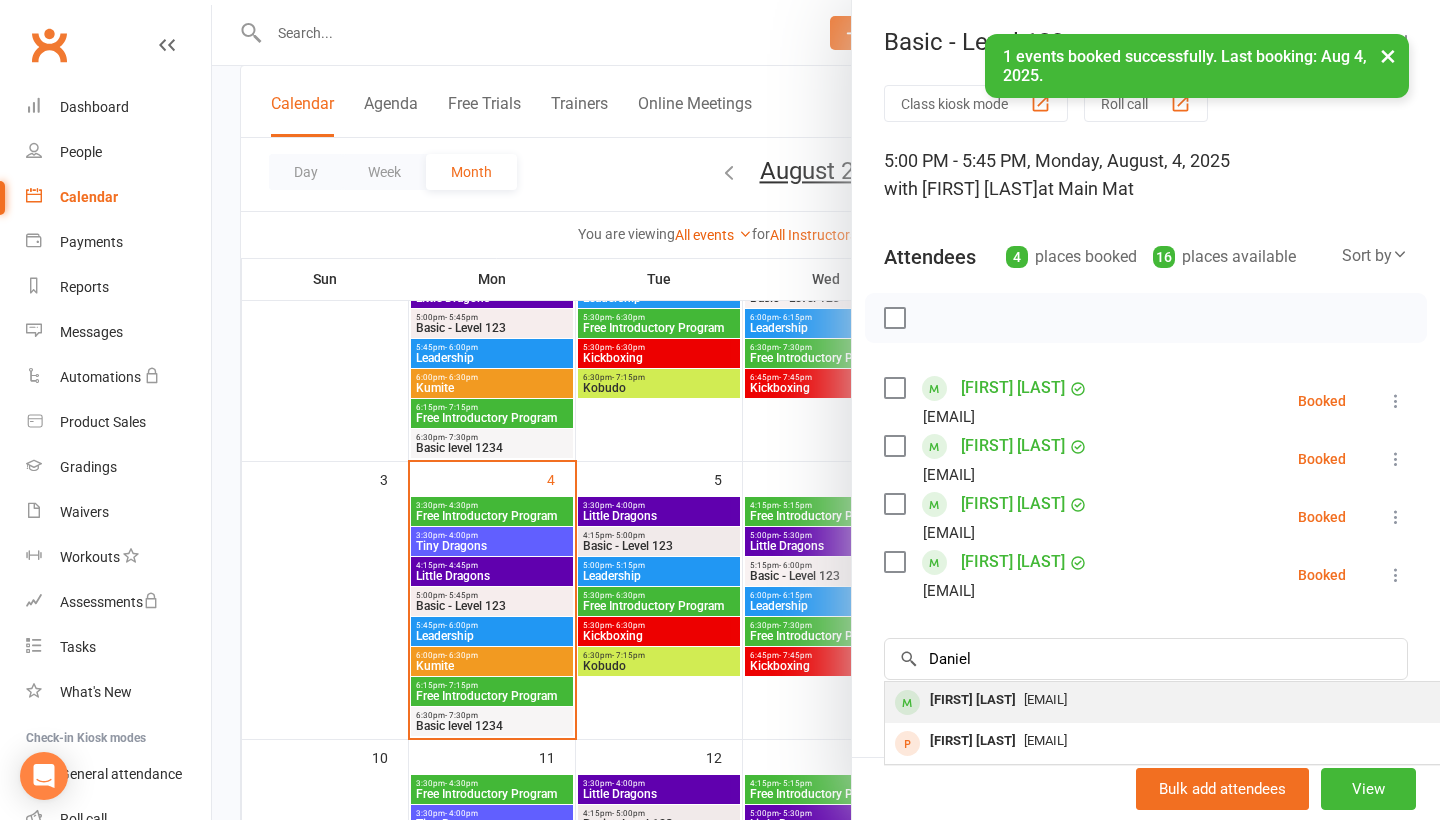 drag, startPoint x: 1022, startPoint y: 651, endPoint x: 1025, endPoint y: 705, distance: 54.08327 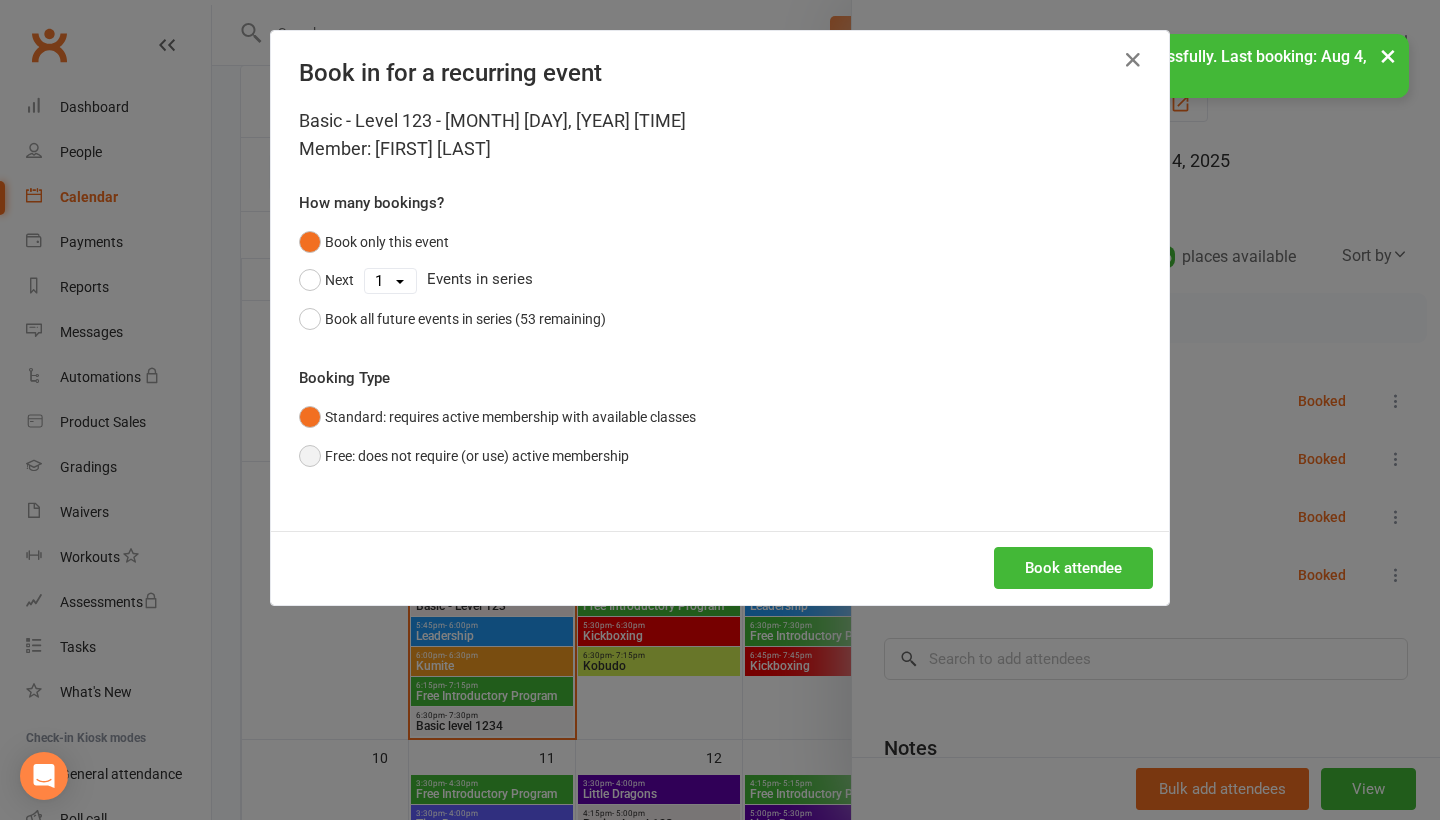 click on "Free: does not require (or use) active membership" at bounding box center (464, 456) 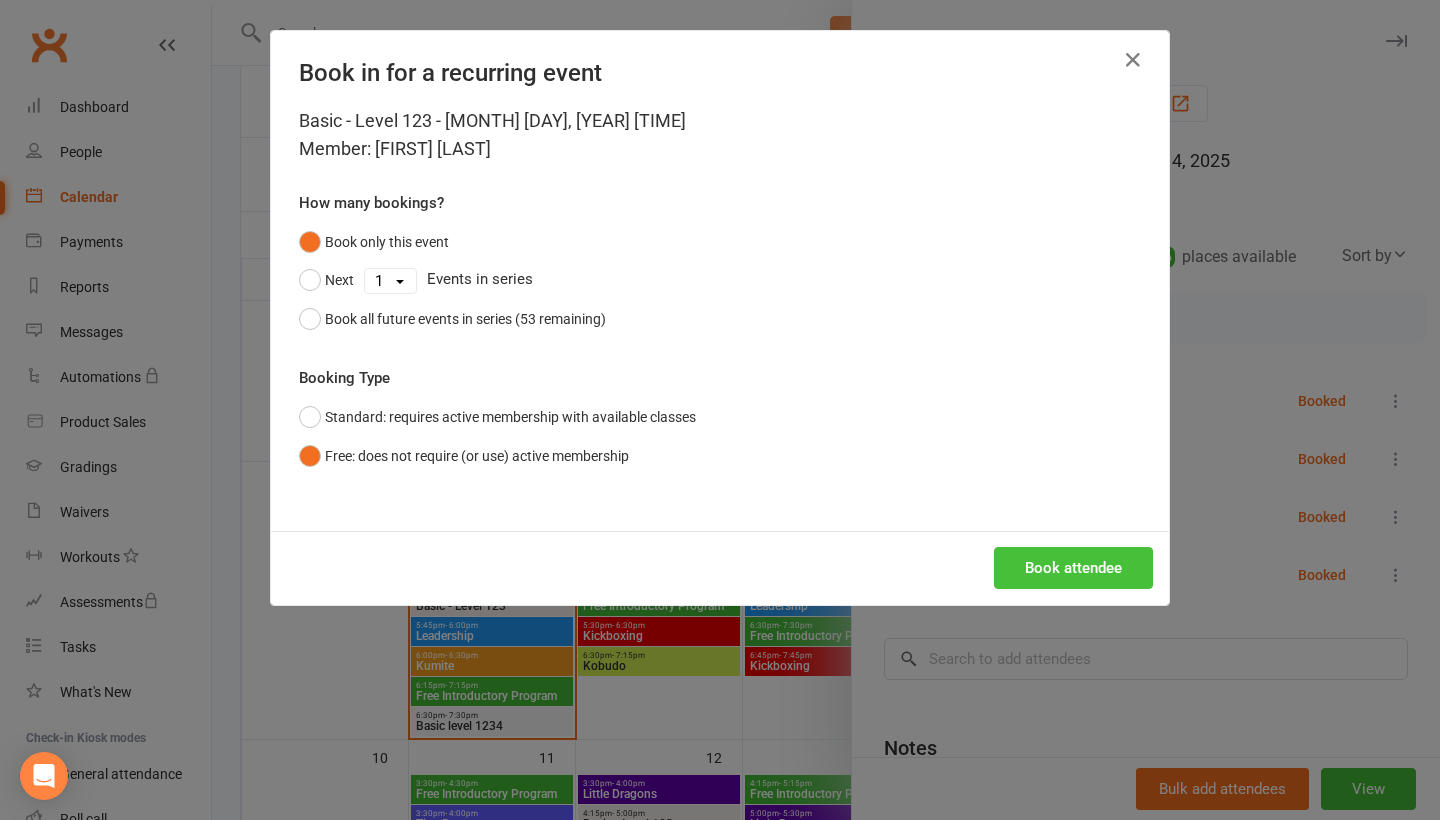 click on "Book attendee" at bounding box center (1073, 568) 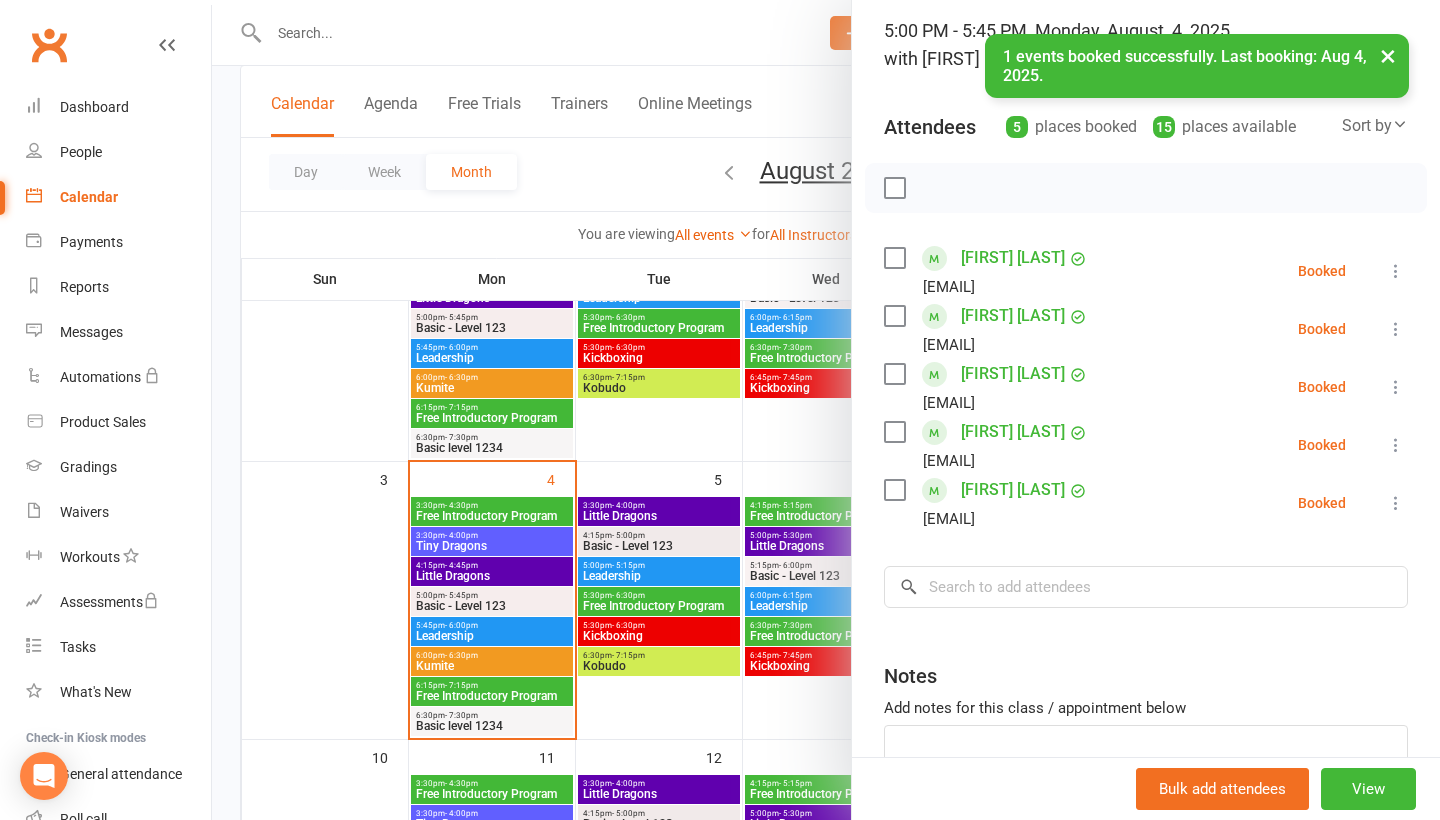 scroll, scrollTop: 129, scrollLeft: 0, axis: vertical 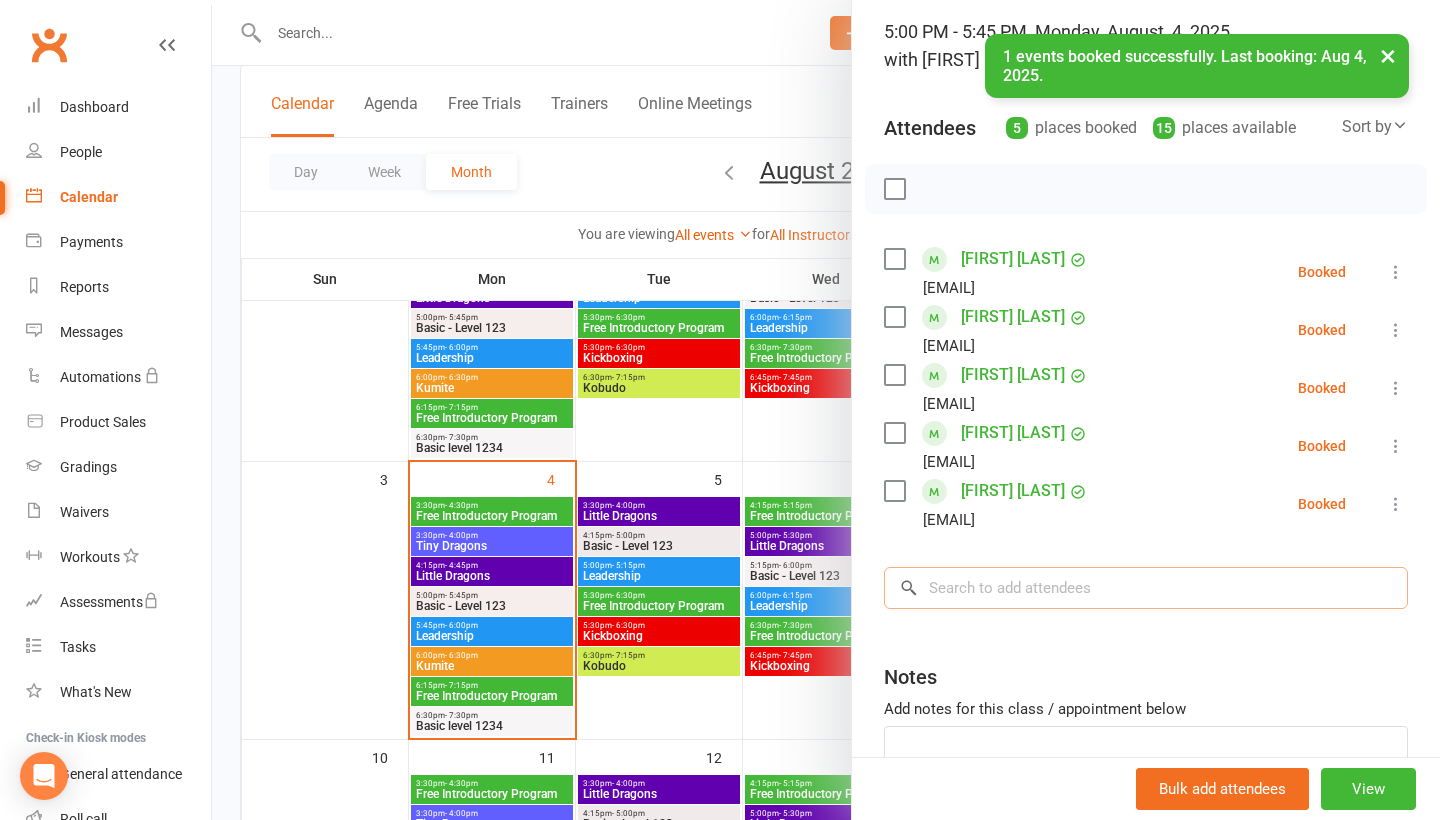 click at bounding box center [1146, 588] 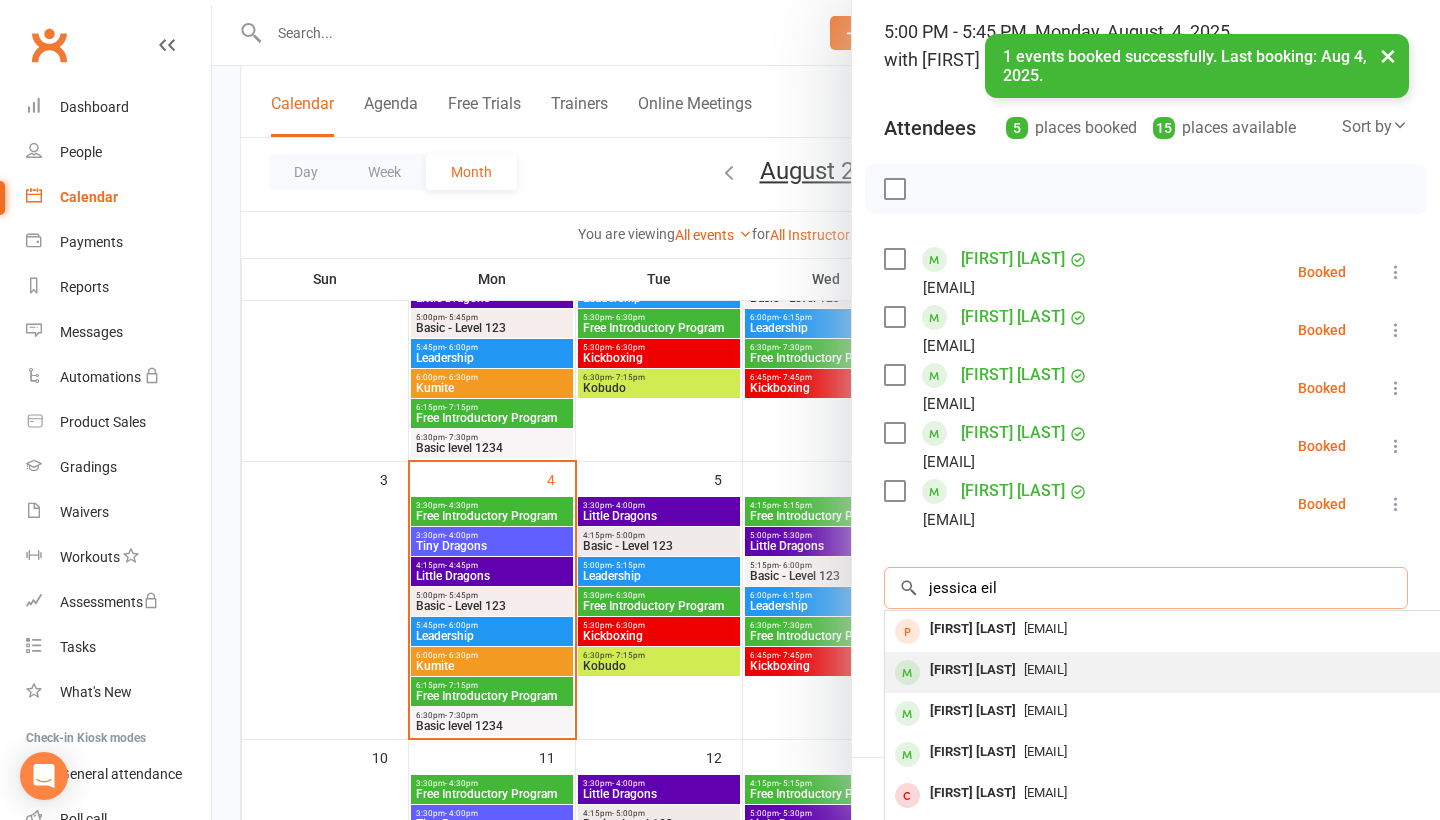 type on "jessica eil" 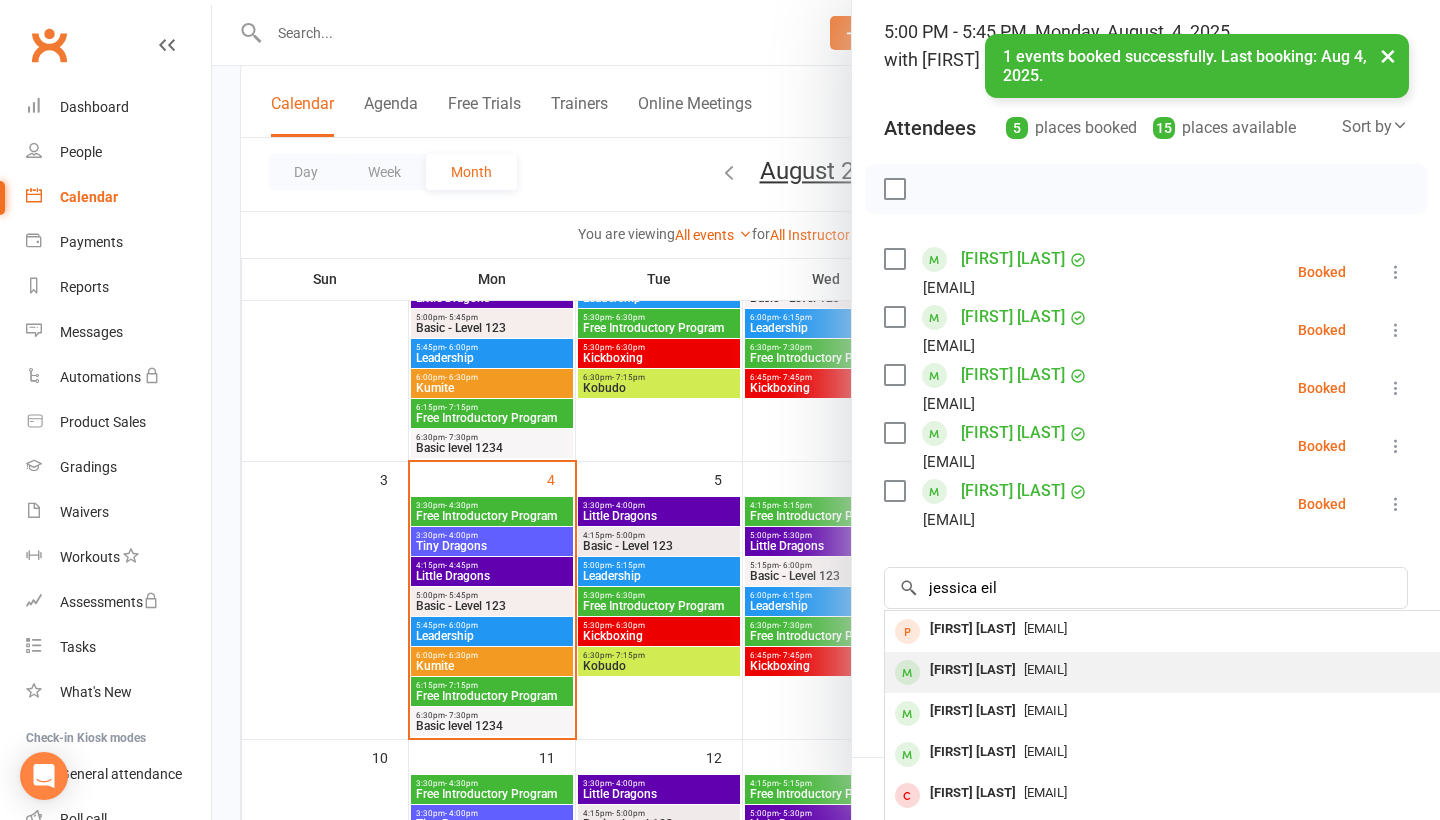 click on "[FIRST] [LAST]" at bounding box center (973, 670) 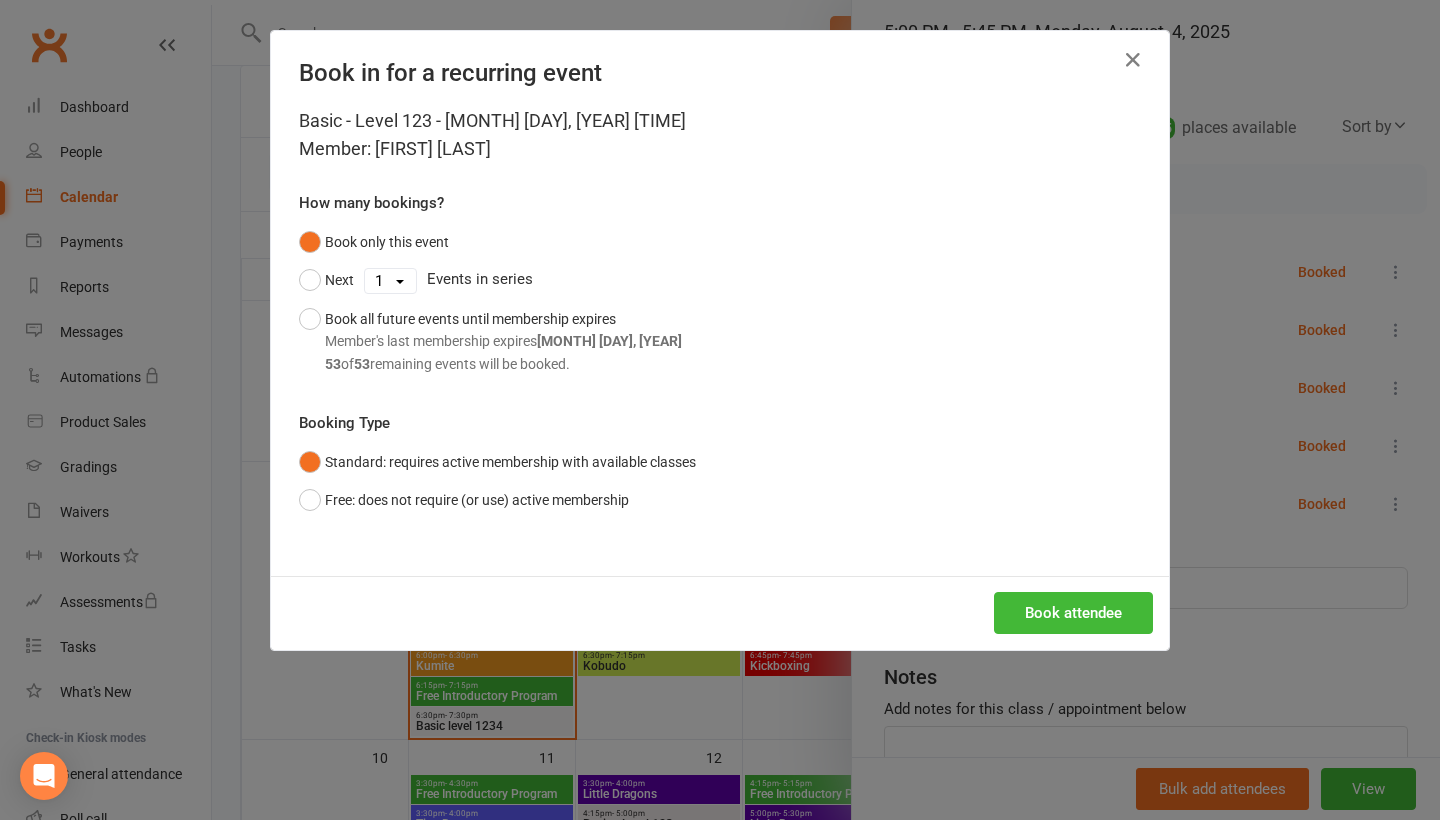 click on "Free: does not require (or use) active membership" at bounding box center [464, 500] 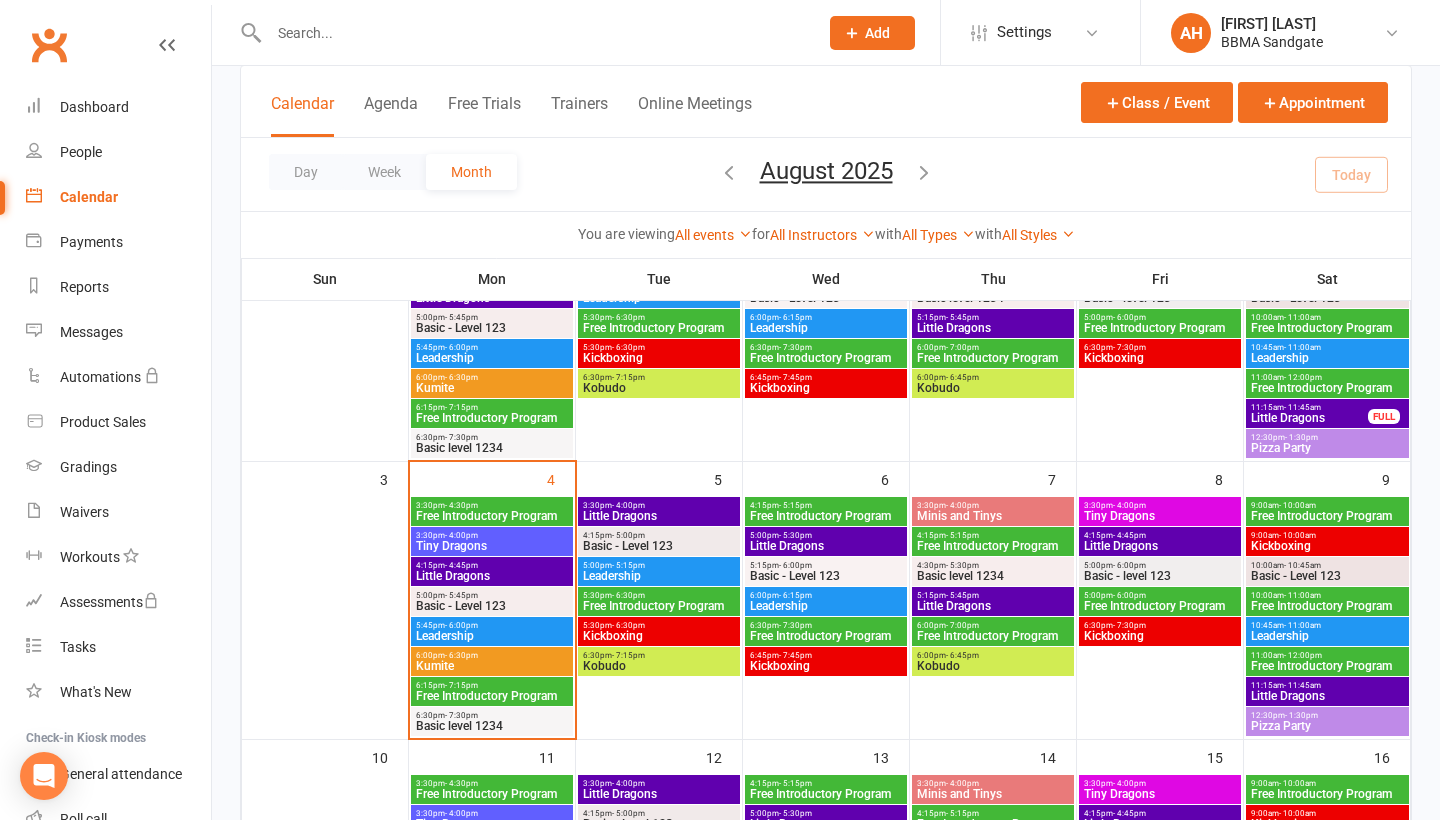 click on "[TIME] - [TIME]" at bounding box center (993, 595) 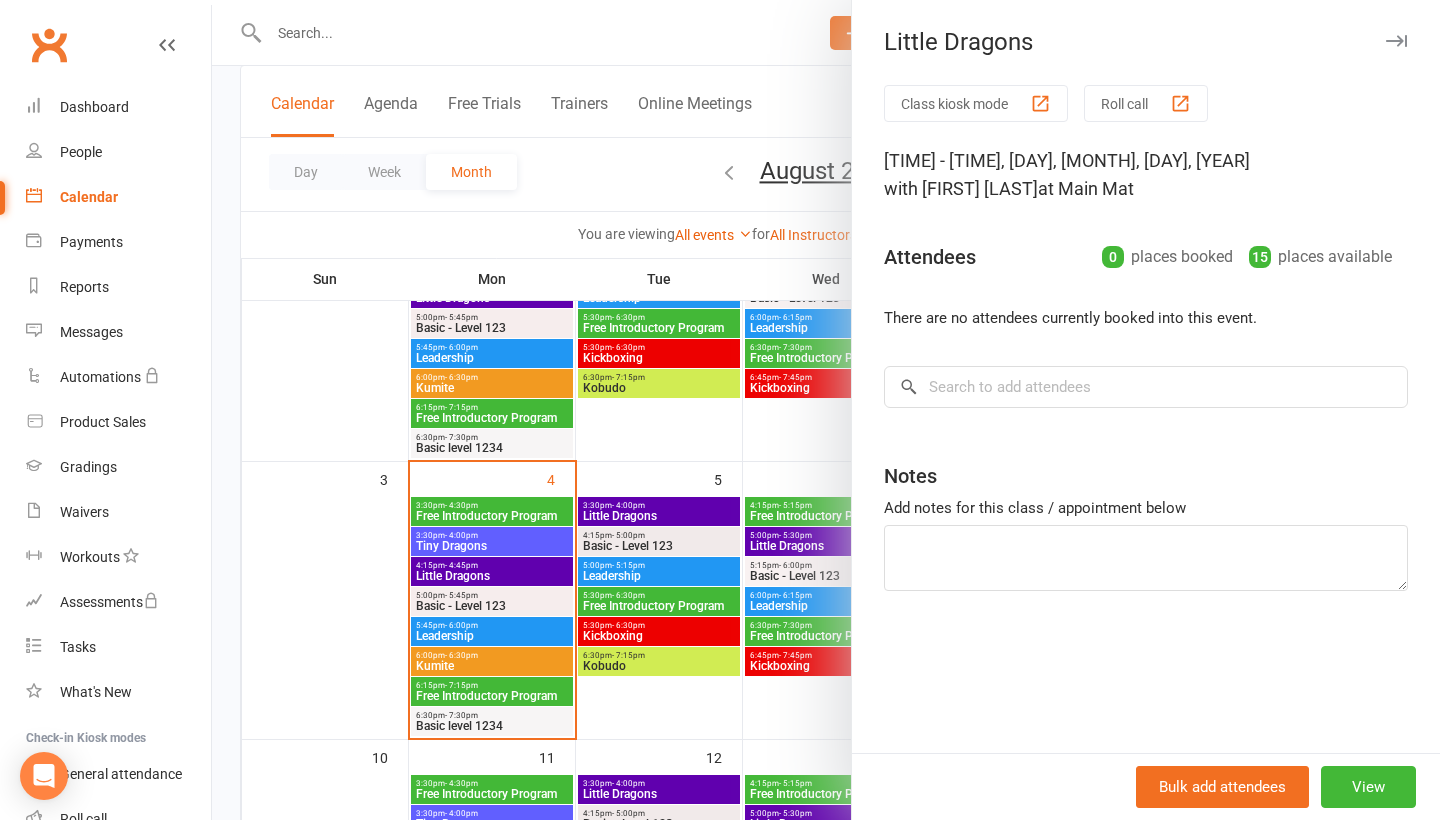 click at bounding box center [826, 410] 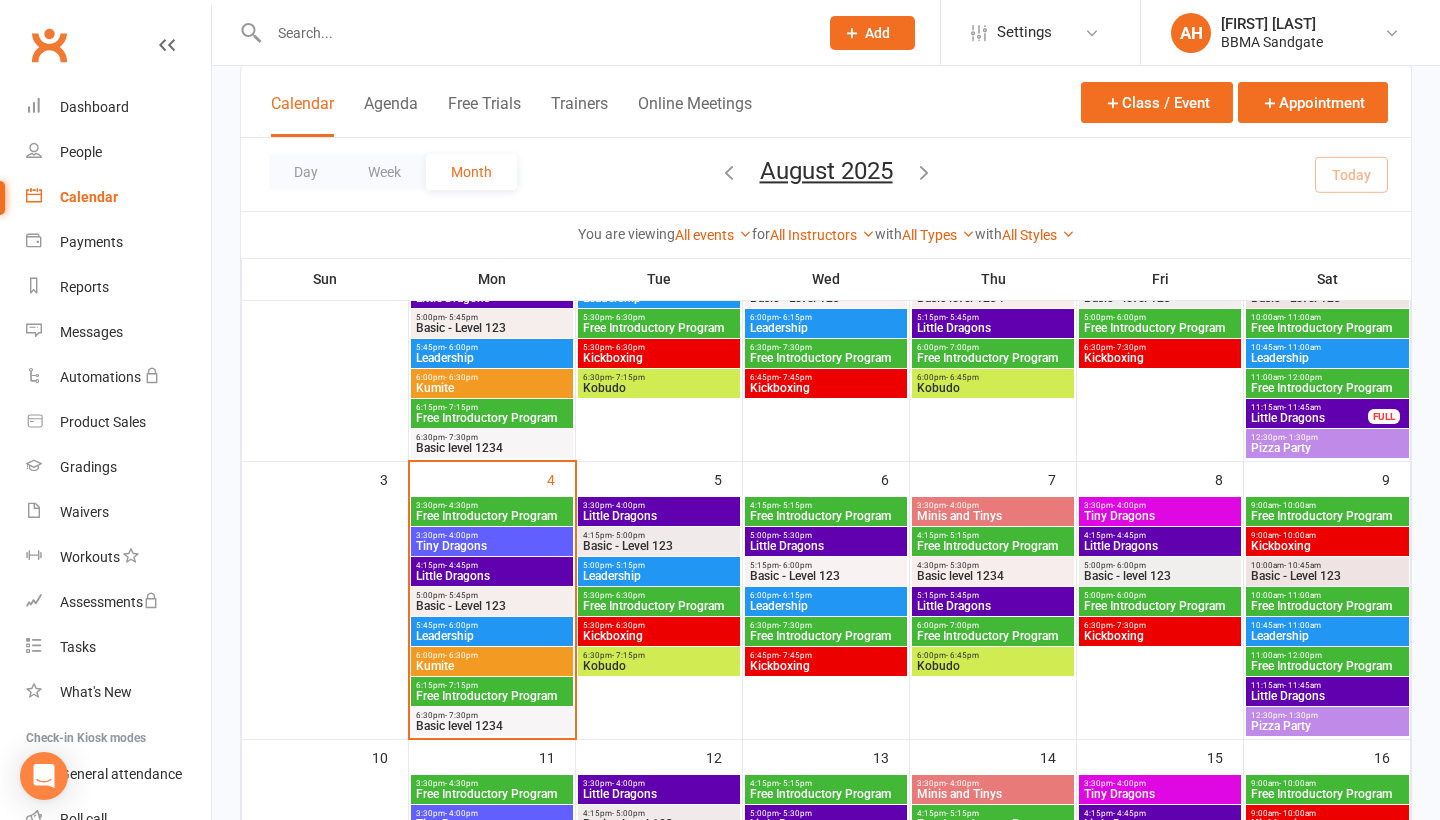click on "- 5:45pm" at bounding box center [461, 595] 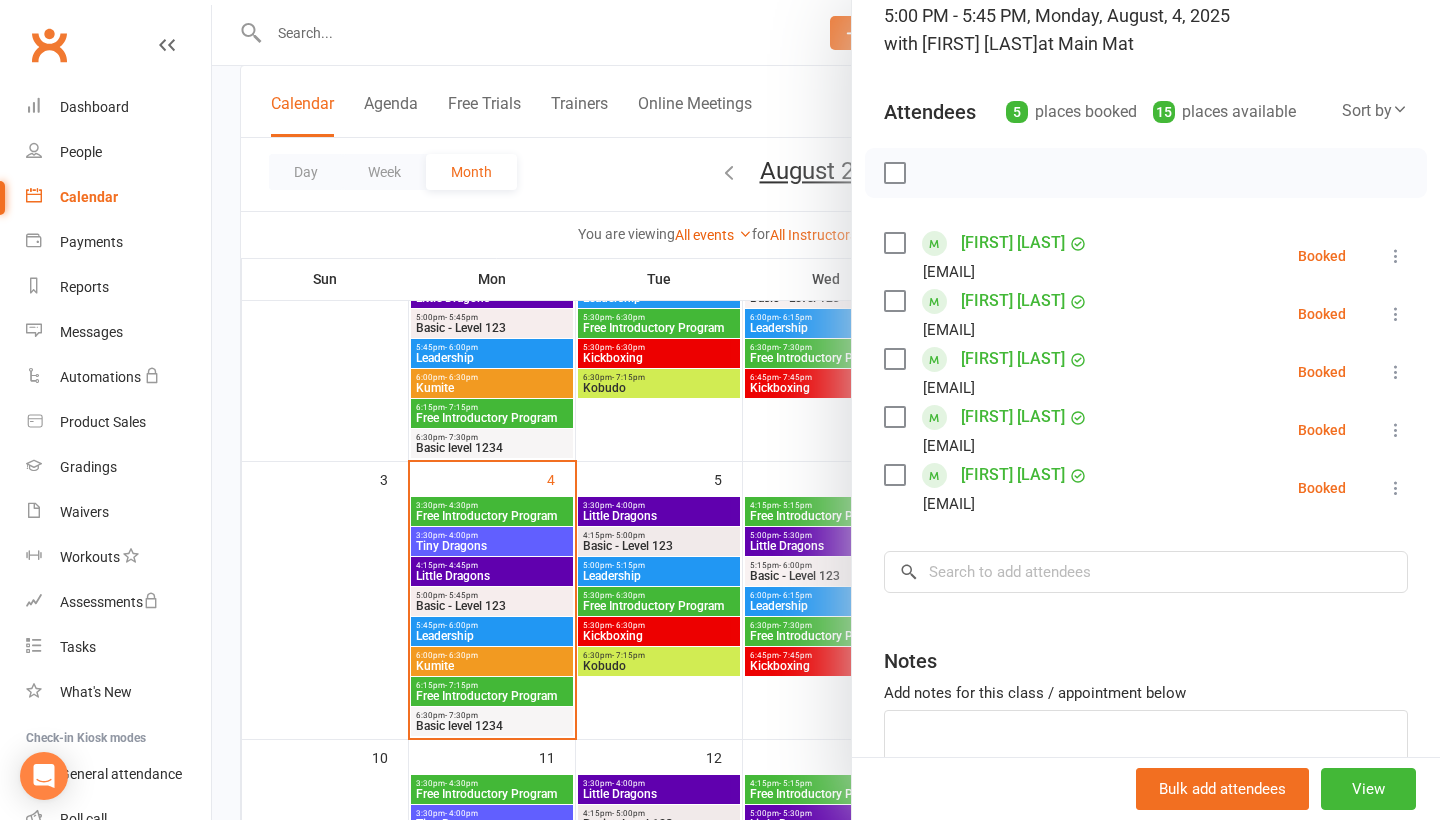 scroll, scrollTop: 161, scrollLeft: 0, axis: vertical 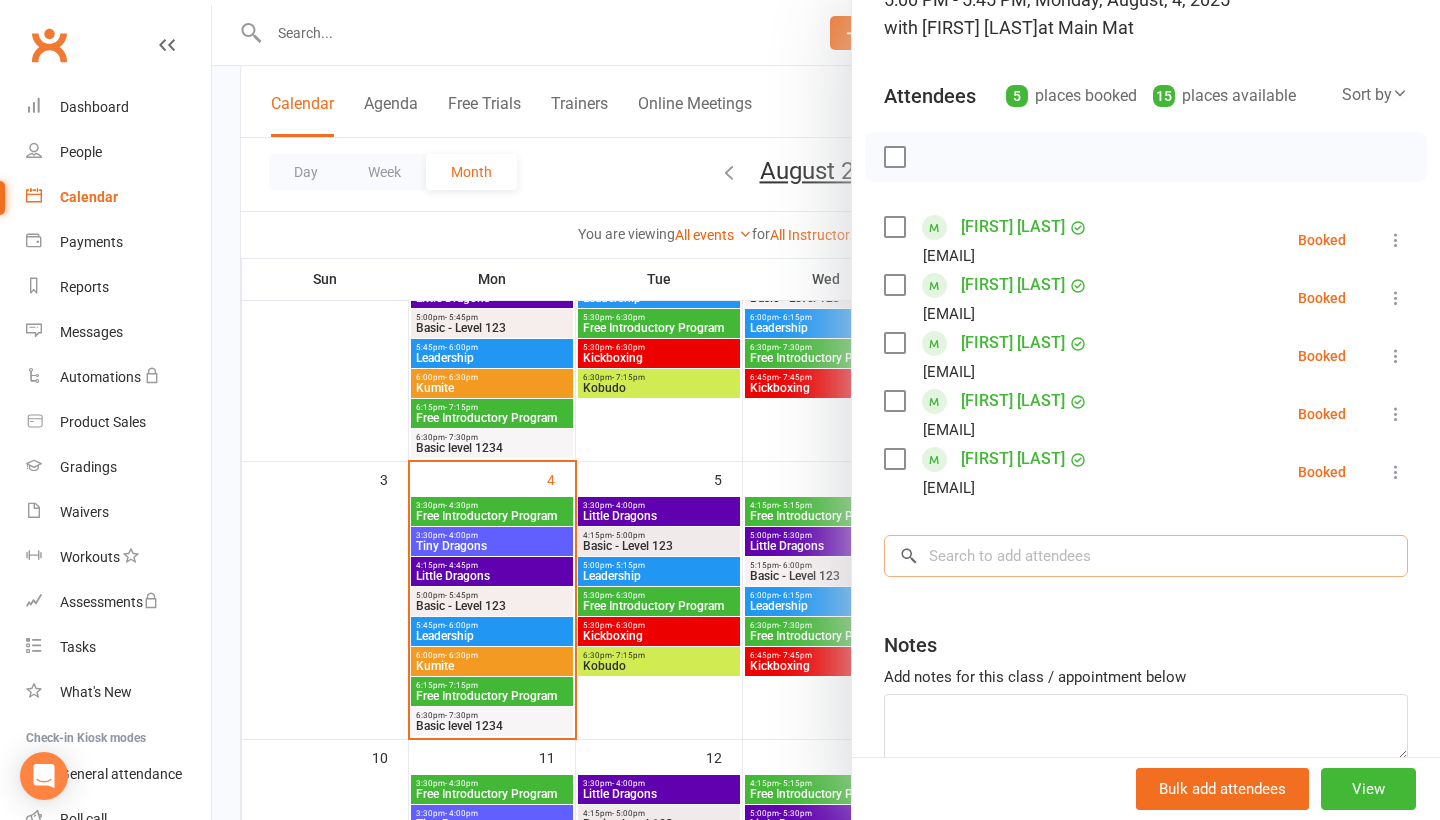 click at bounding box center (1146, 556) 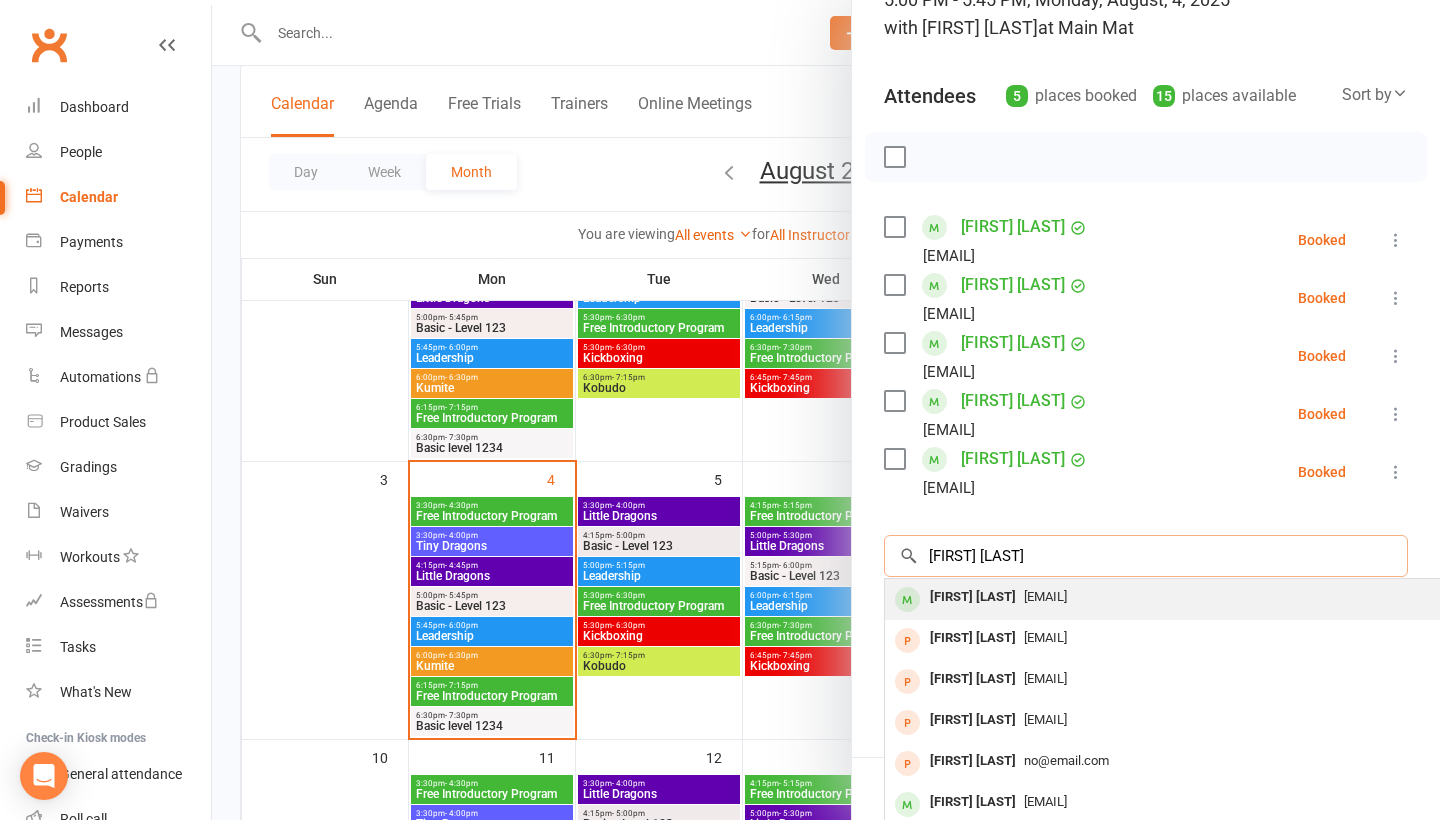 type on "[FIRST] [LAST]" 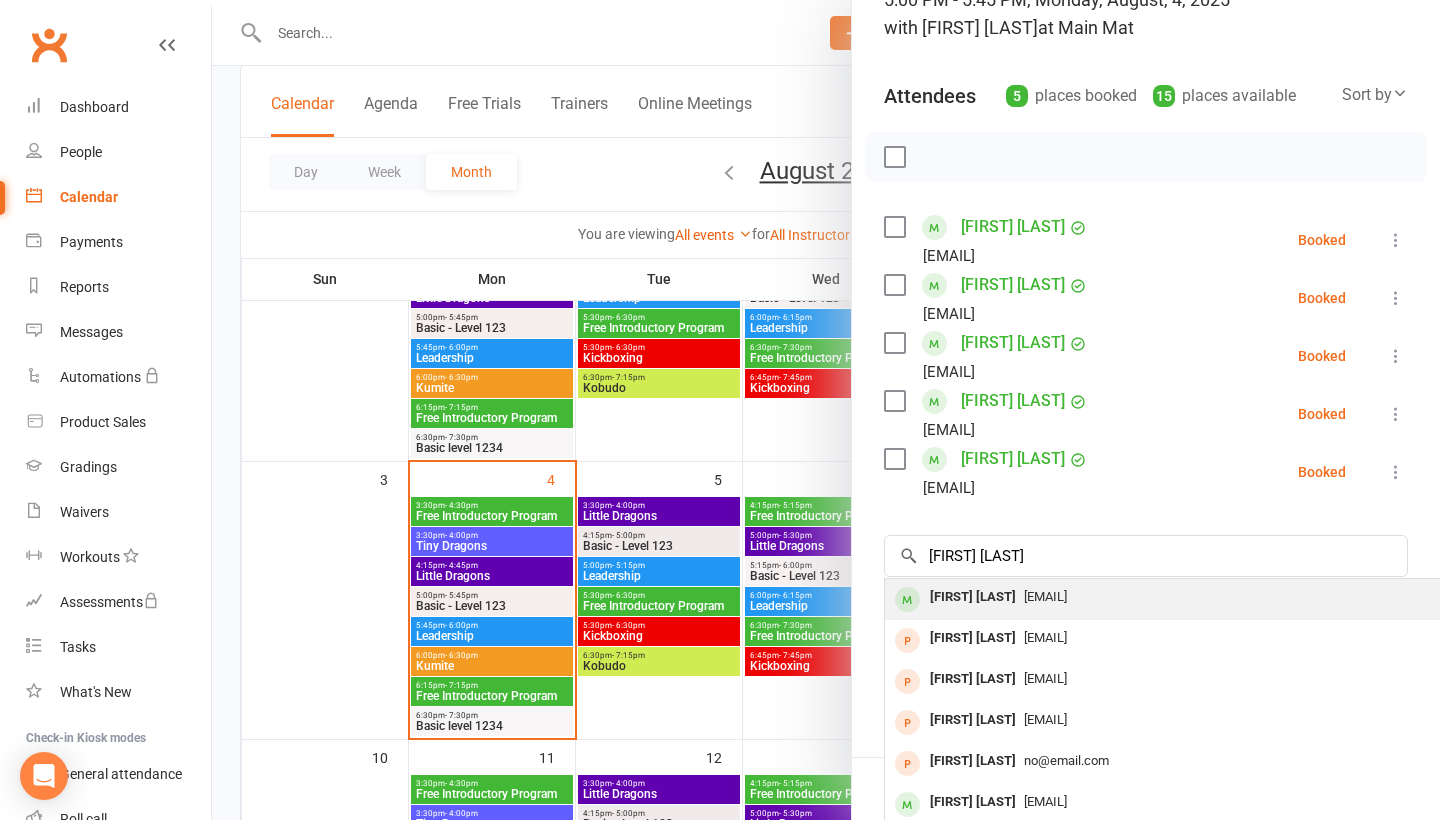 click on "[FIRST] [LAST] [EMAIL]" at bounding box center (1184, 599) 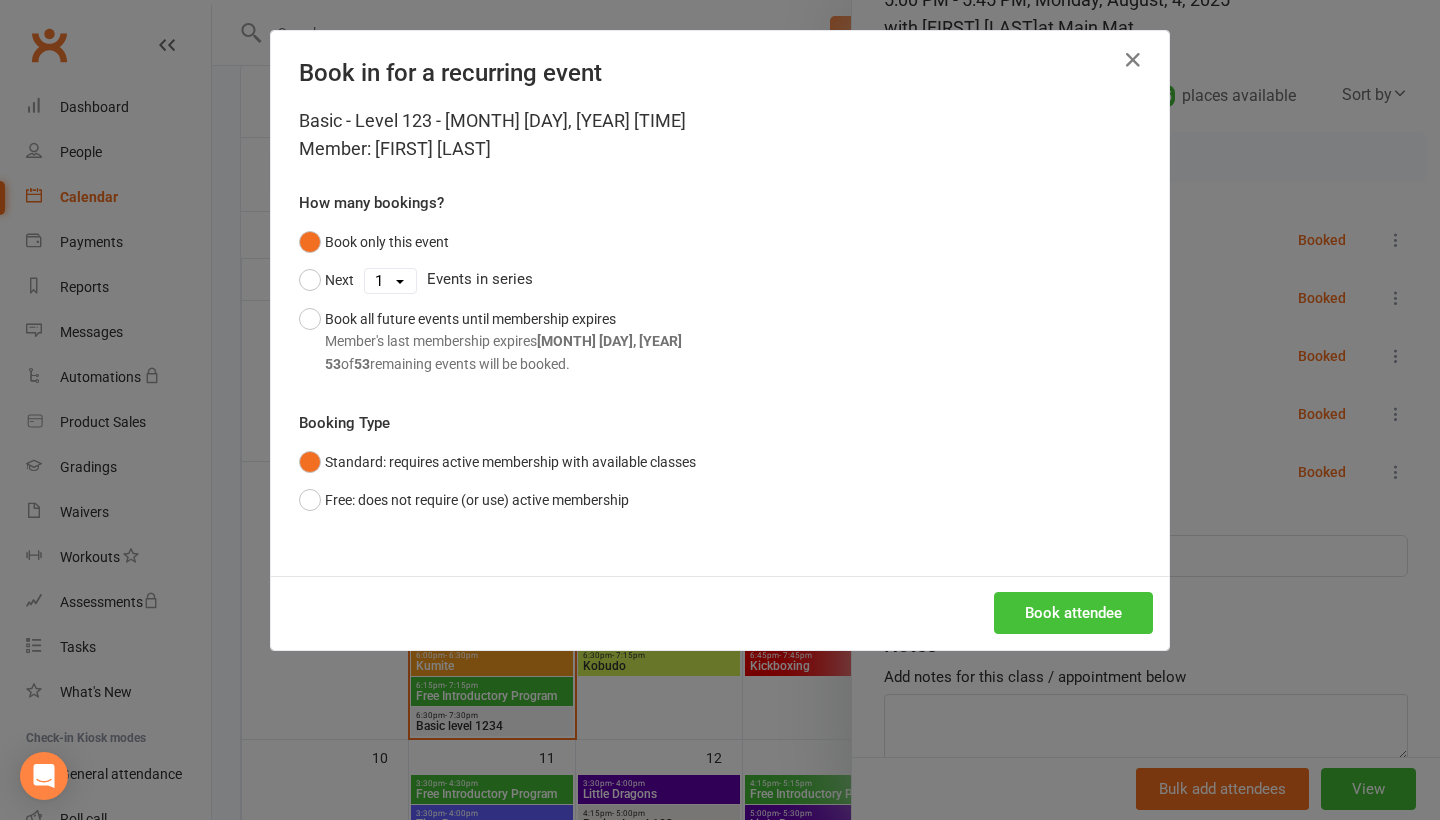 click on "Book attendee" at bounding box center (1073, 613) 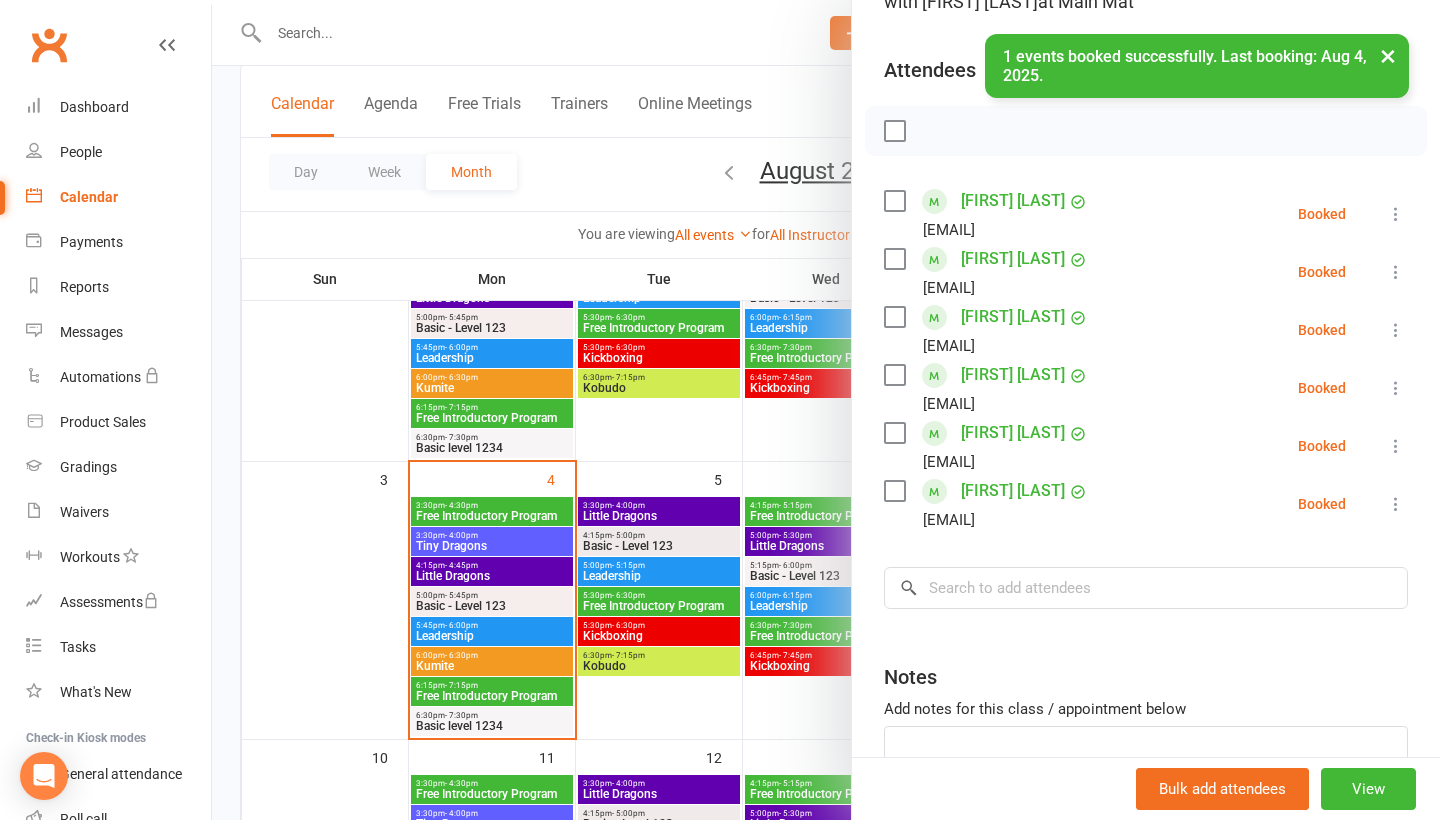 scroll, scrollTop: 189, scrollLeft: 0, axis: vertical 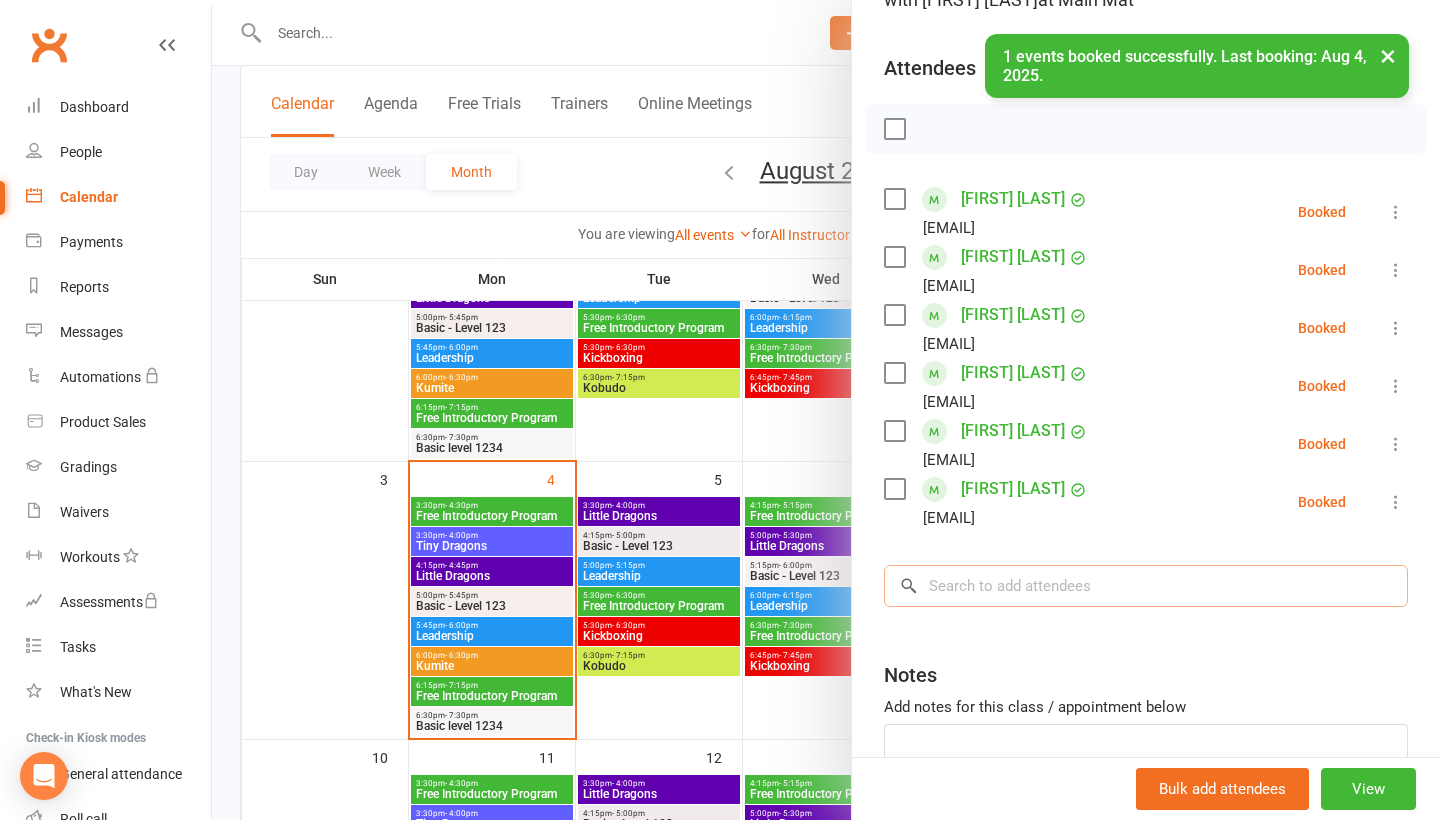 click at bounding box center [1146, 586] 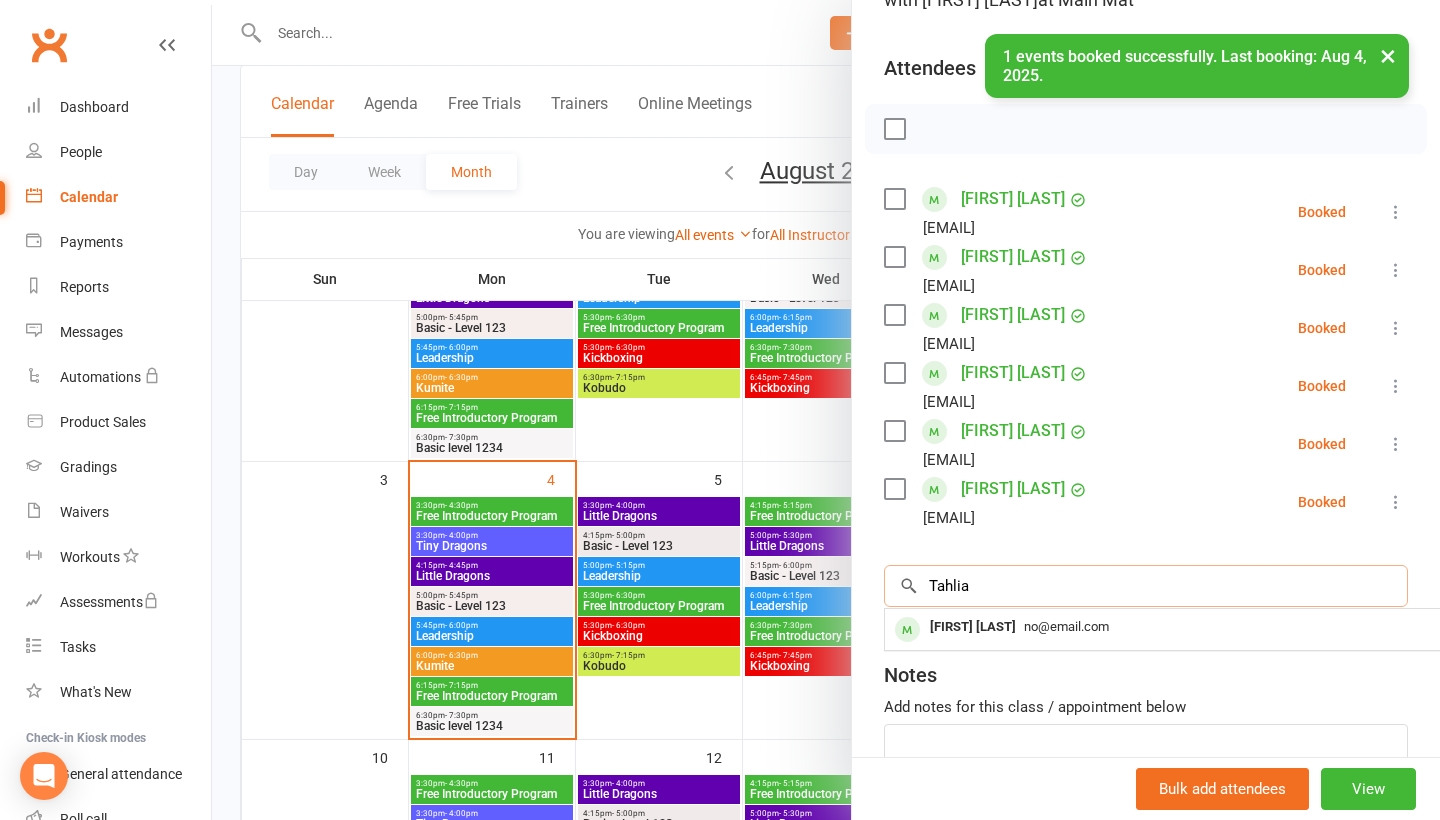 type on "Tahlia" 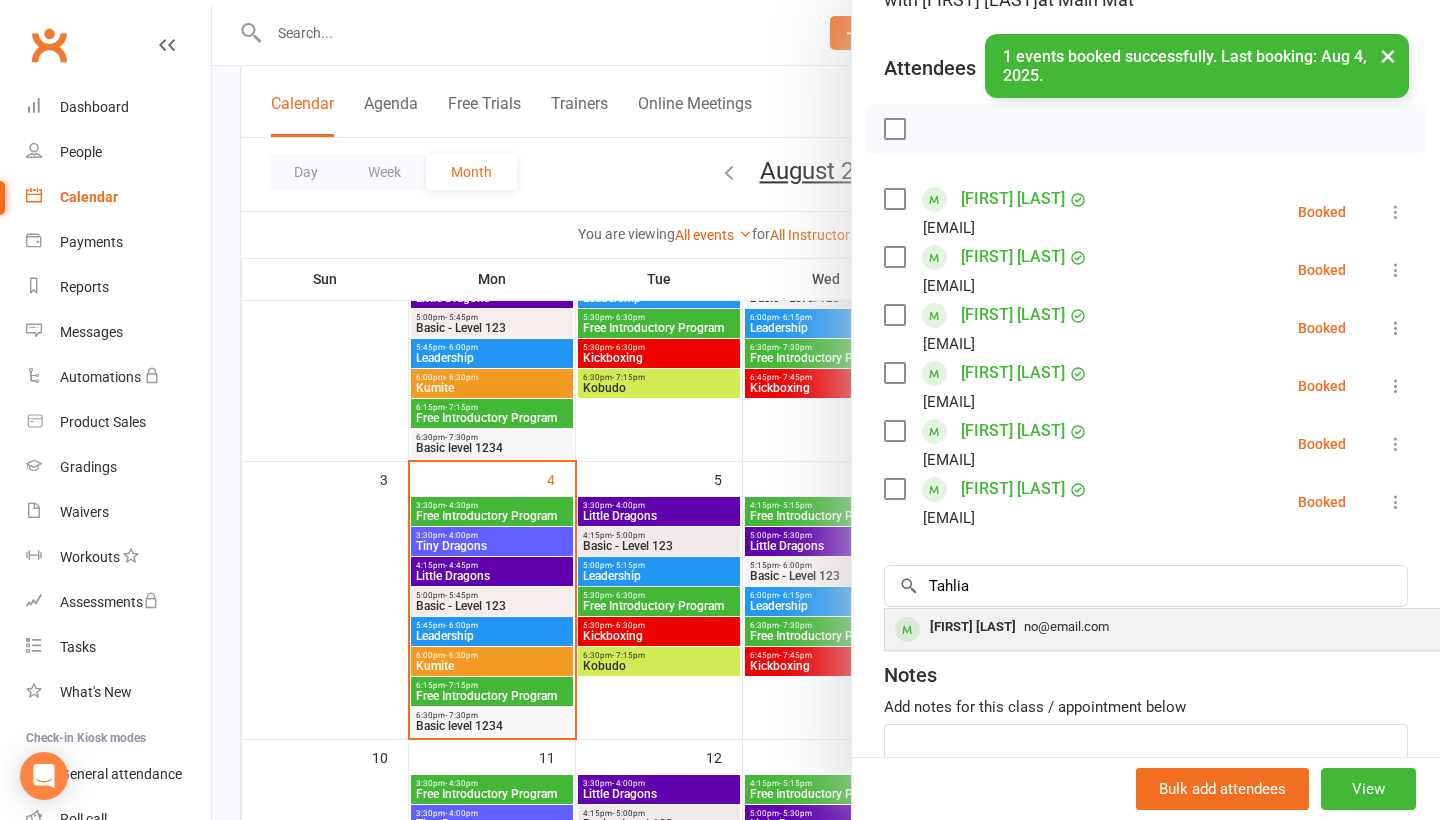 drag, startPoint x: 1063, startPoint y: 589, endPoint x: 1041, endPoint y: 643, distance: 58.30952 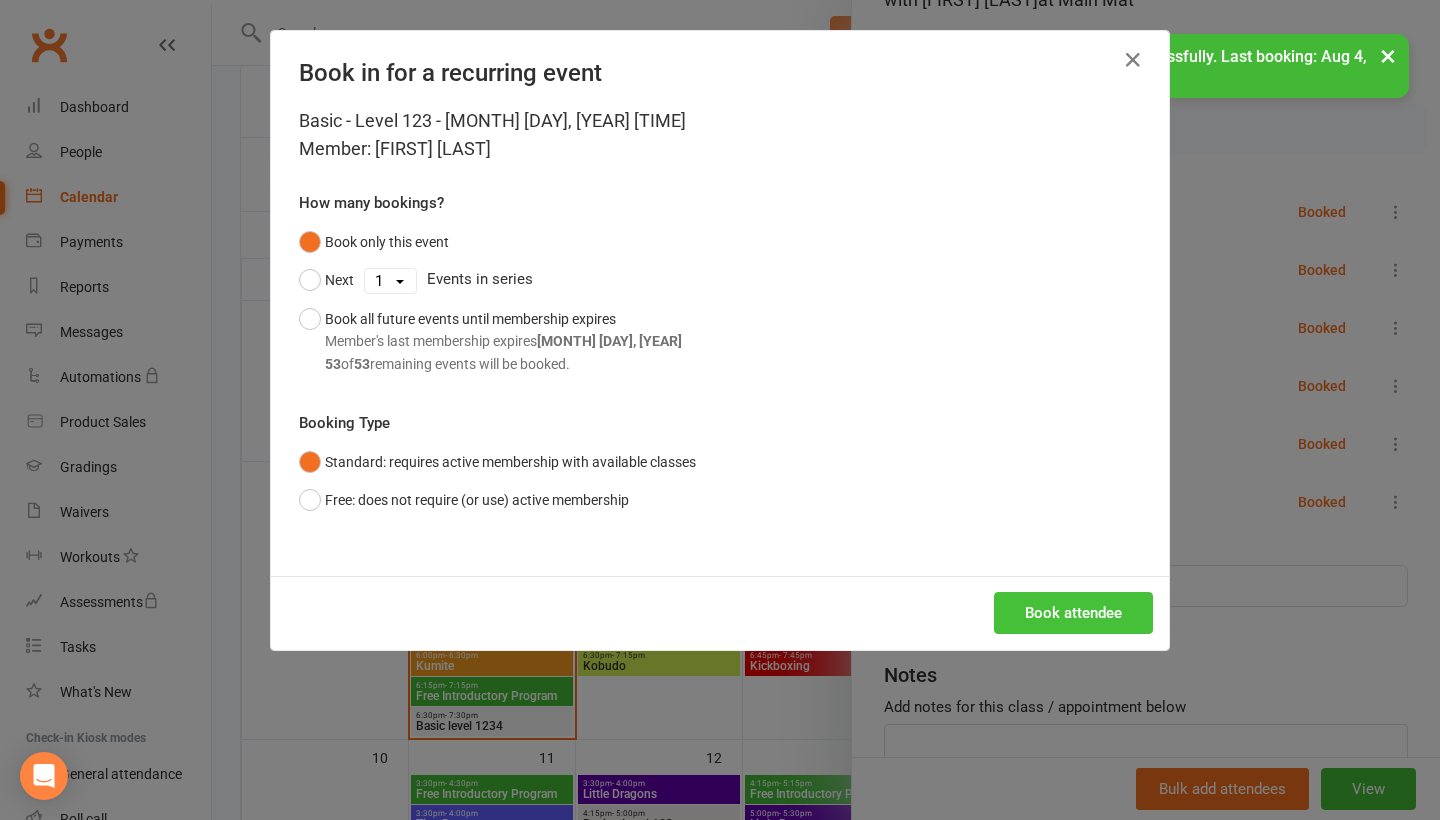 click on "Book attendee" at bounding box center [1073, 613] 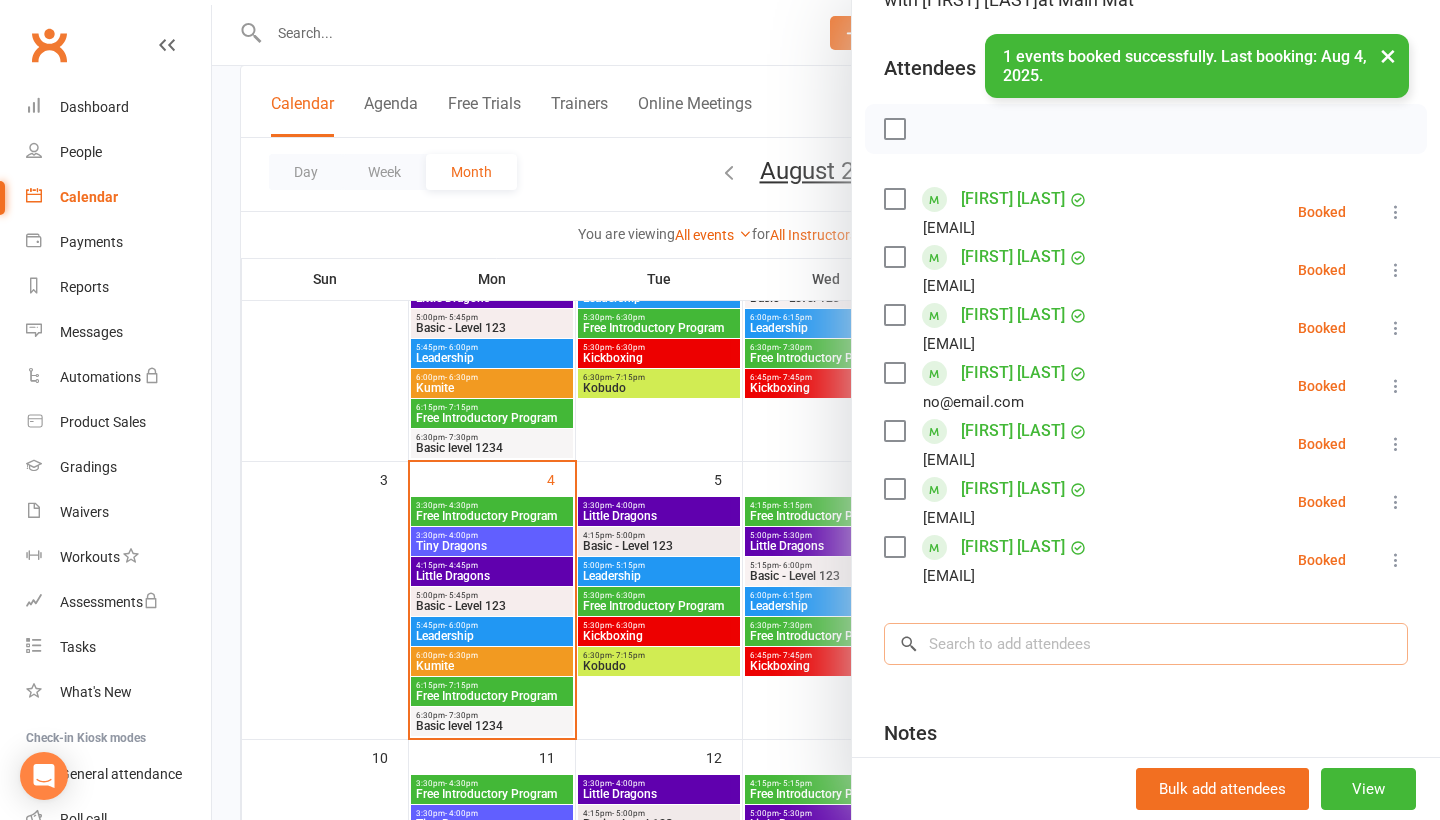 click at bounding box center [1146, 644] 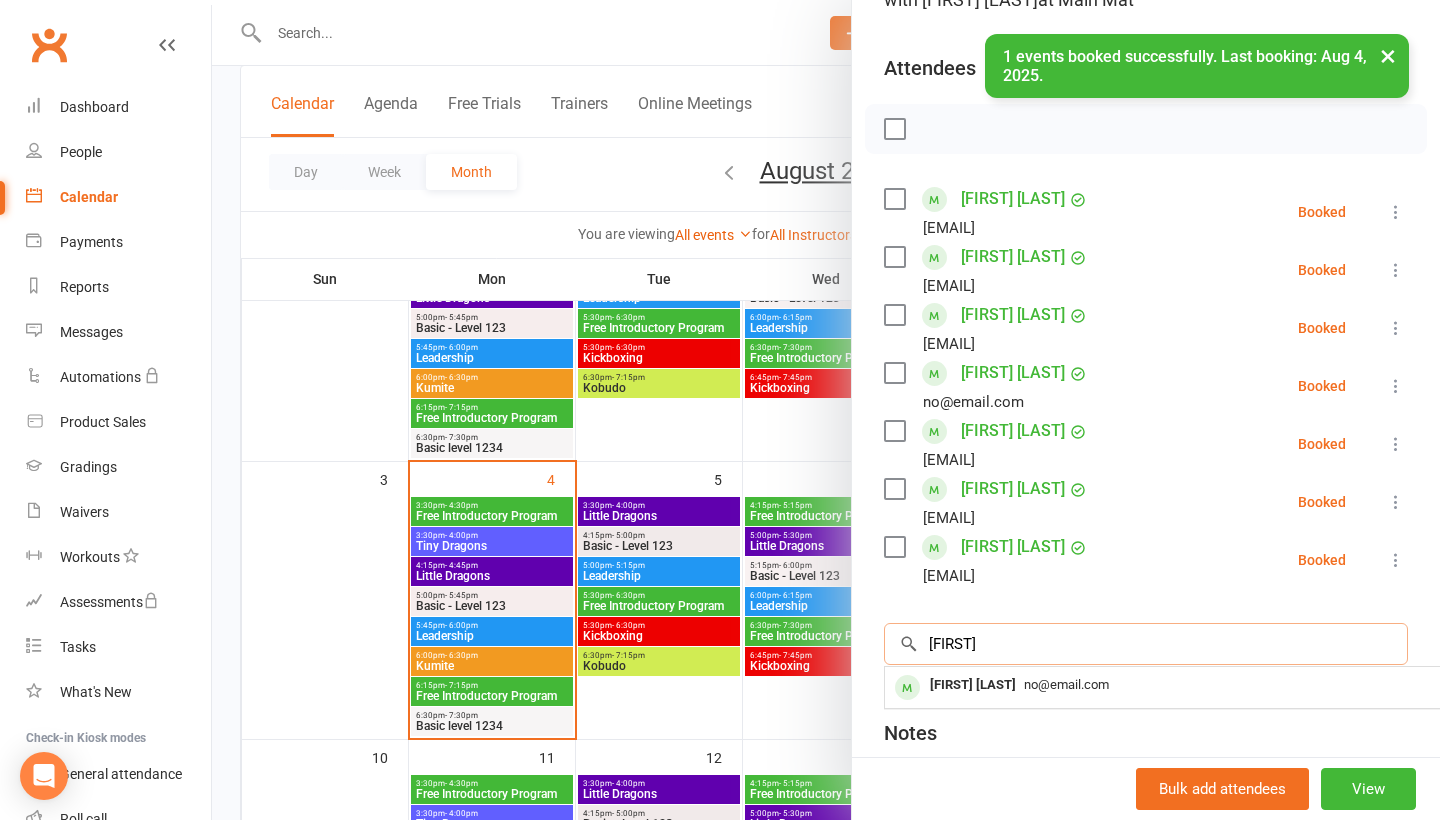 type on "[FIRST]" 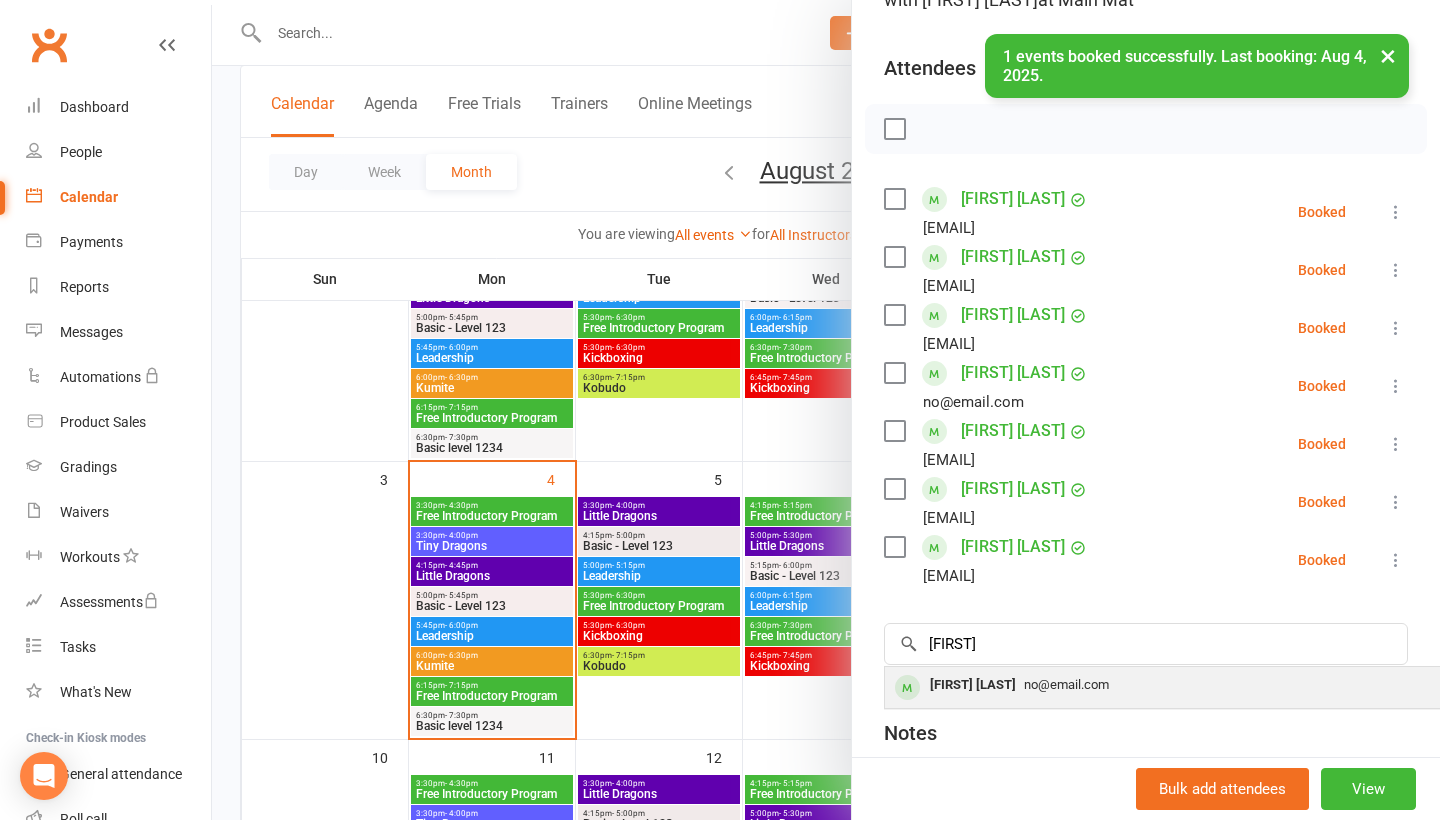 drag, startPoint x: 1031, startPoint y: 649, endPoint x: 1036, endPoint y: 696, distance: 47.26521 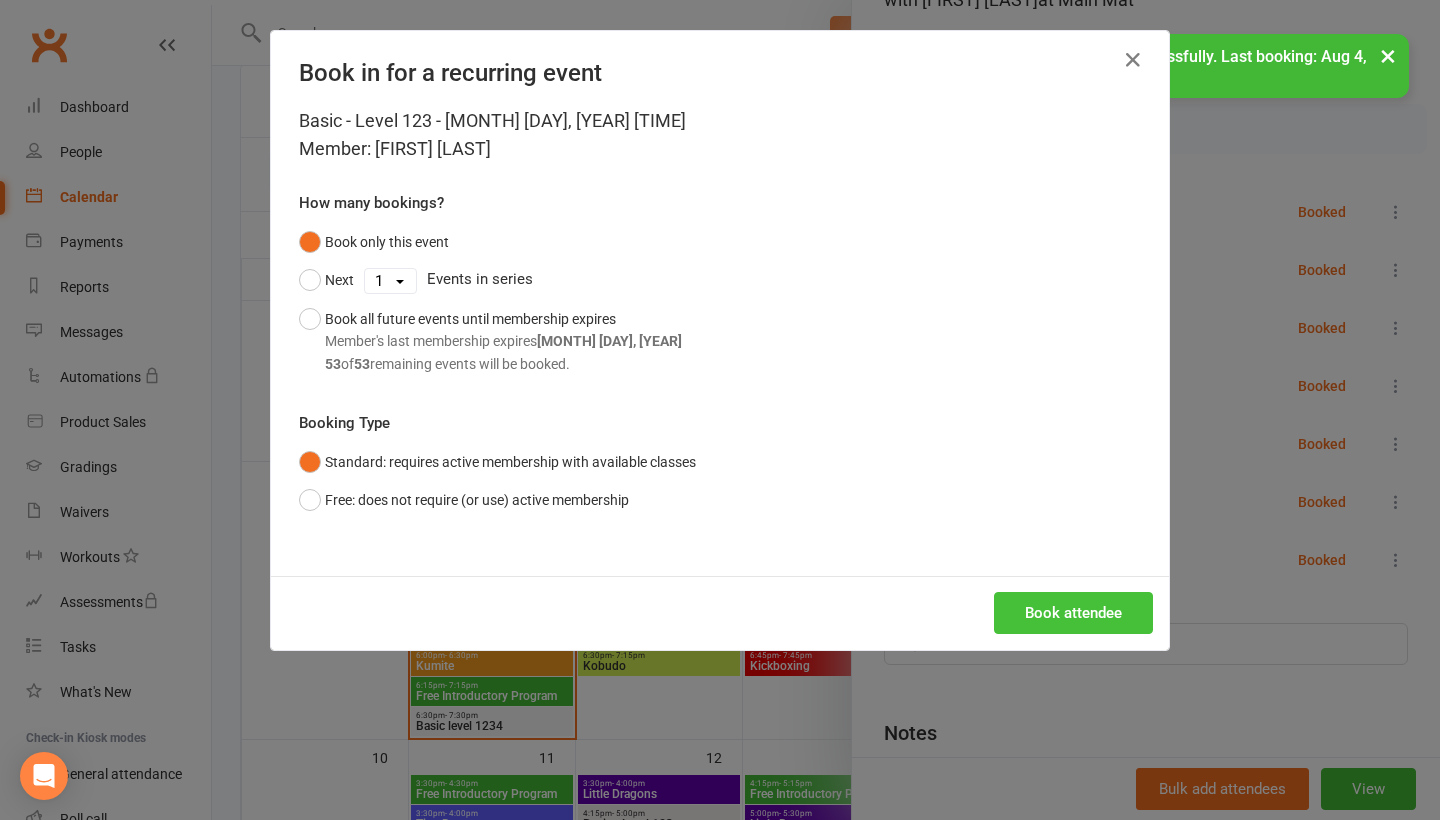 click on "Book attendee" at bounding box center (1073, 613) 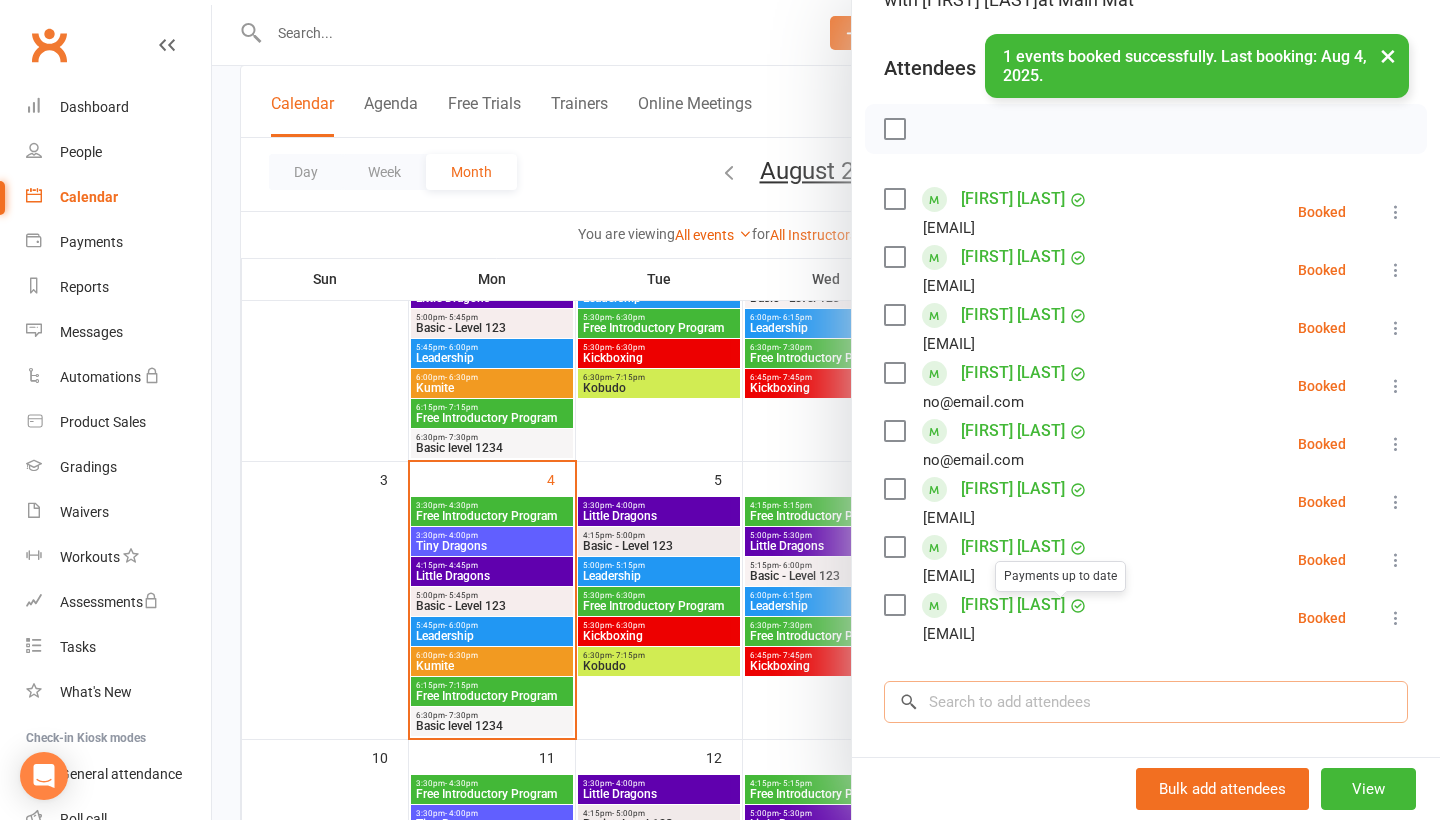 click at bounding box center (1146, 702) 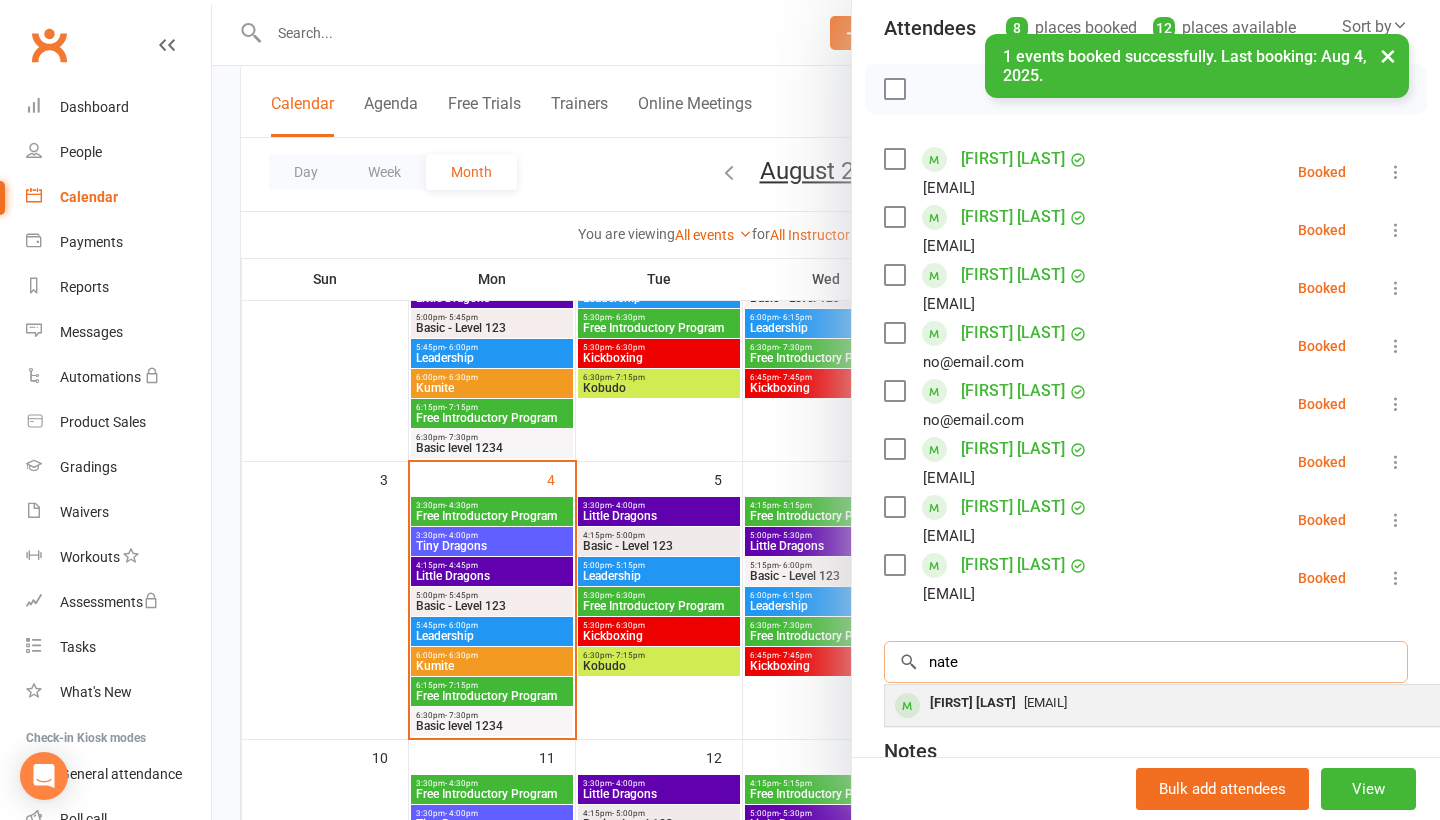 scroll, scrollTop: 229, scrollLeft: 1, axis: both 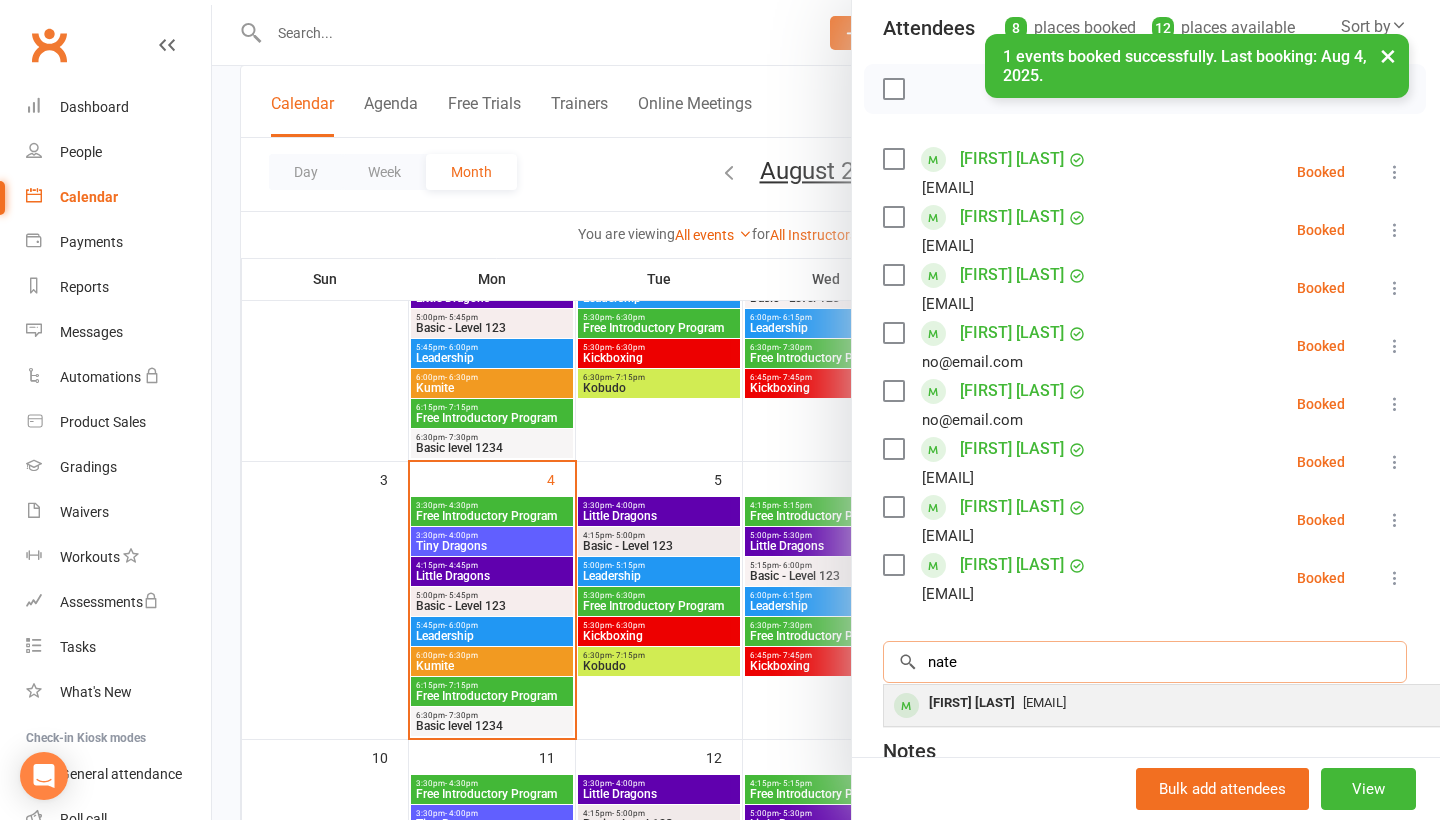 type on "nate" 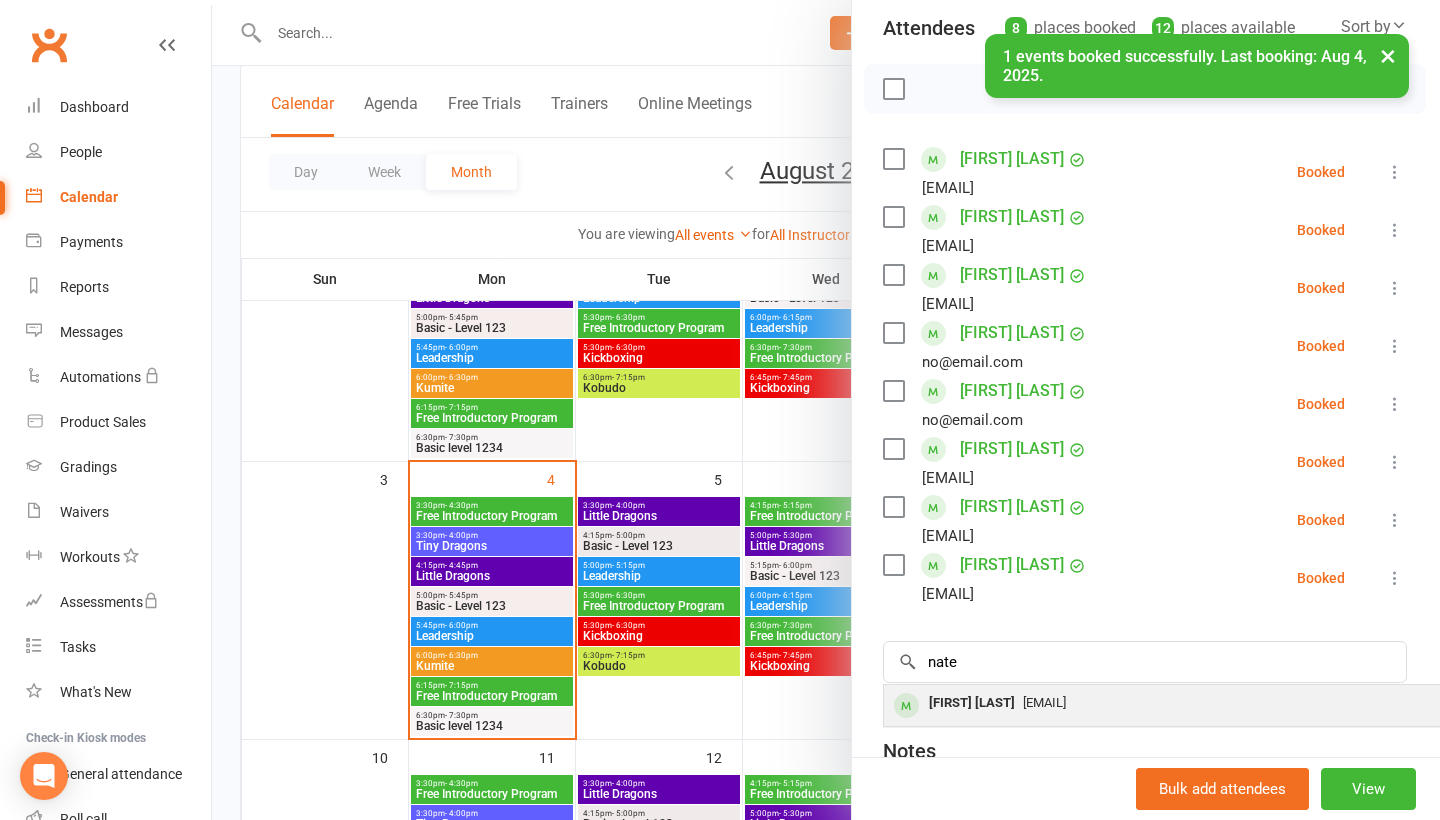 click on "[FIRST] [LAST]" at bounding box center [972, 703] 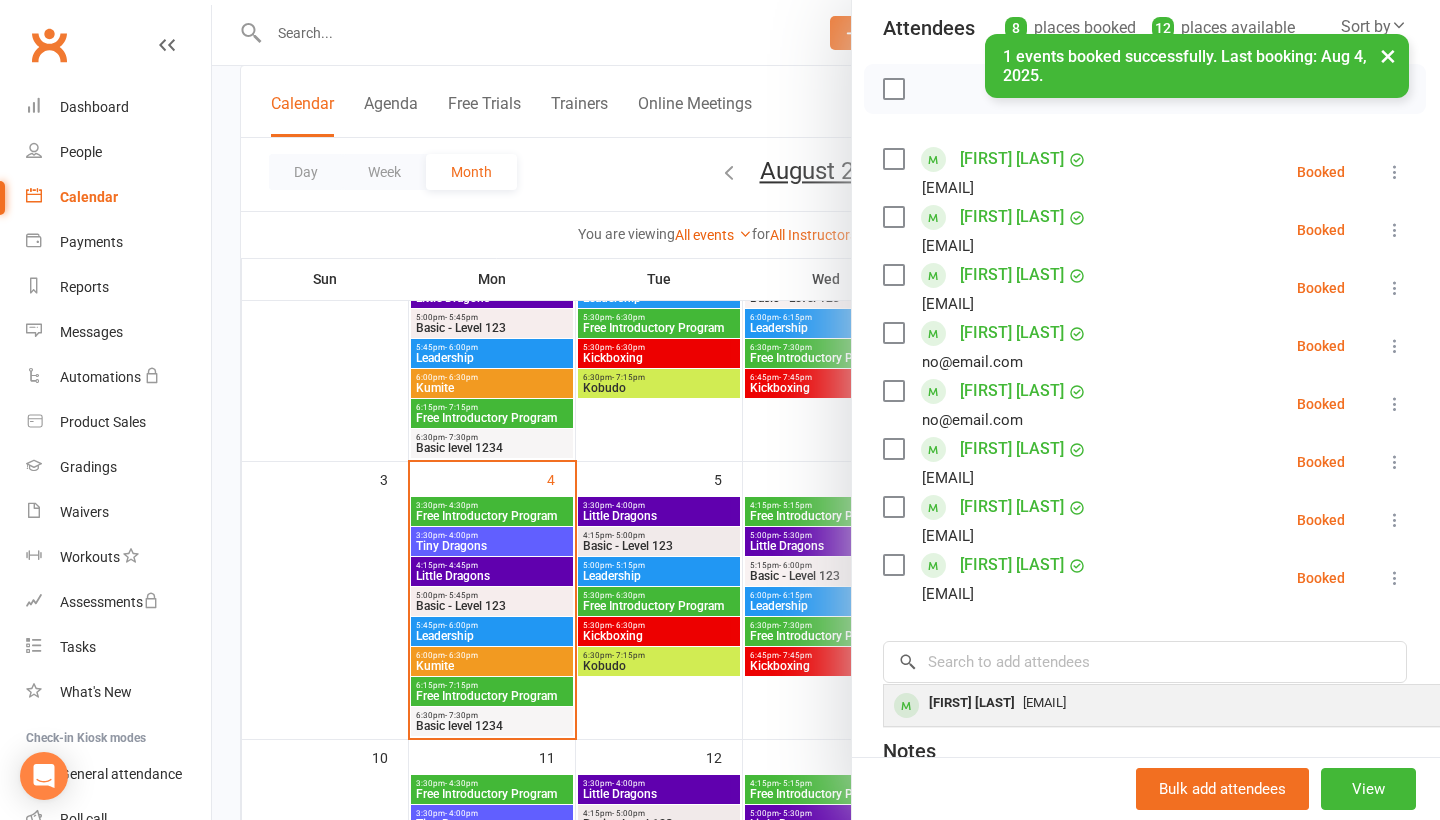 scroll, scrollTop: 229, scrollLeft: 0, axis: vertical 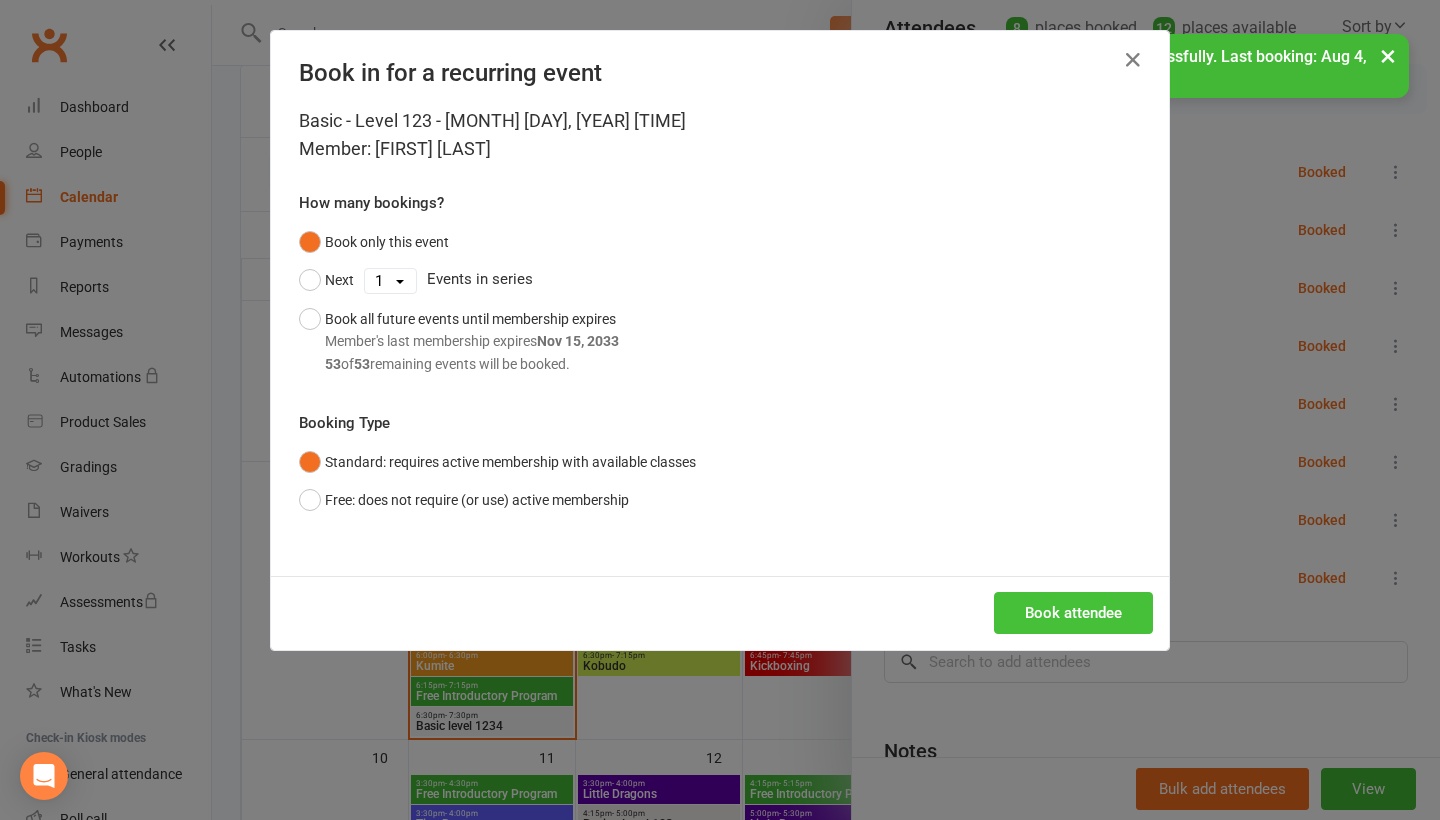 click on "Book attendee" at bounding box center [1073, 613] 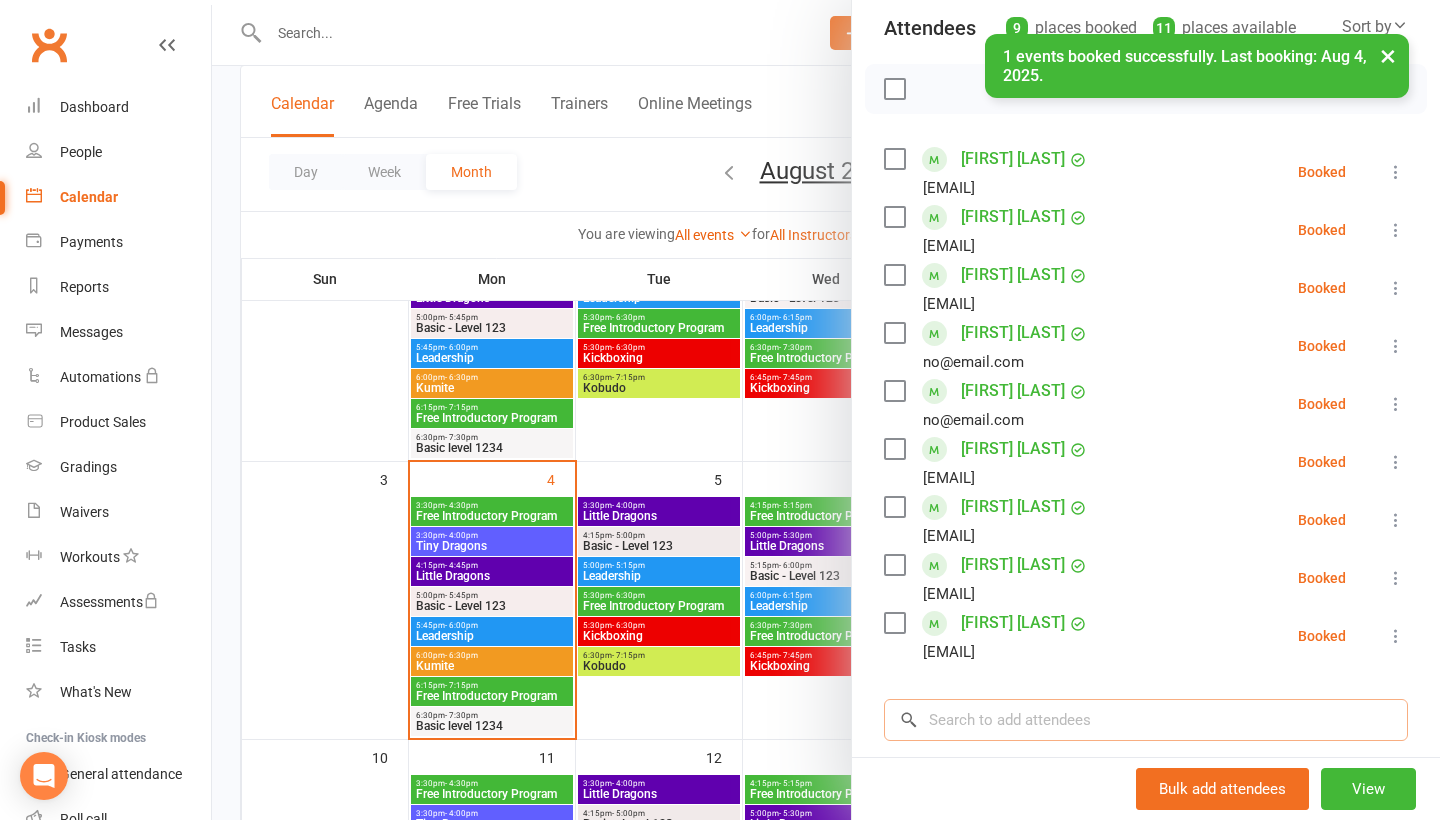click at bounding box center (1146, 720) 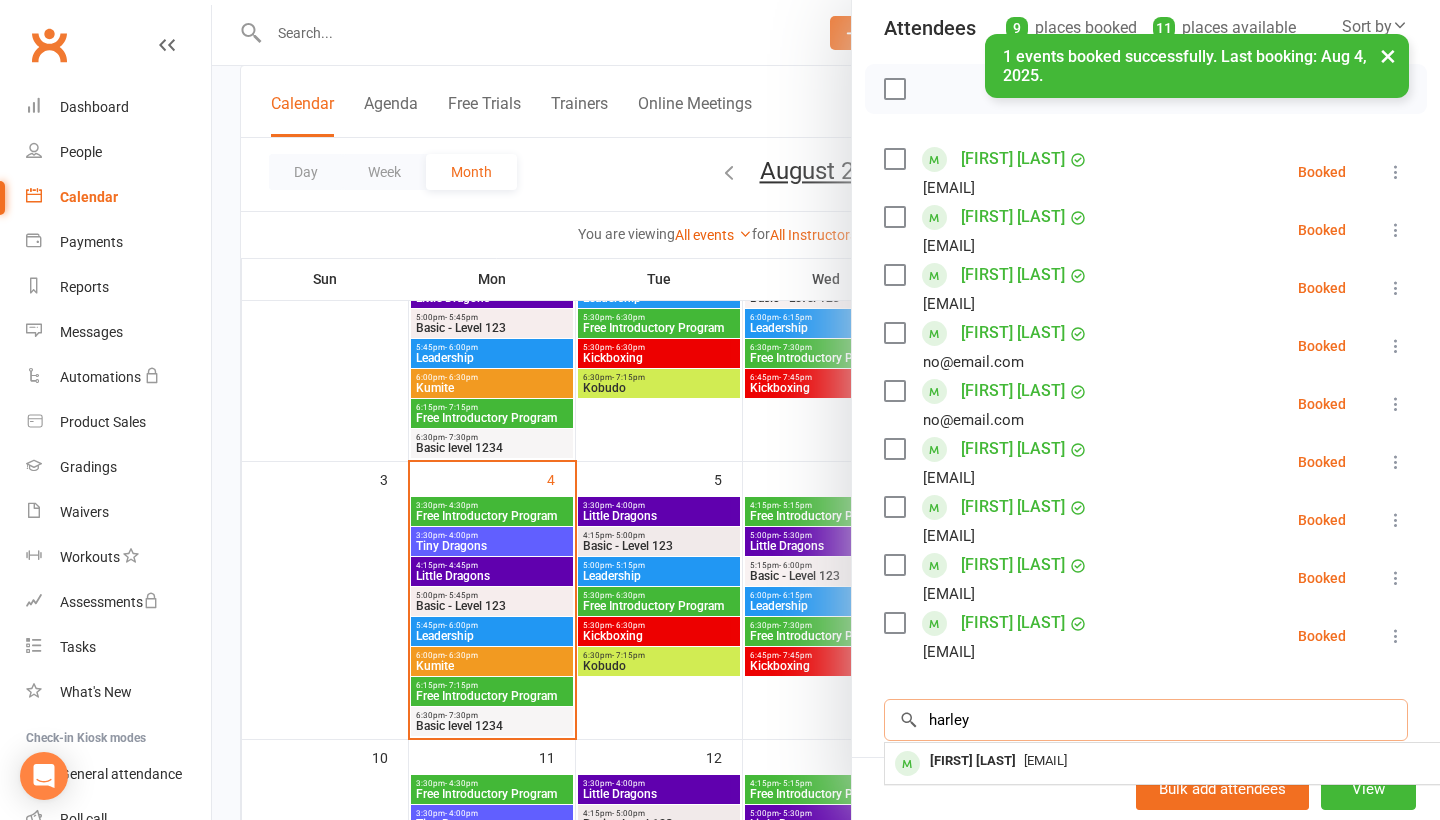 scroll, scrollTop: 268, scrollLeft: 0, axis: vertical 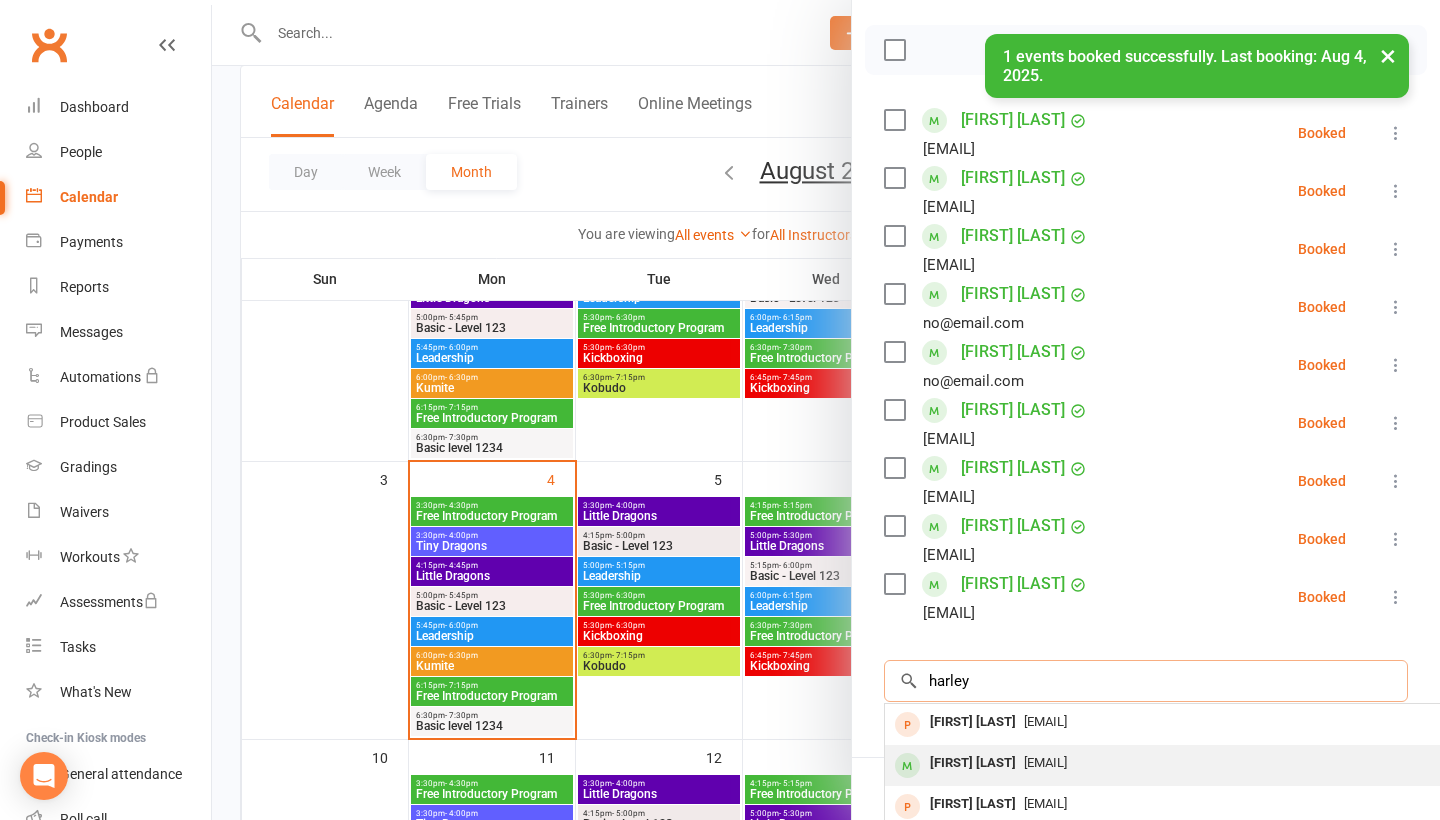 type on "harley" 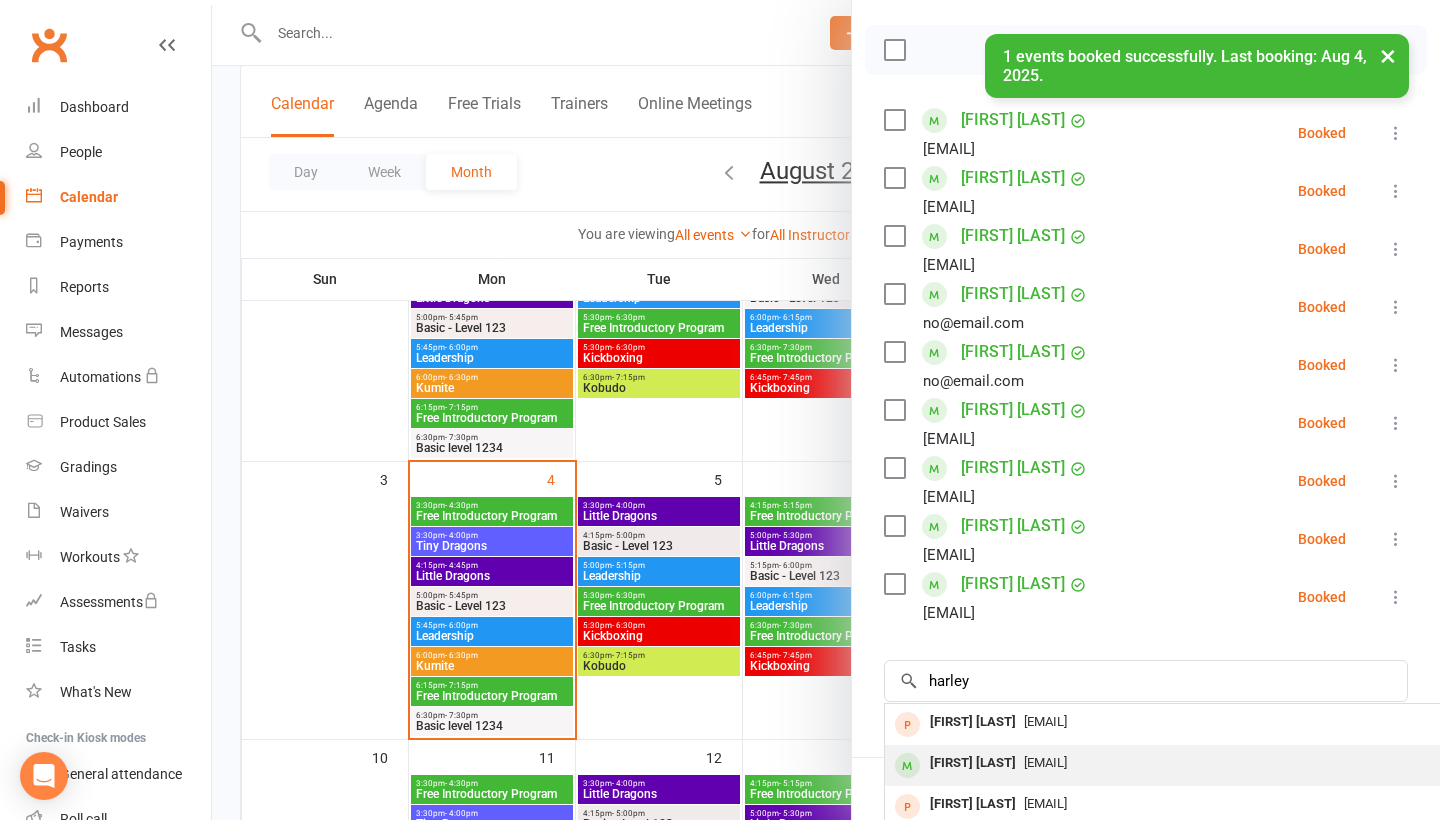 click on "[FIRST] [LAST]" at bounding box center [973, 763] 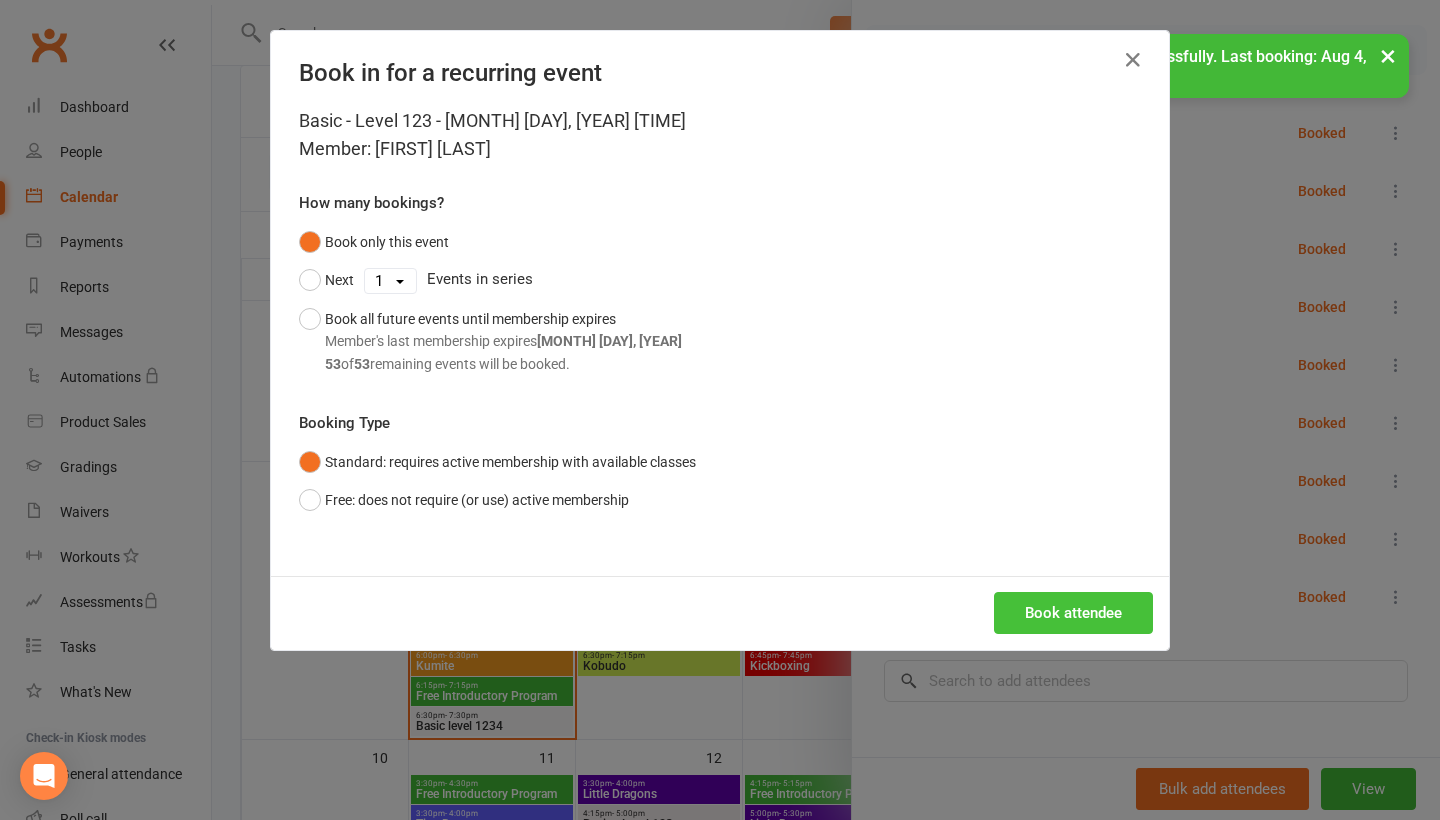 click on "Book attendee" at bounding box center [1073, 613] 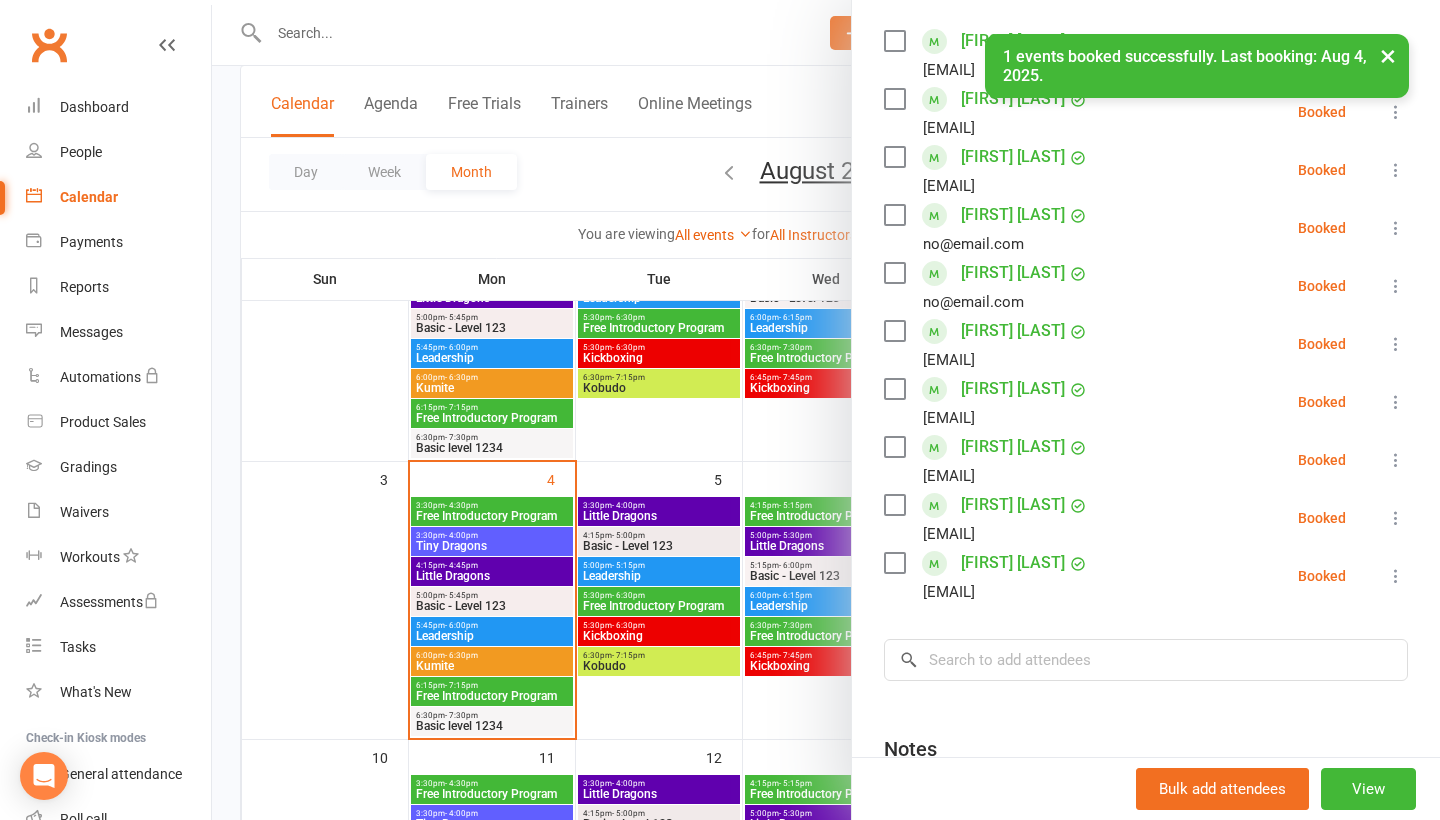 scroll, scrollTop: 344, scrollLeft: 0, axis: vertical 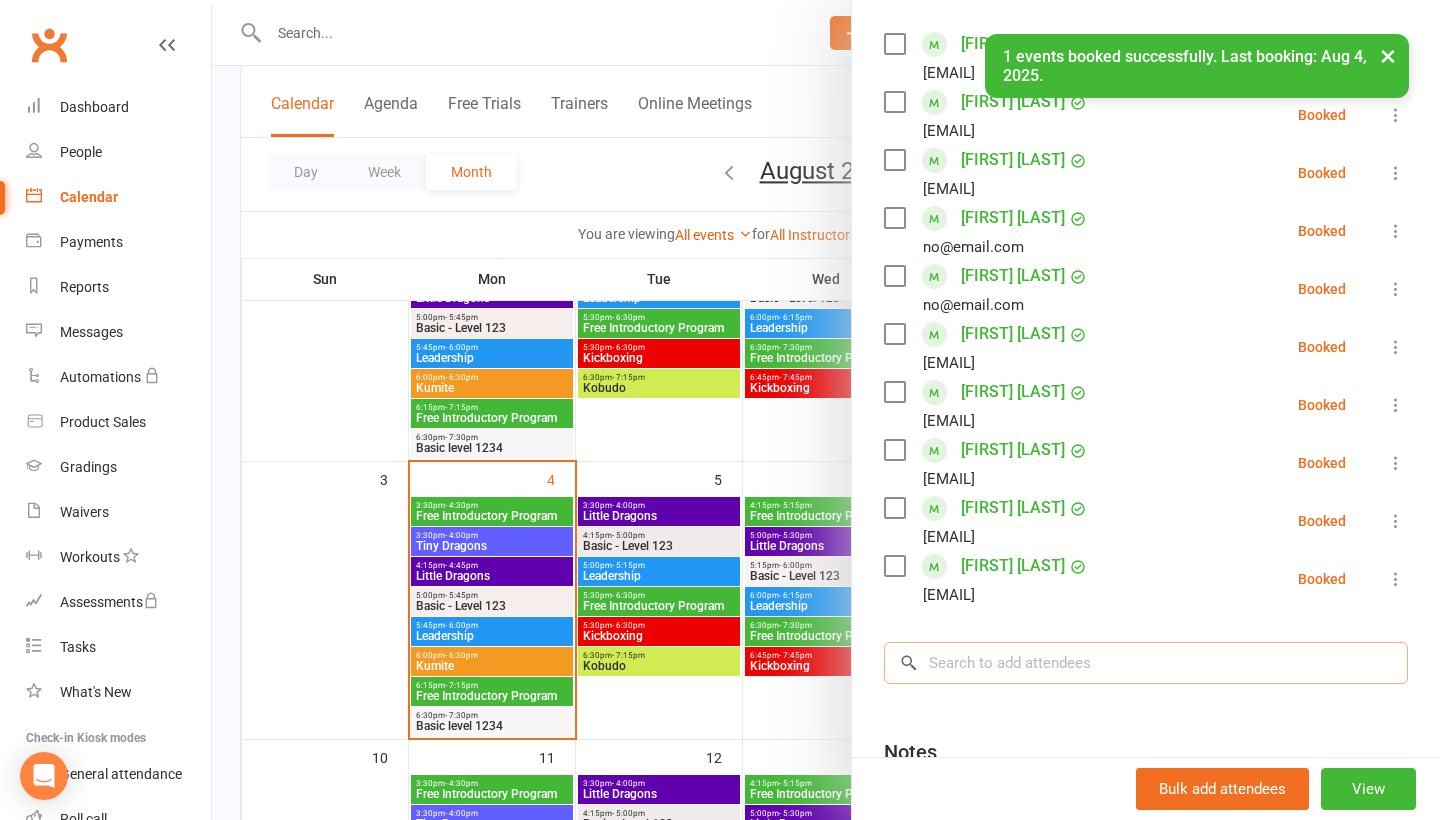 click at bounding box center (1146, 663) 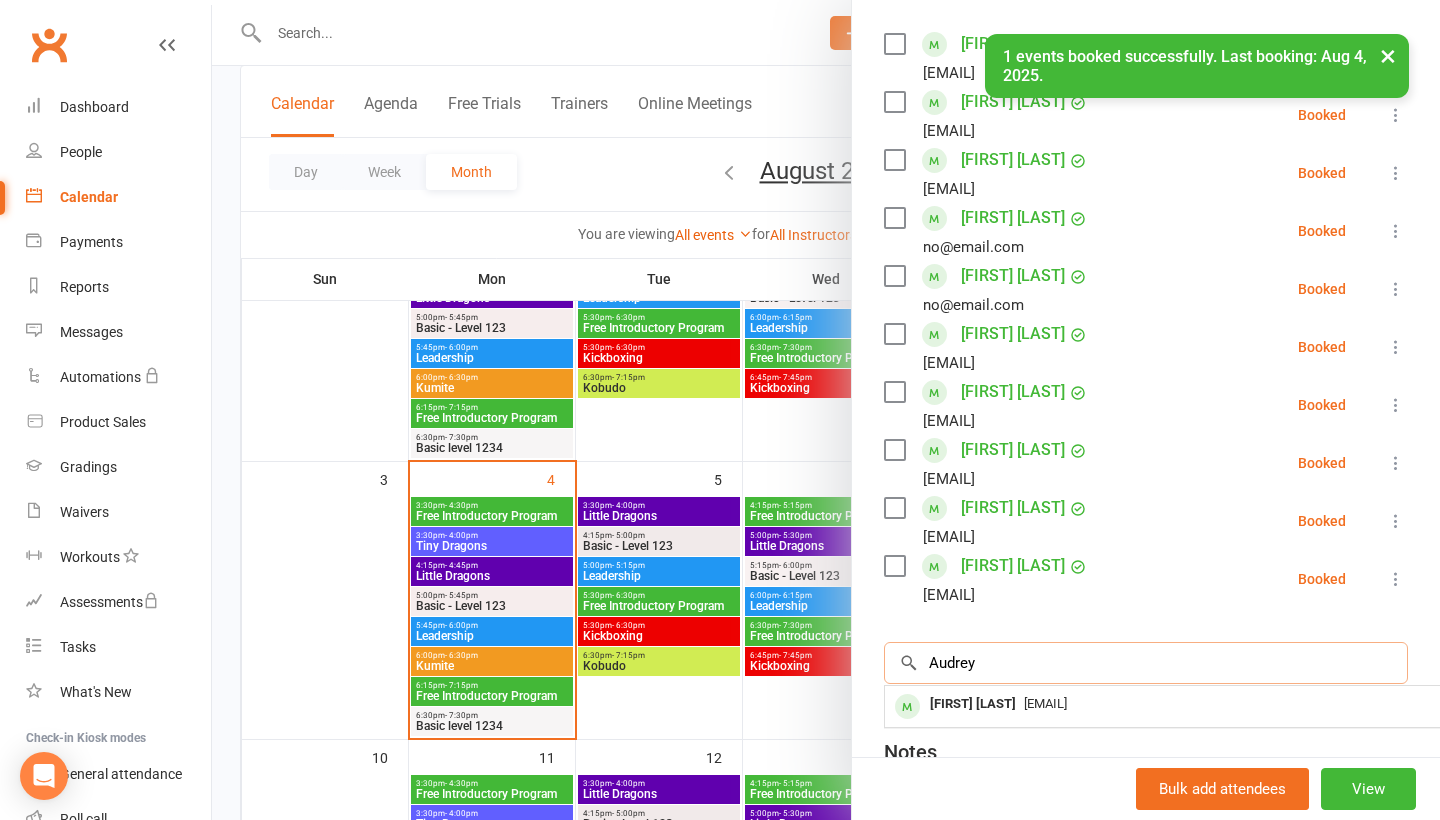 type on "Audrey" 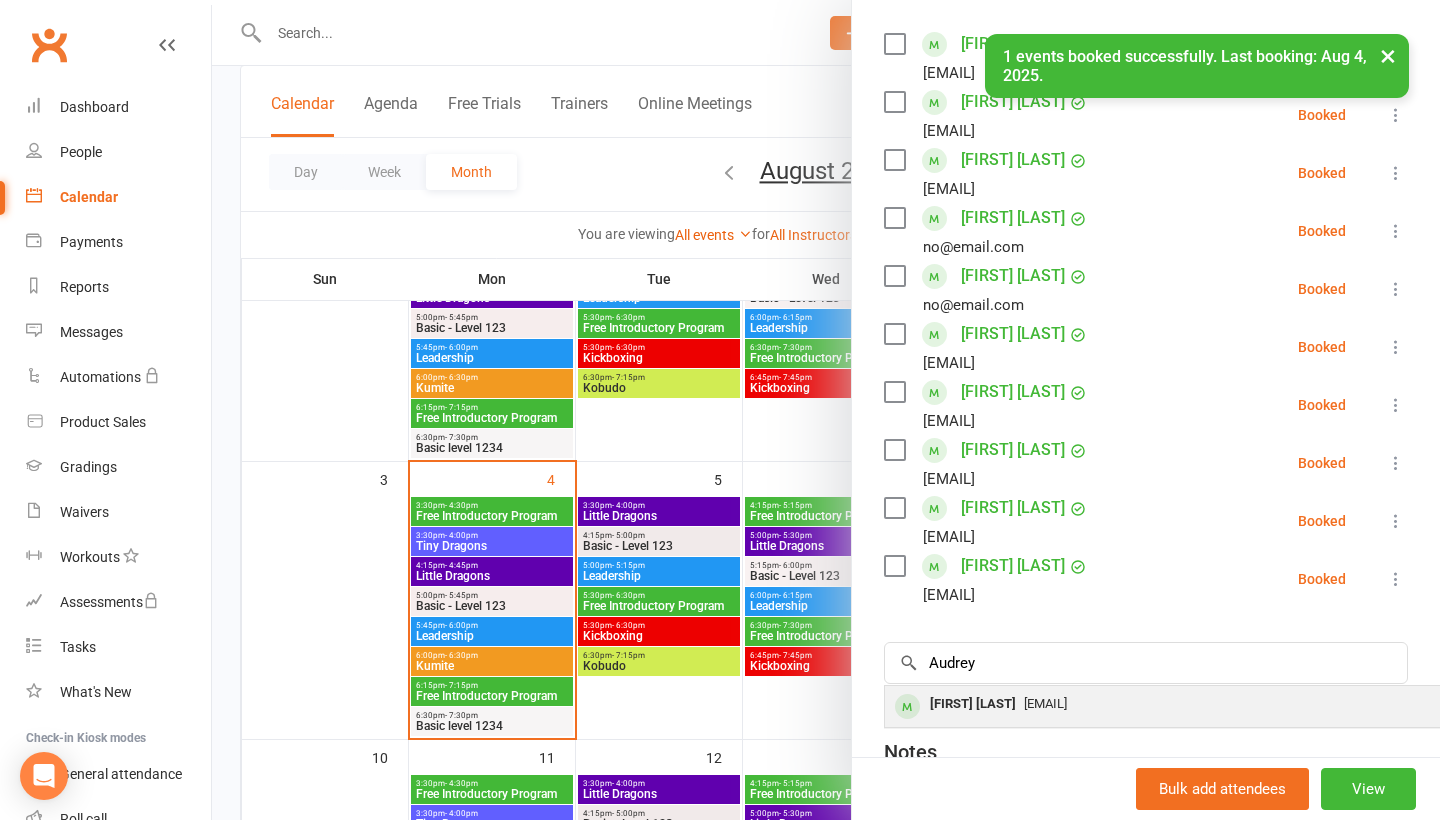 drag, startPoint x: 1042, startPoint y: 663, endPoint x: 1038, endPoint y: 709, distance: 46.173584 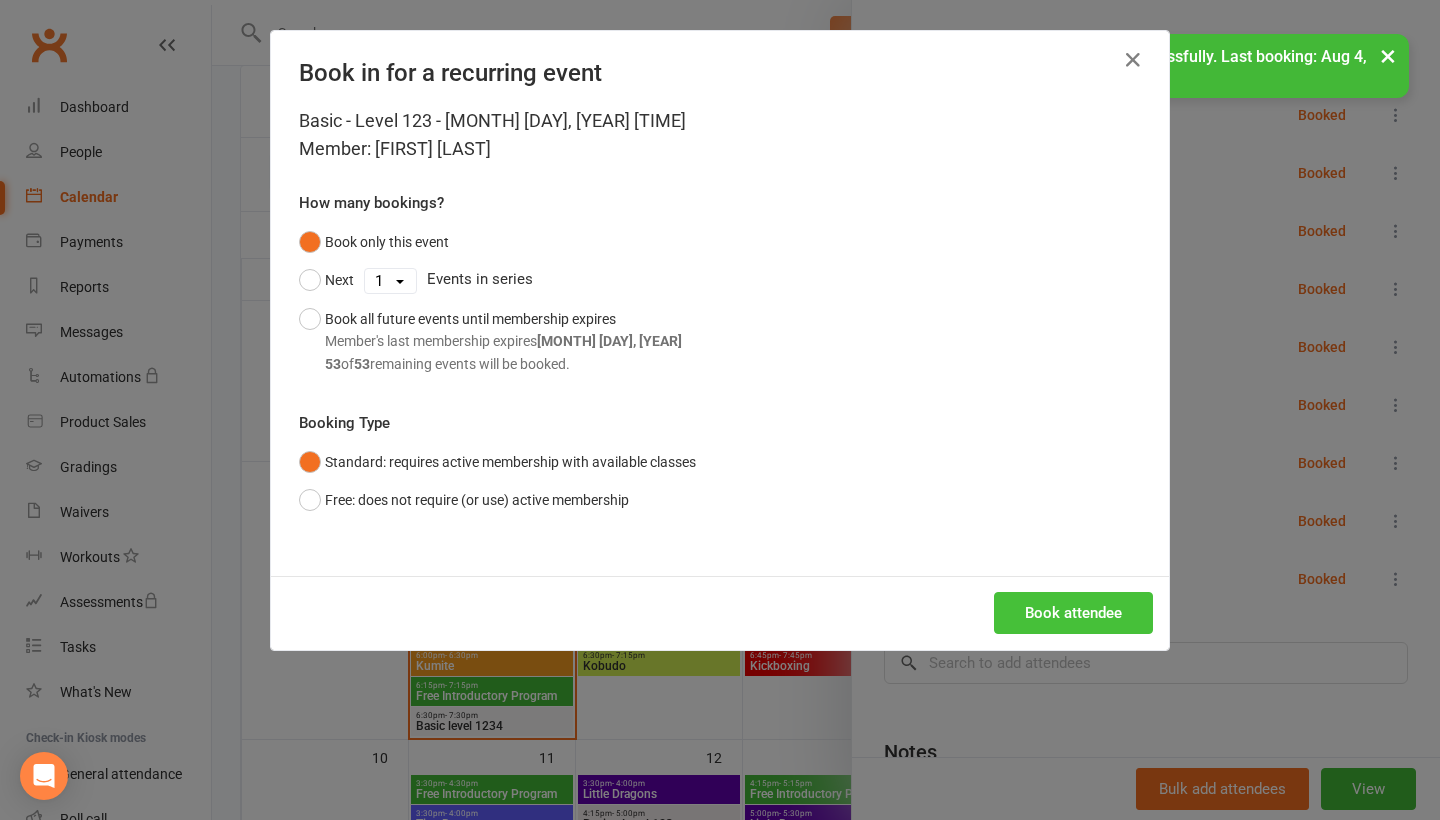 click on "Book attendee" at bounding box center [1073, 613] 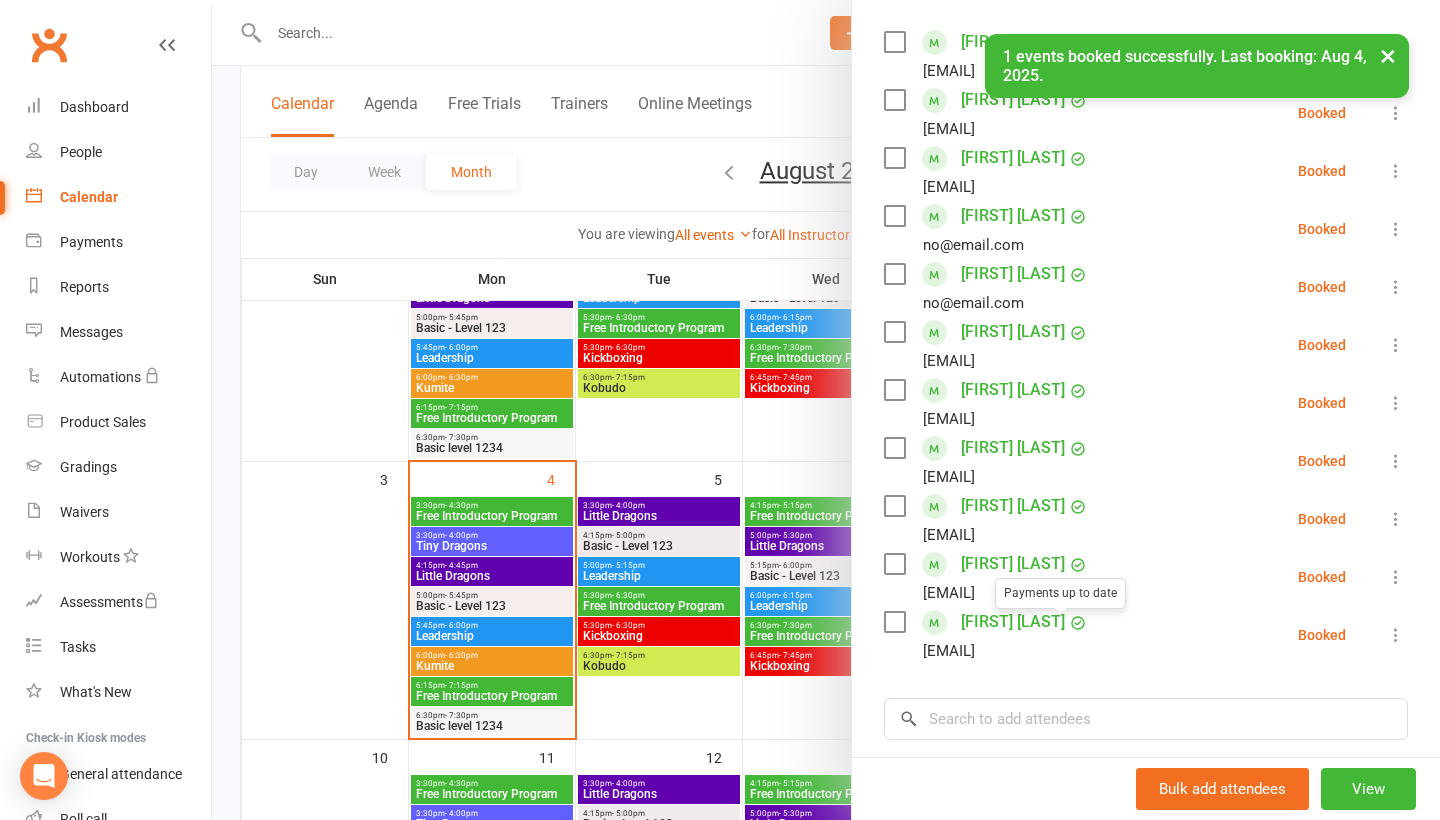 scroll, scrollTop: 344, scrollLeft: 0, axis: vertical 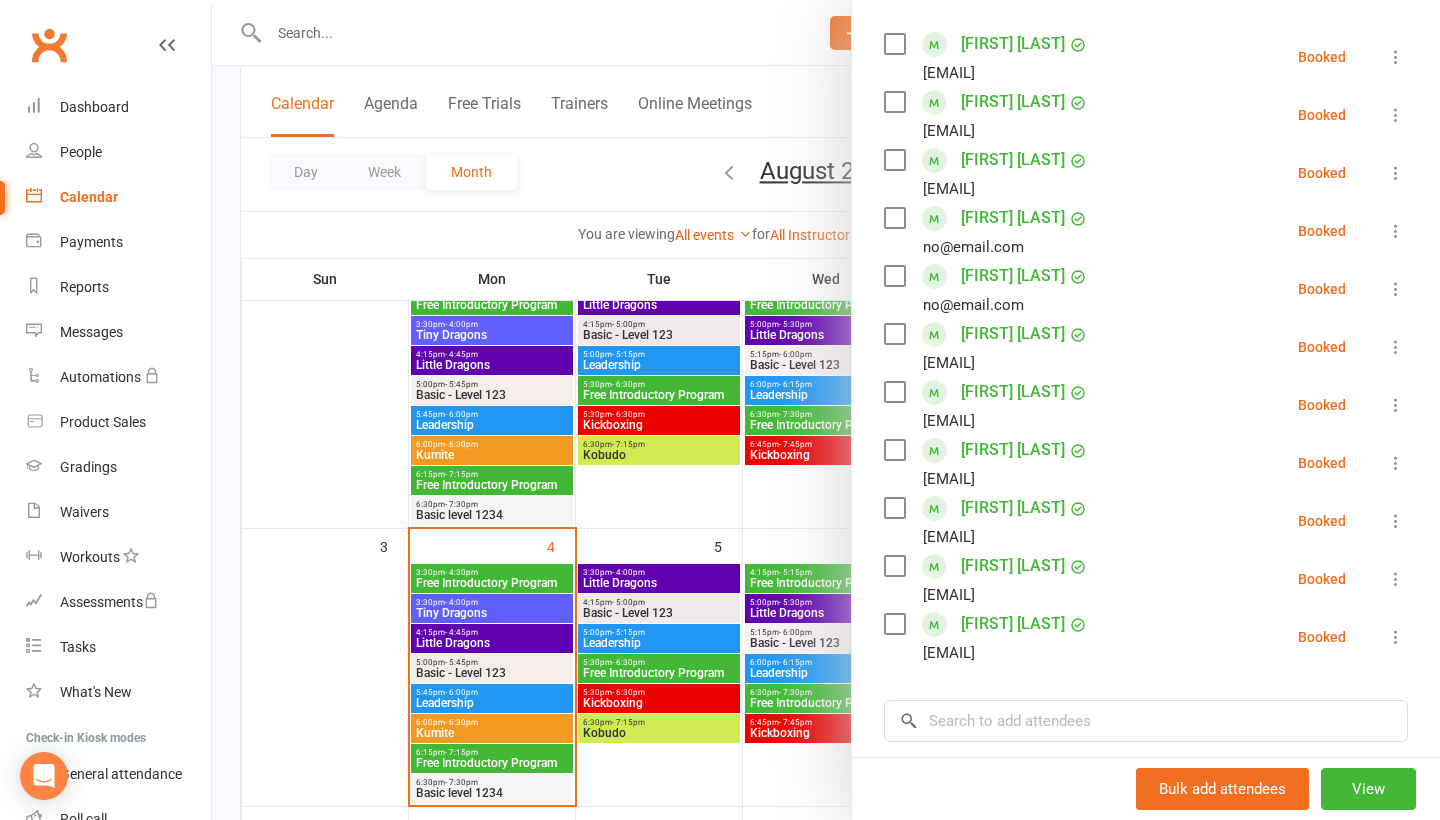 click at bounding box center (1396, 57) 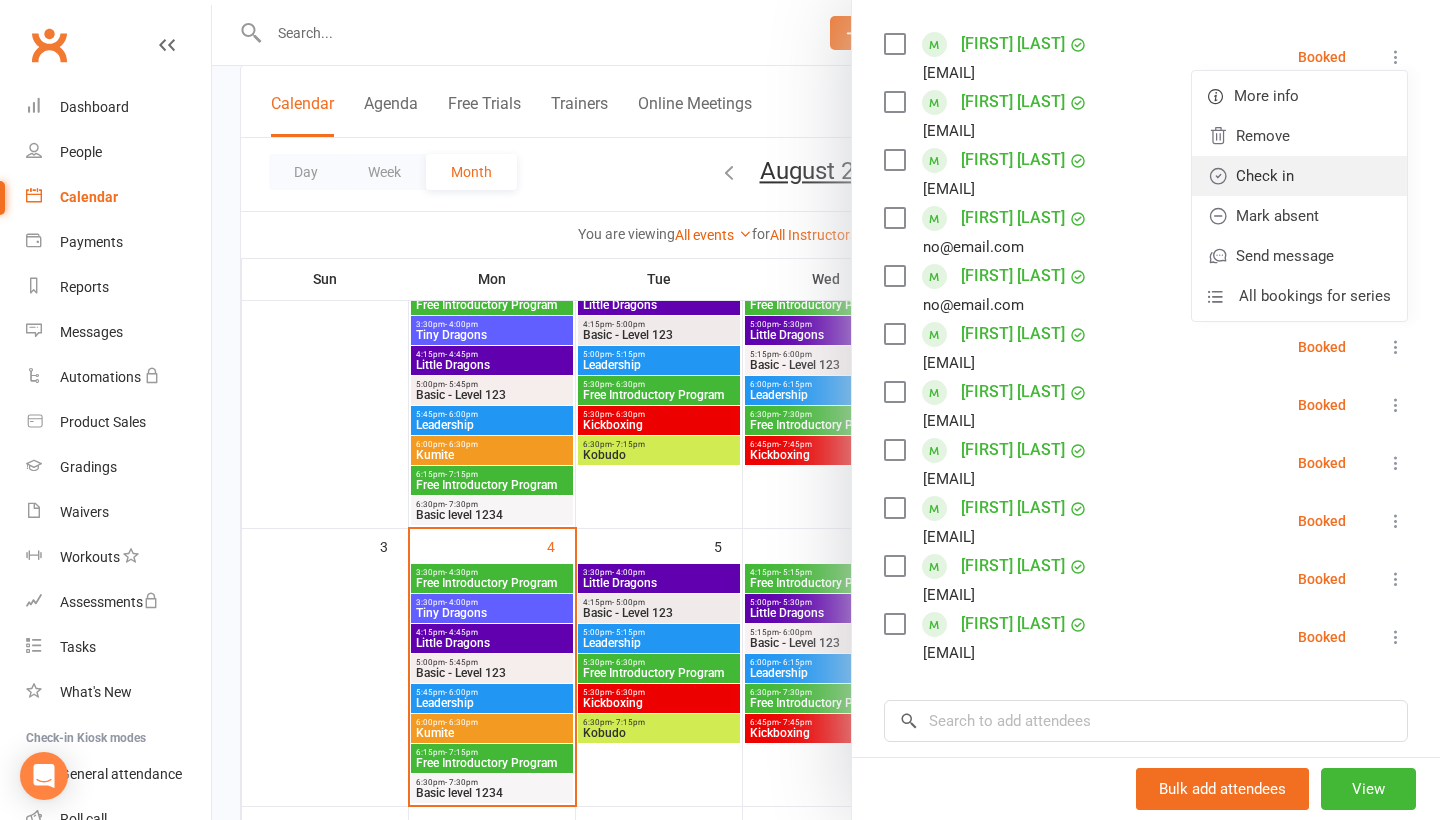 click on "Check in" at bounding box center [1299, 176] 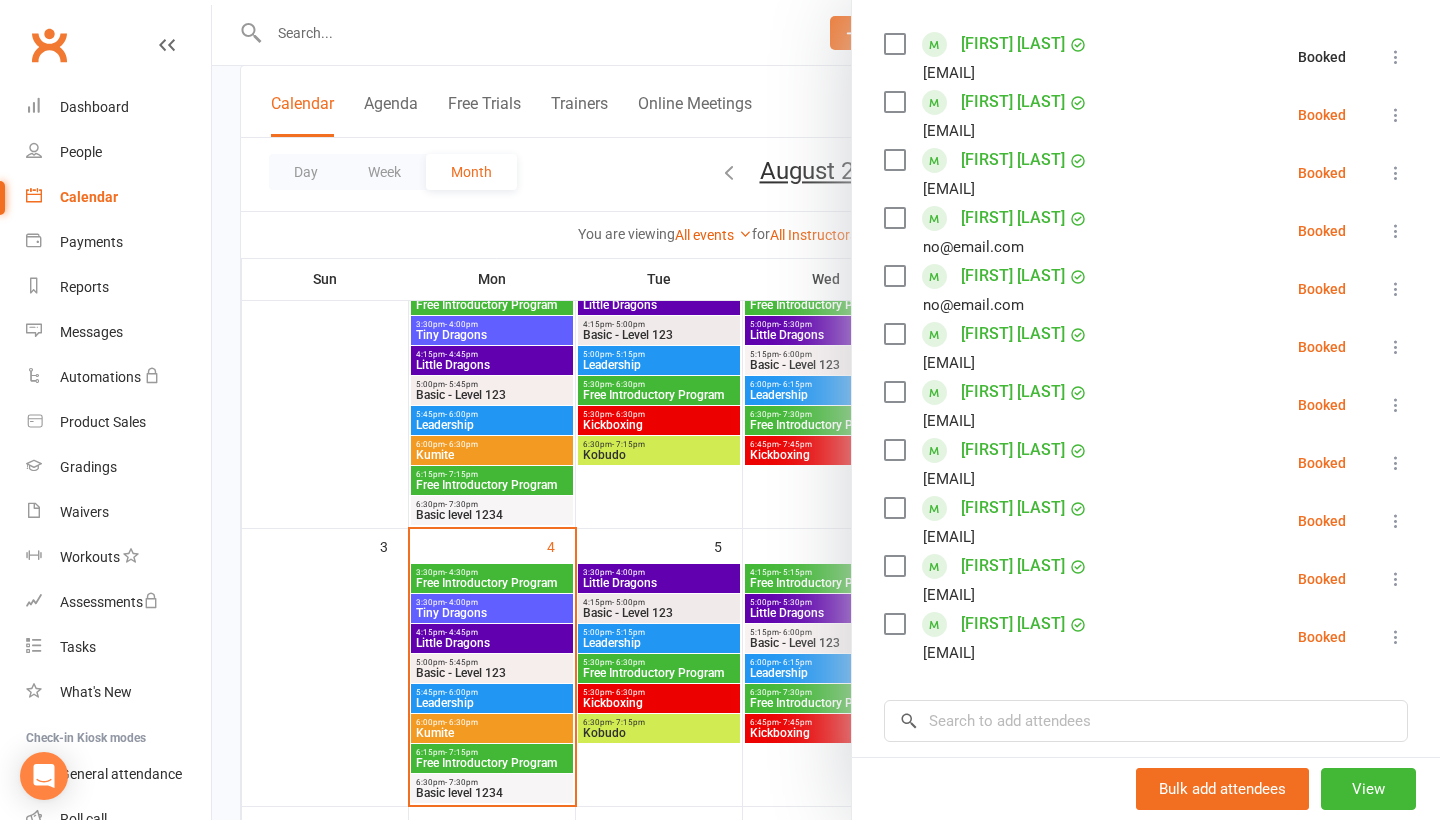 click at bounding box center [1396, 115] 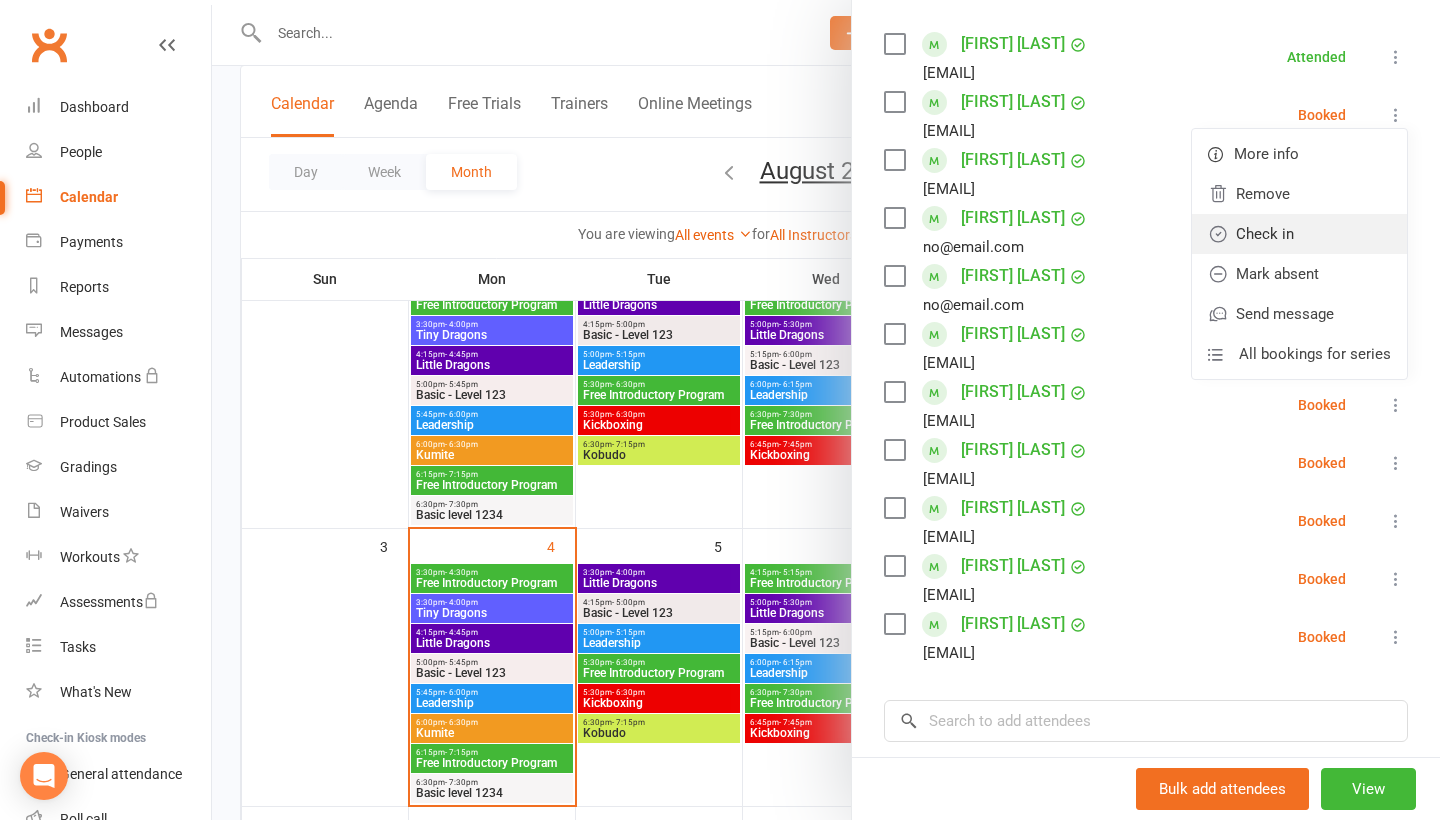 click on "Check in" at bounding box center (1299, 234) 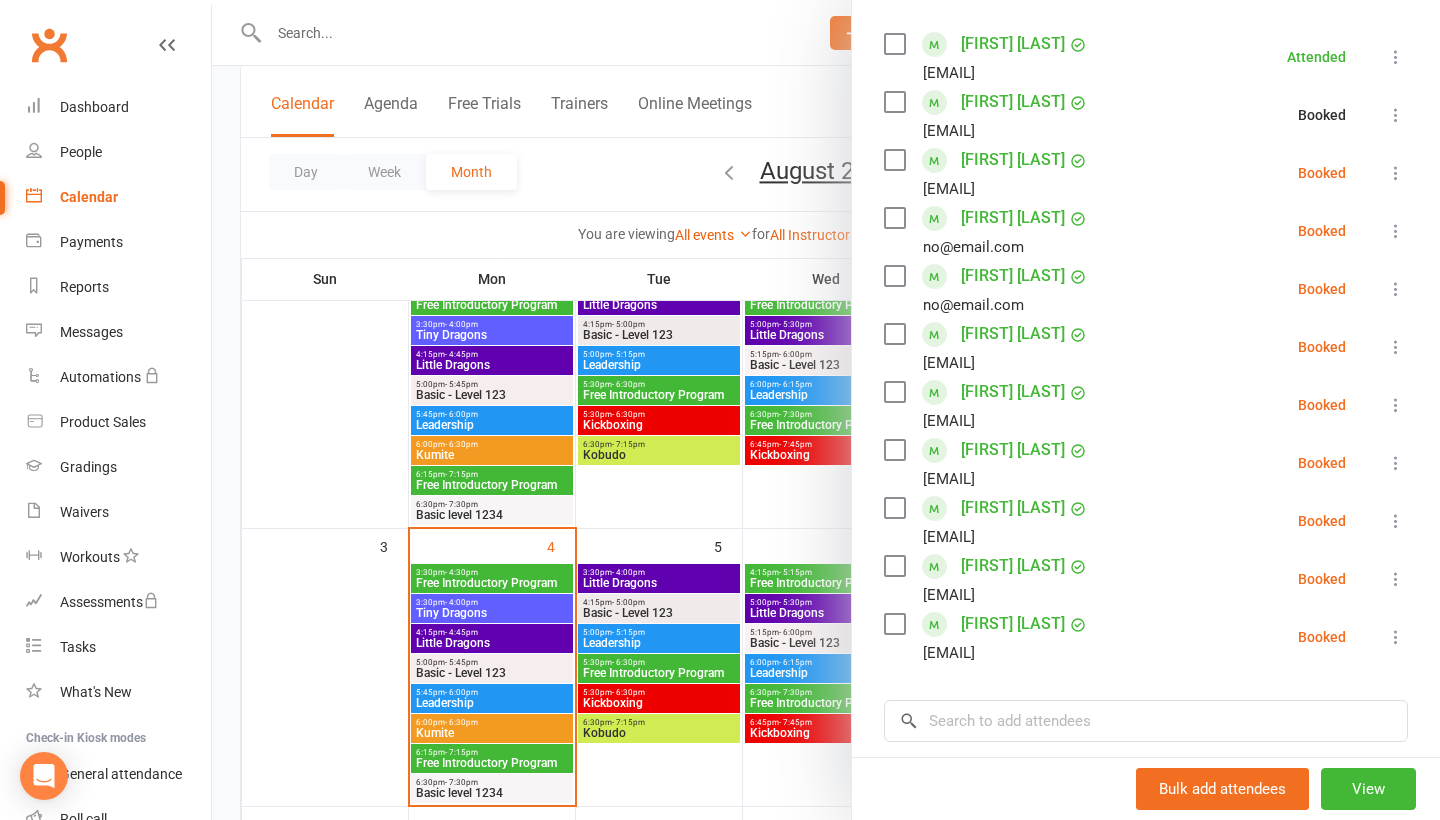 click at bounding box center [1396, 173] 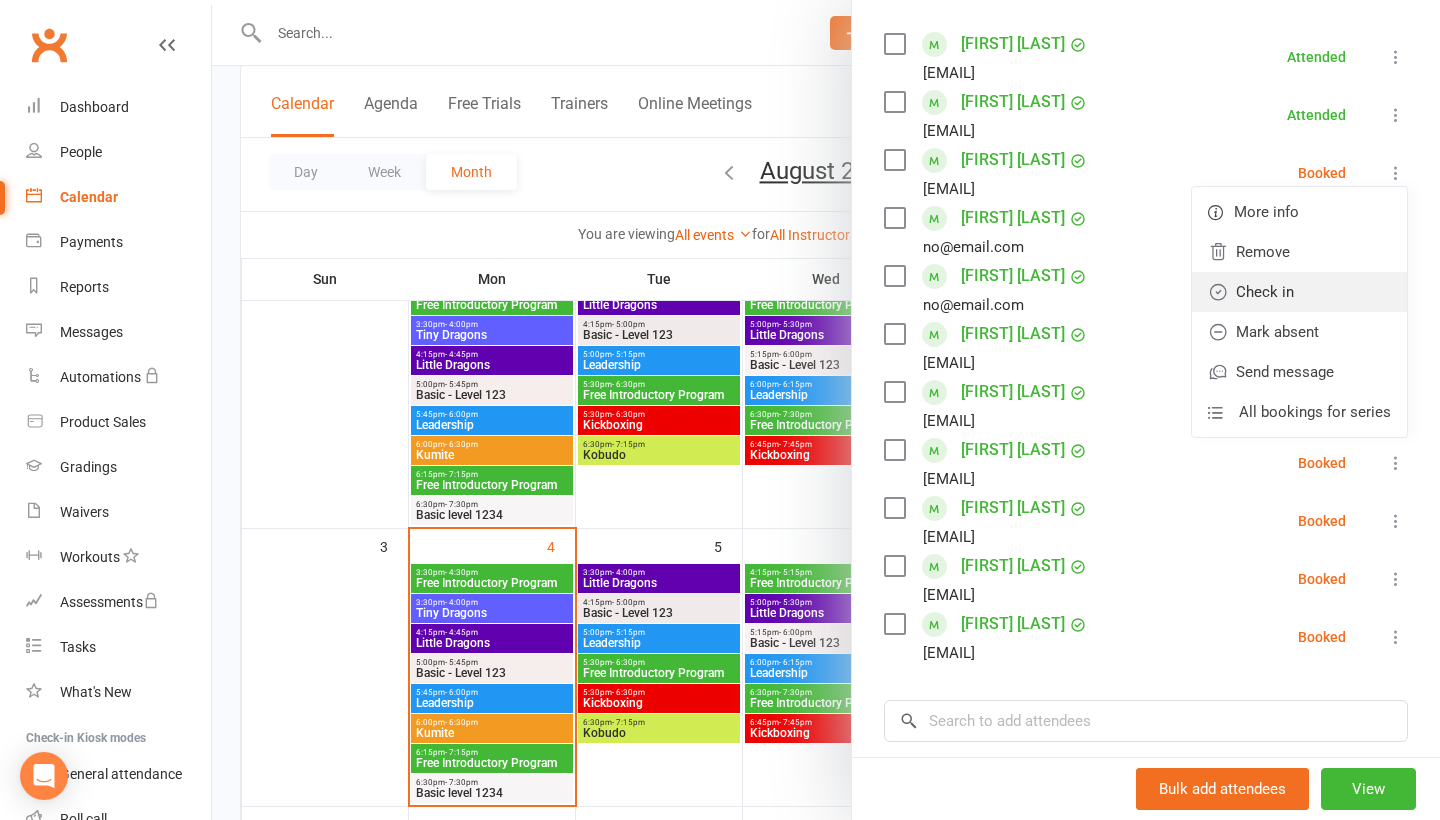 click on "Check in" at bounding box center [1299, 292] 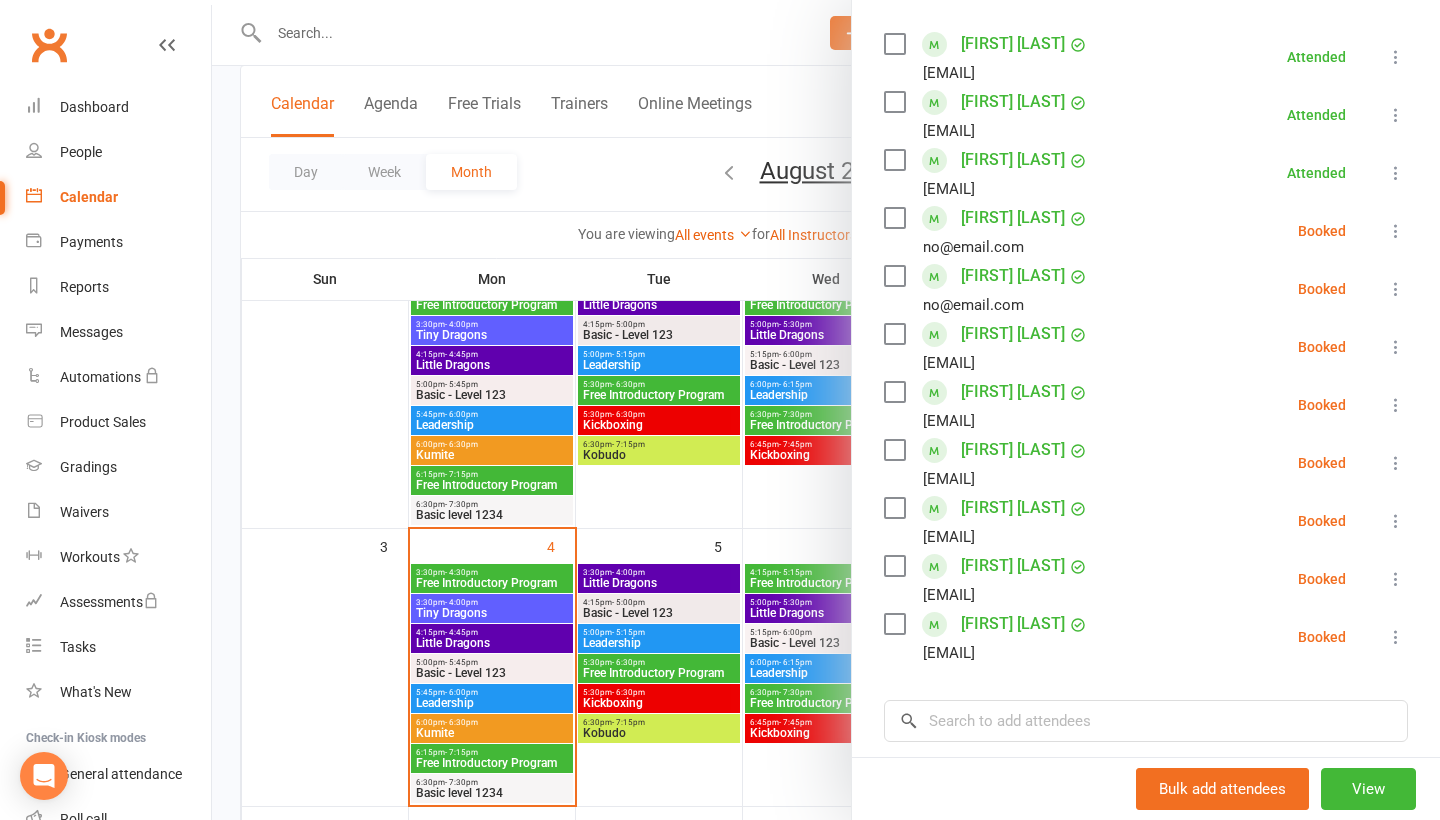 click at bounding box center [1396, 231] 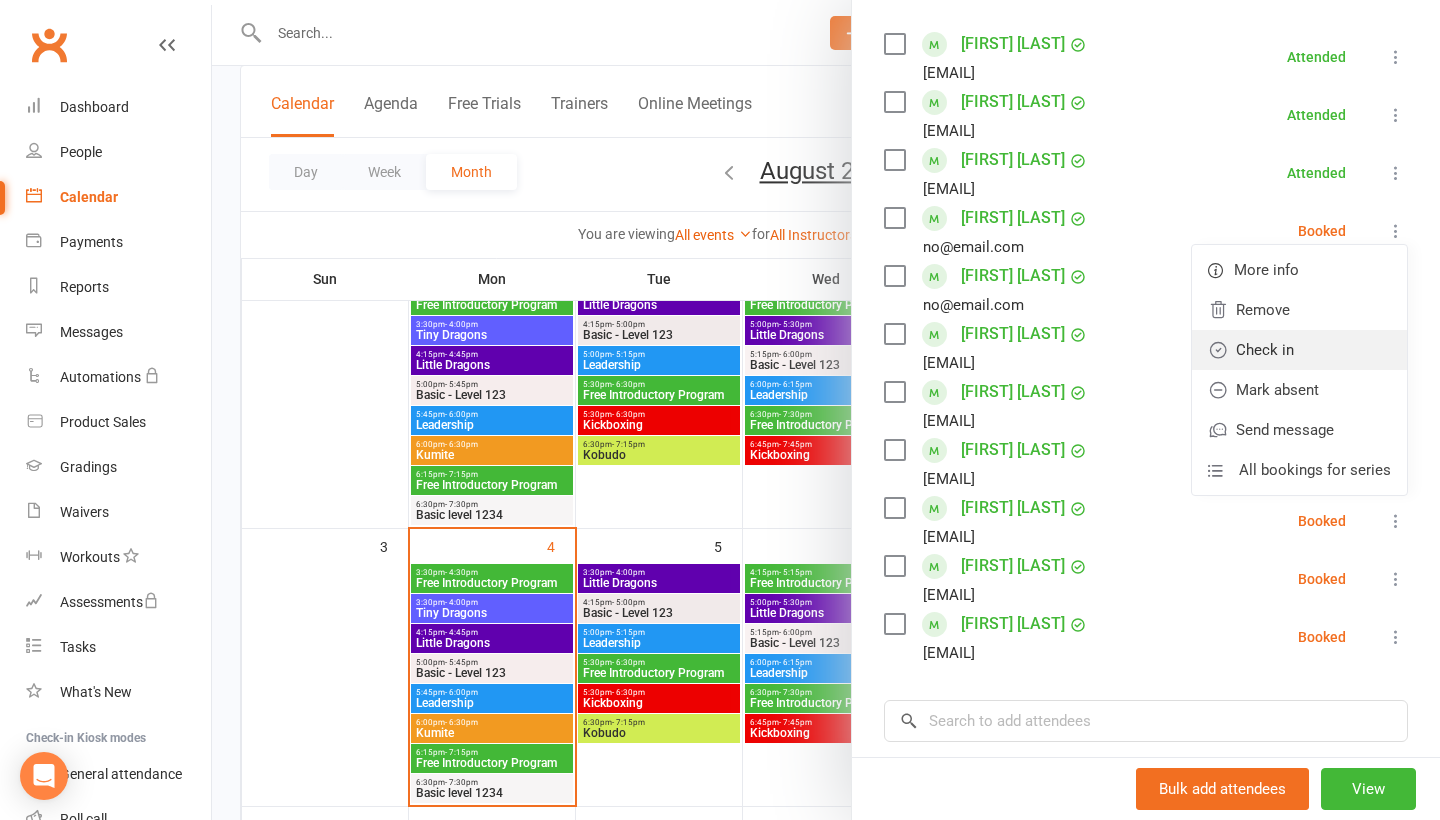 click on "Check in" at bounding box center (1299, 350) 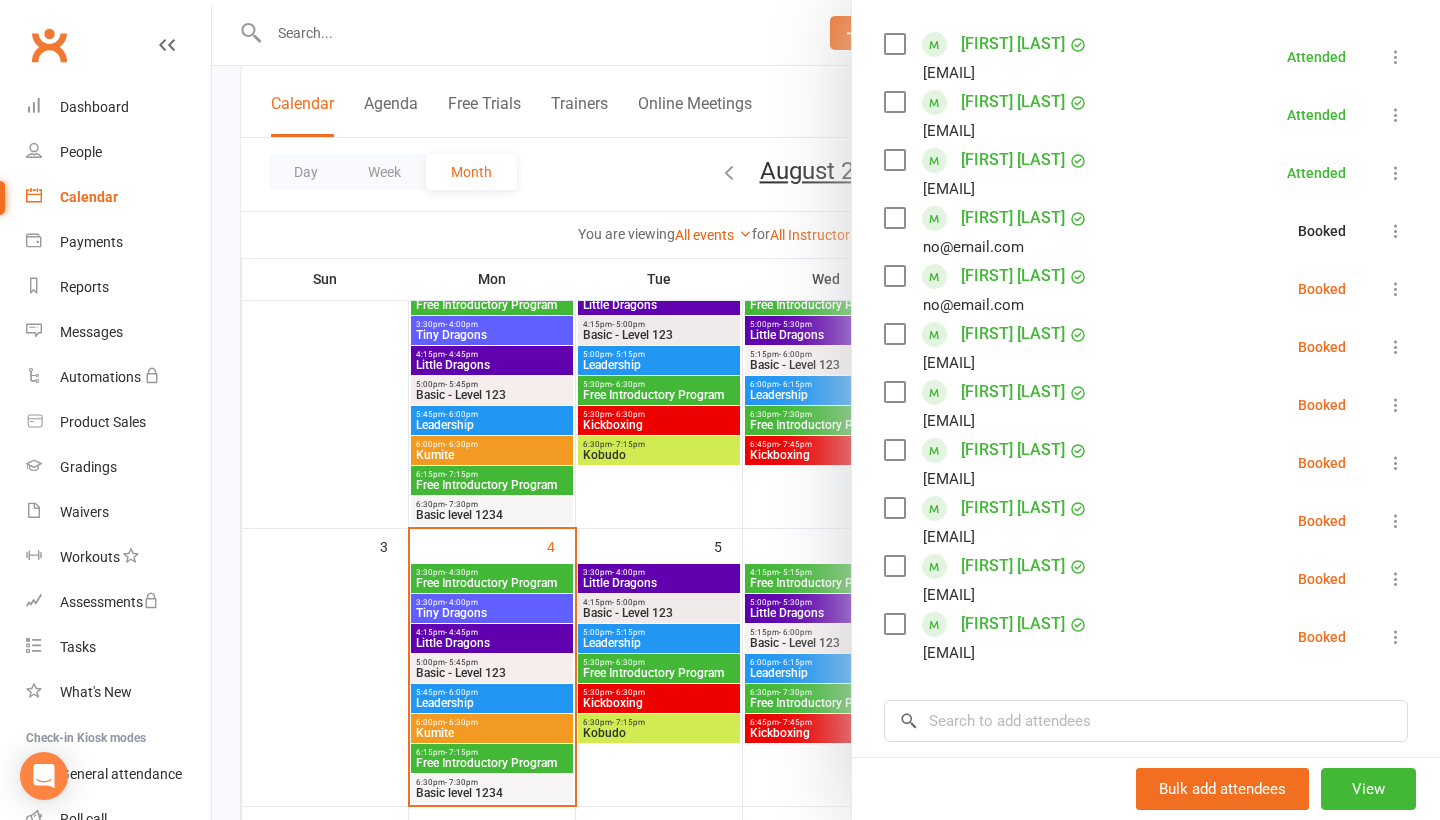 click at bounding box center [1396, 289] 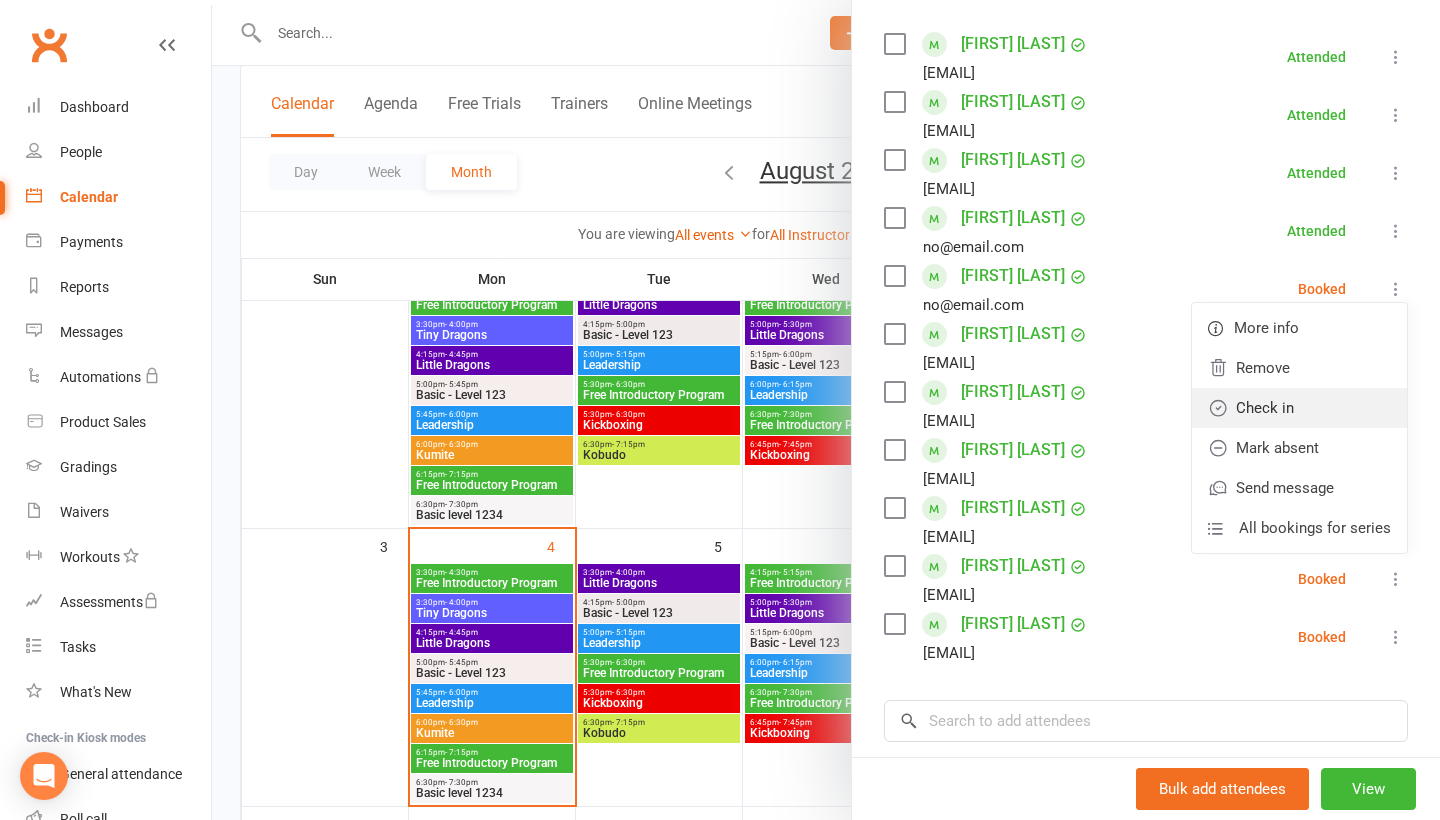 click on "Check in" at bounding box center (1299, 408) 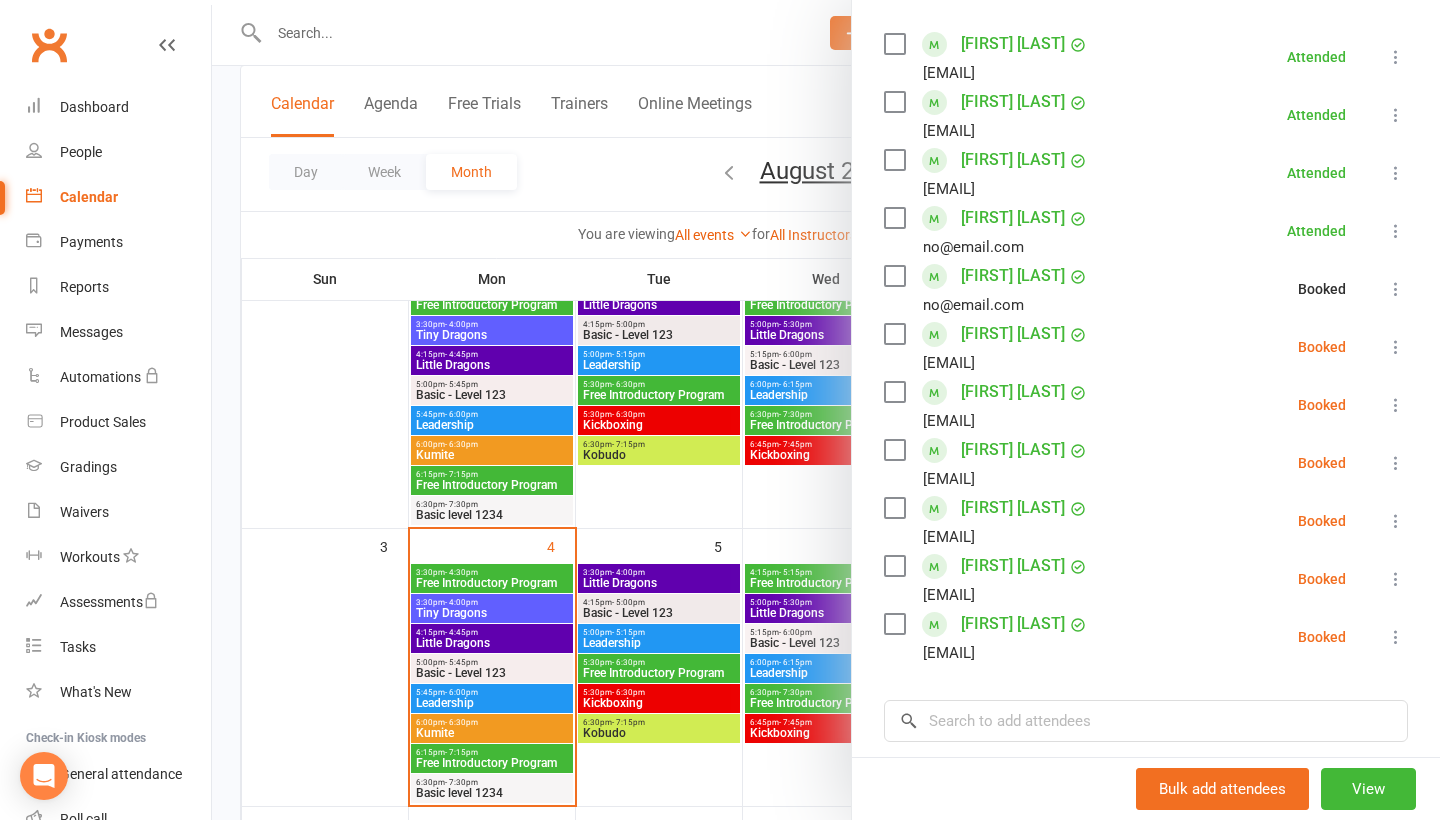 click at bounding box center [1396, 347] 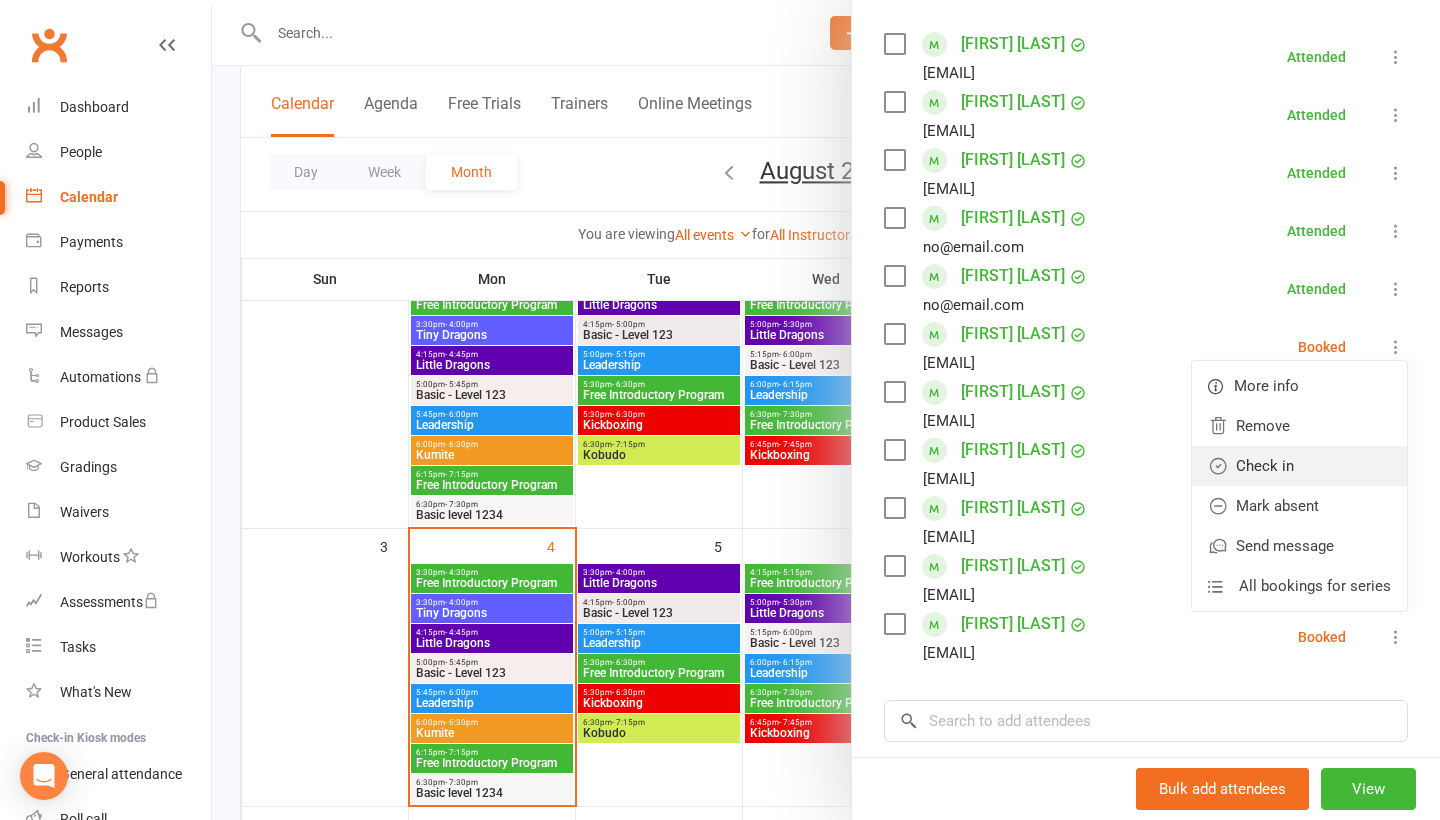 click on "Check in" at bounding box center (1299, 466) 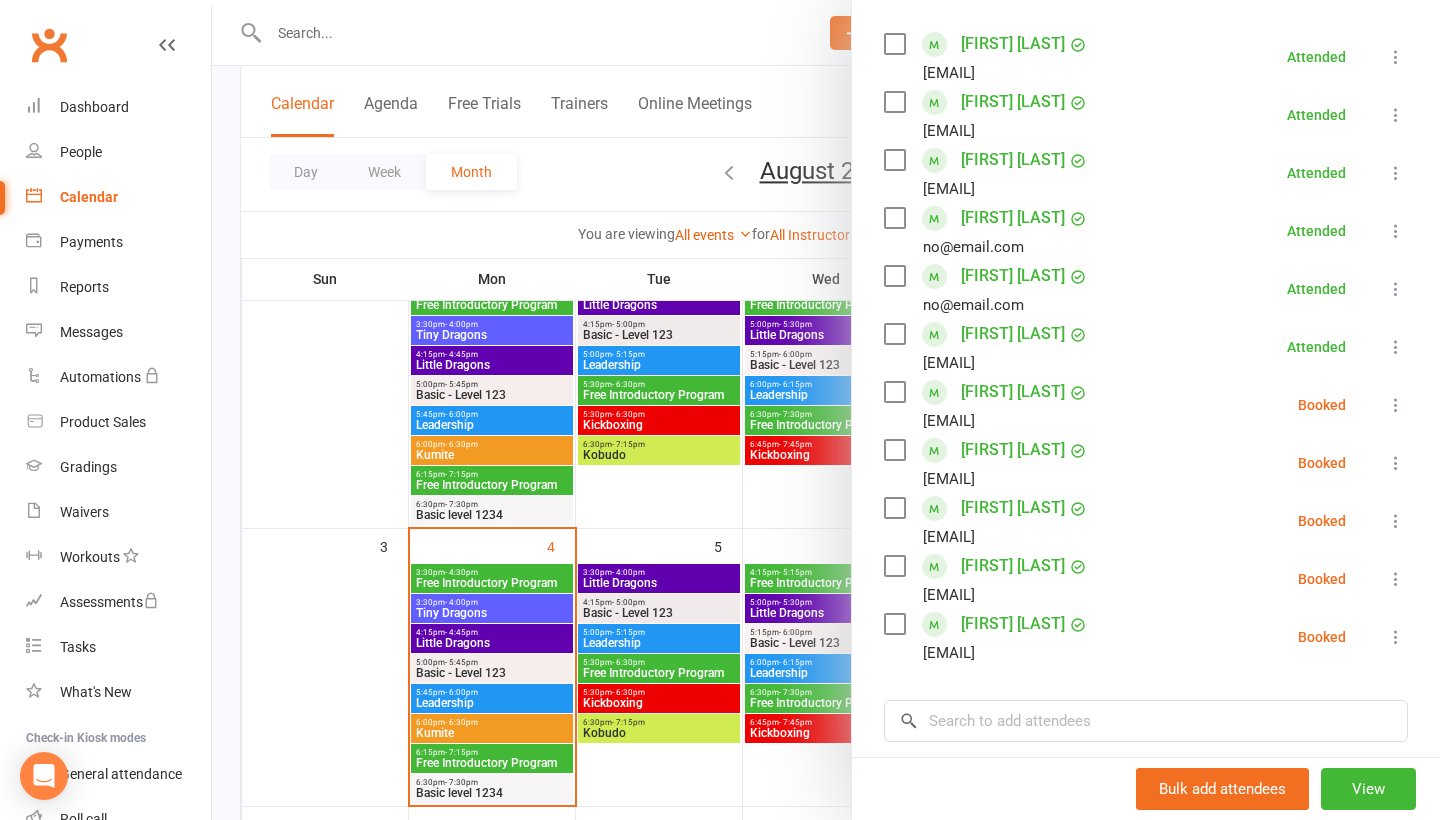 click at bounding box center (1396, 405) 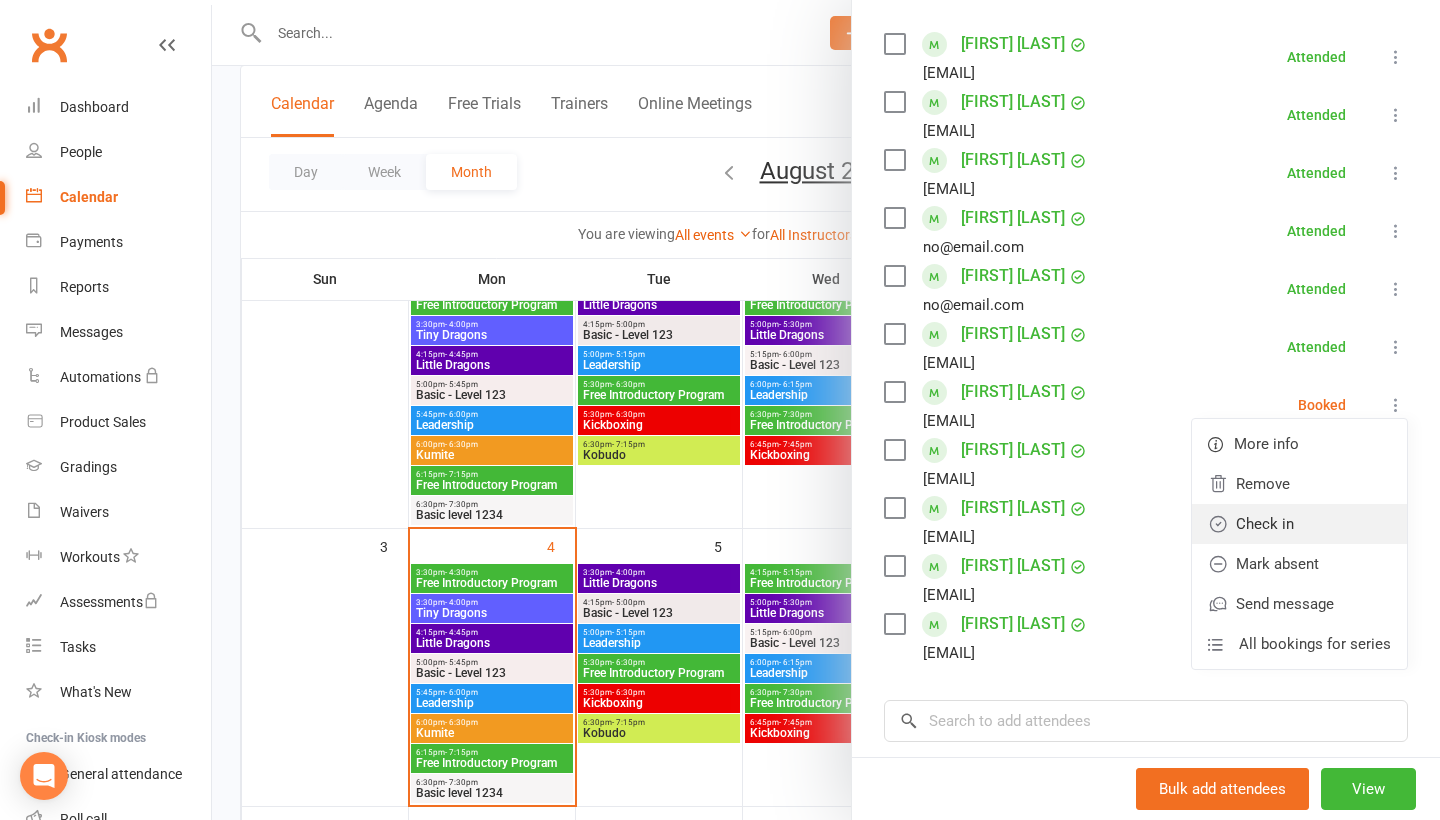 click on "Check in" at bounding box center [1299, 524] 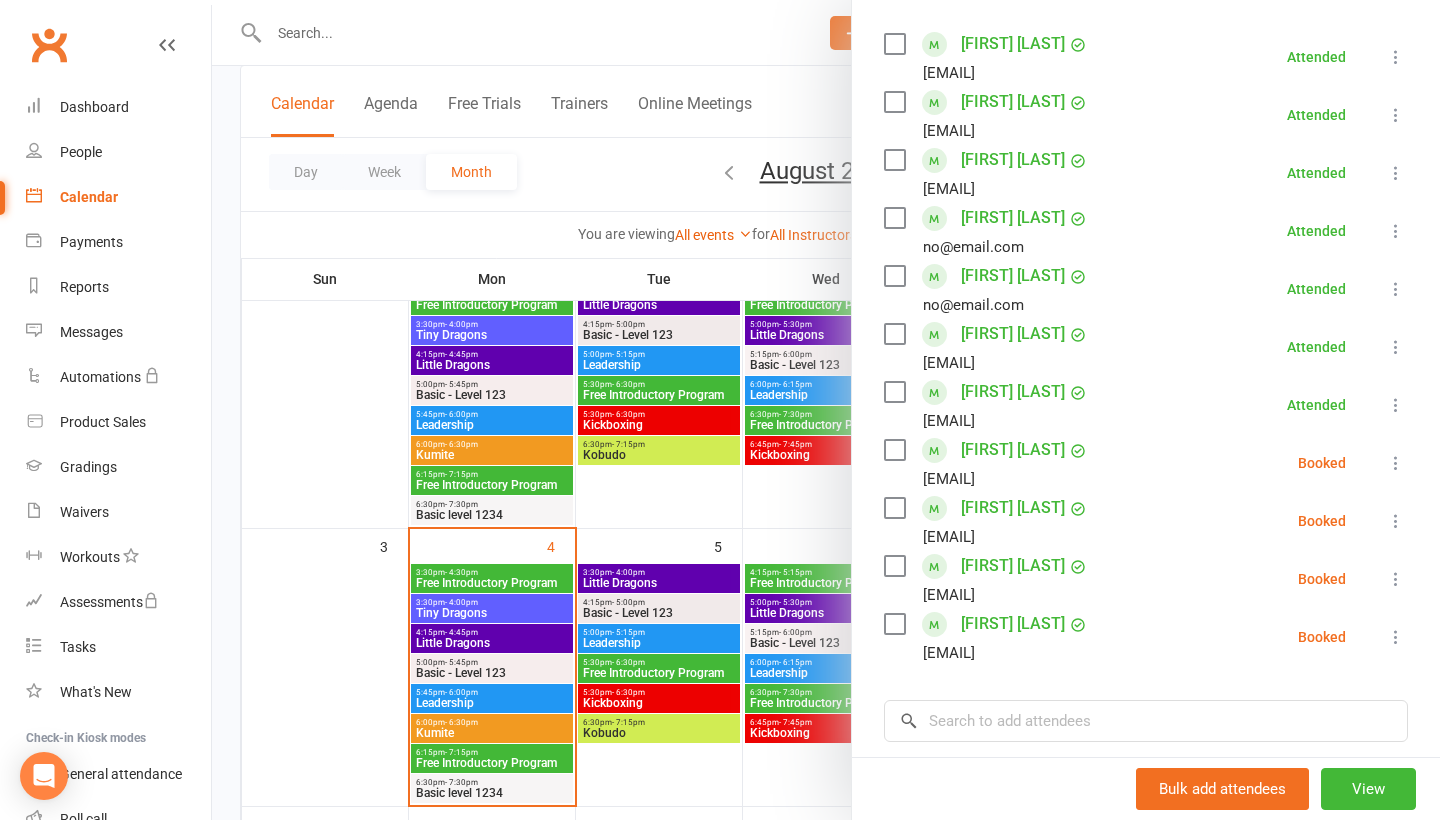click at bounding box center (1396, 463) 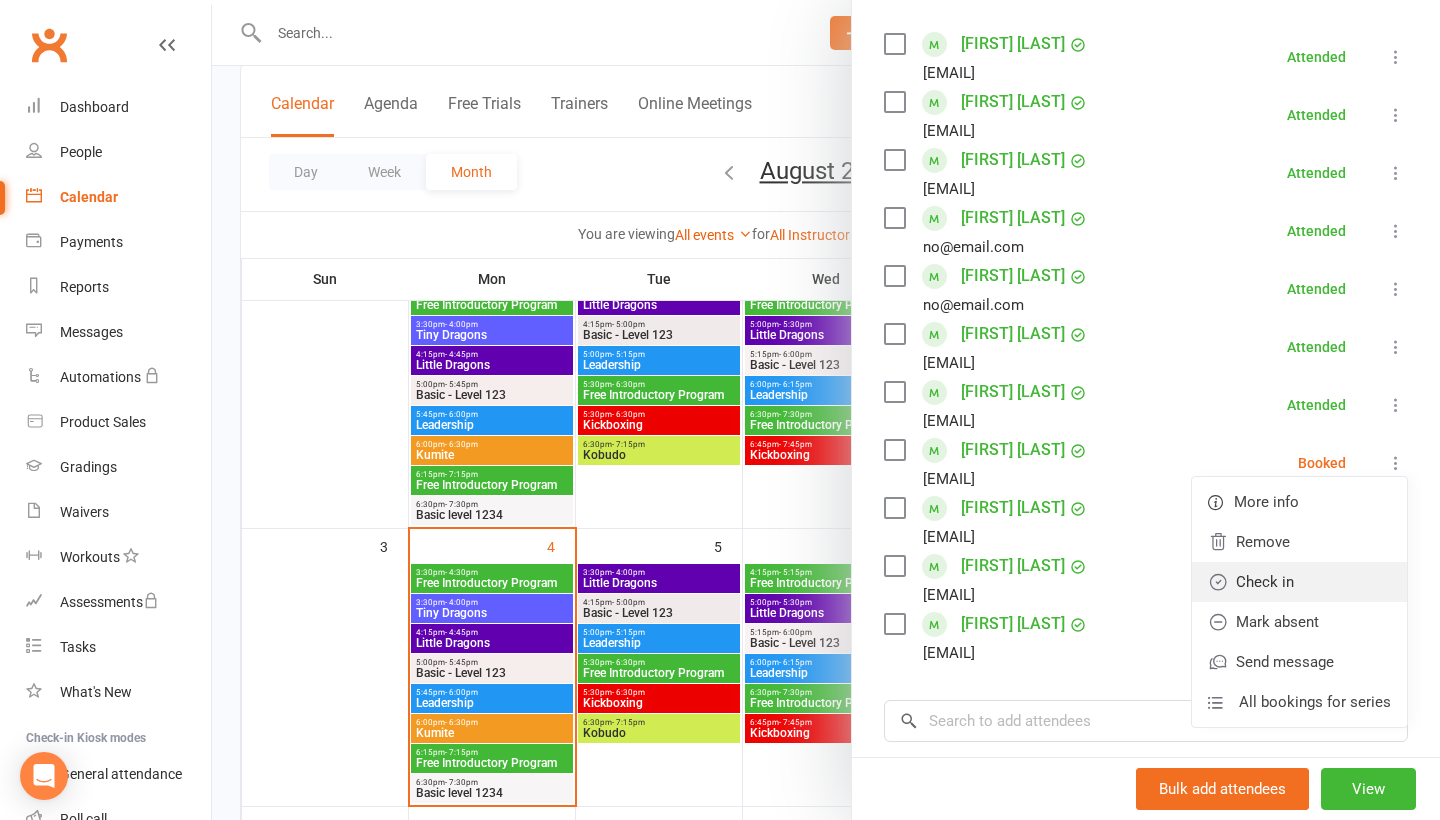 click on "Check in" at bounding box center [1299, 582] 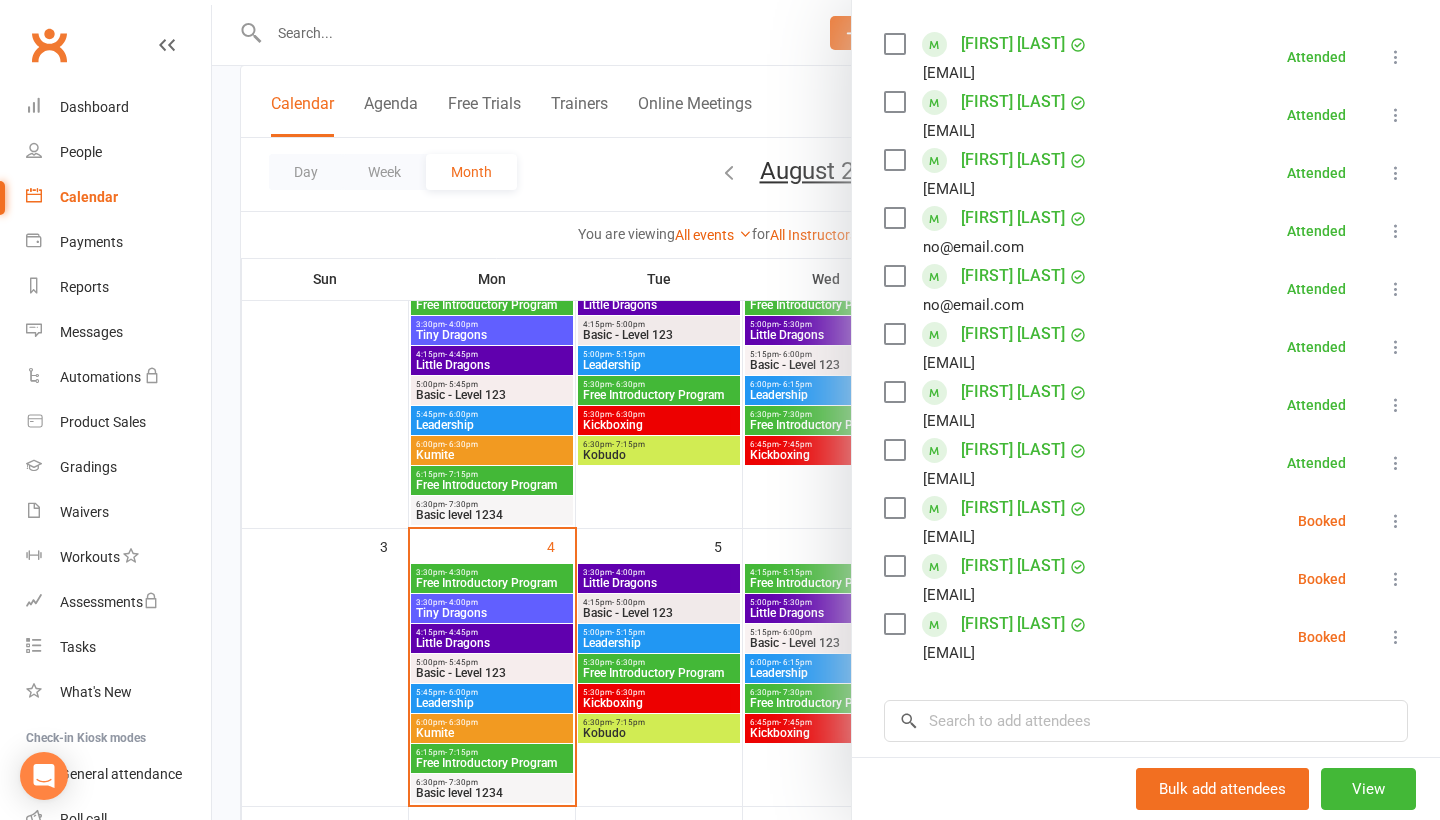 click at bounding box center [1396, 521] 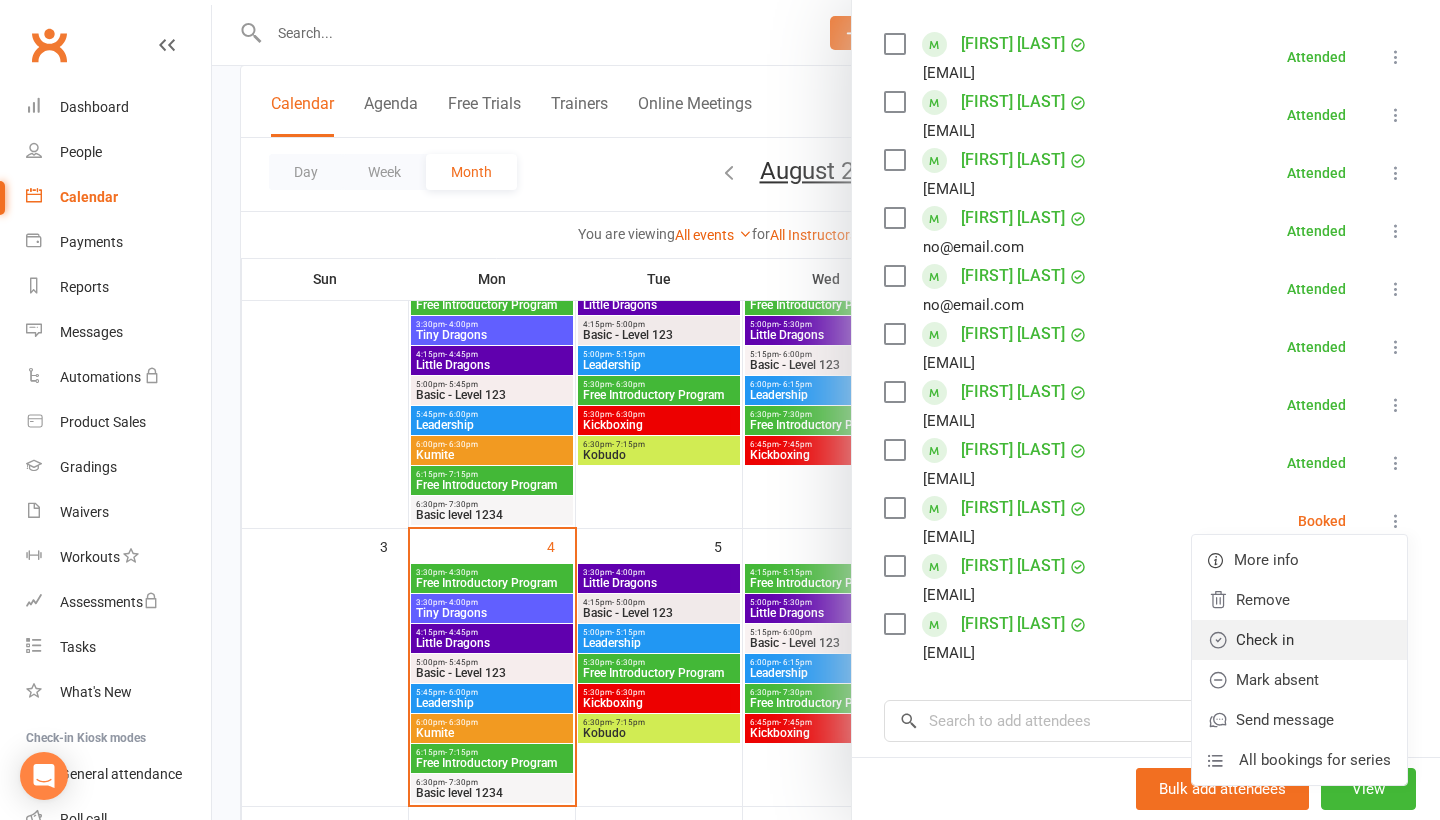 click on "Check in" at bounding box center (1299, 640) 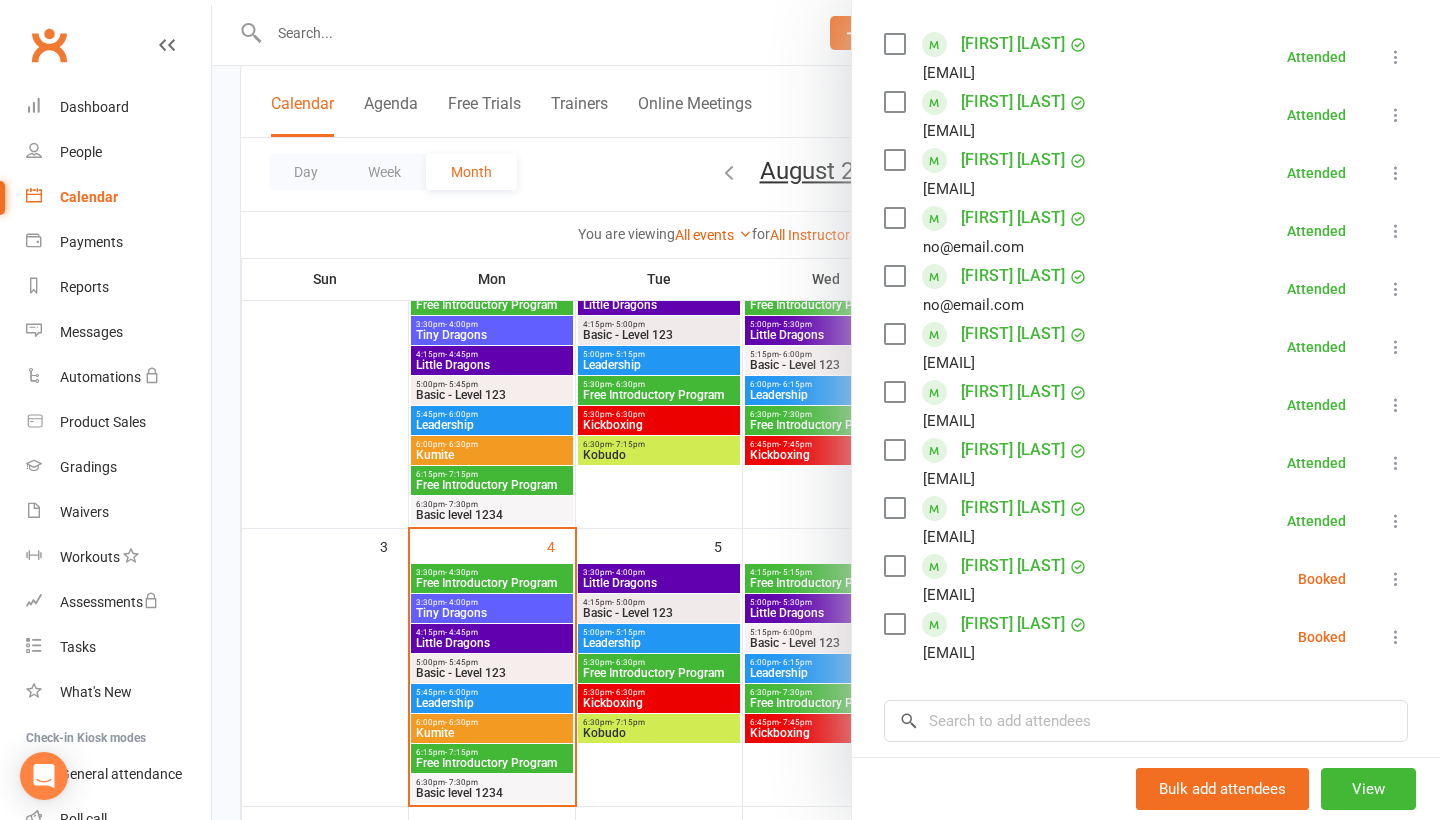 click at bounding box center (1396, 579) 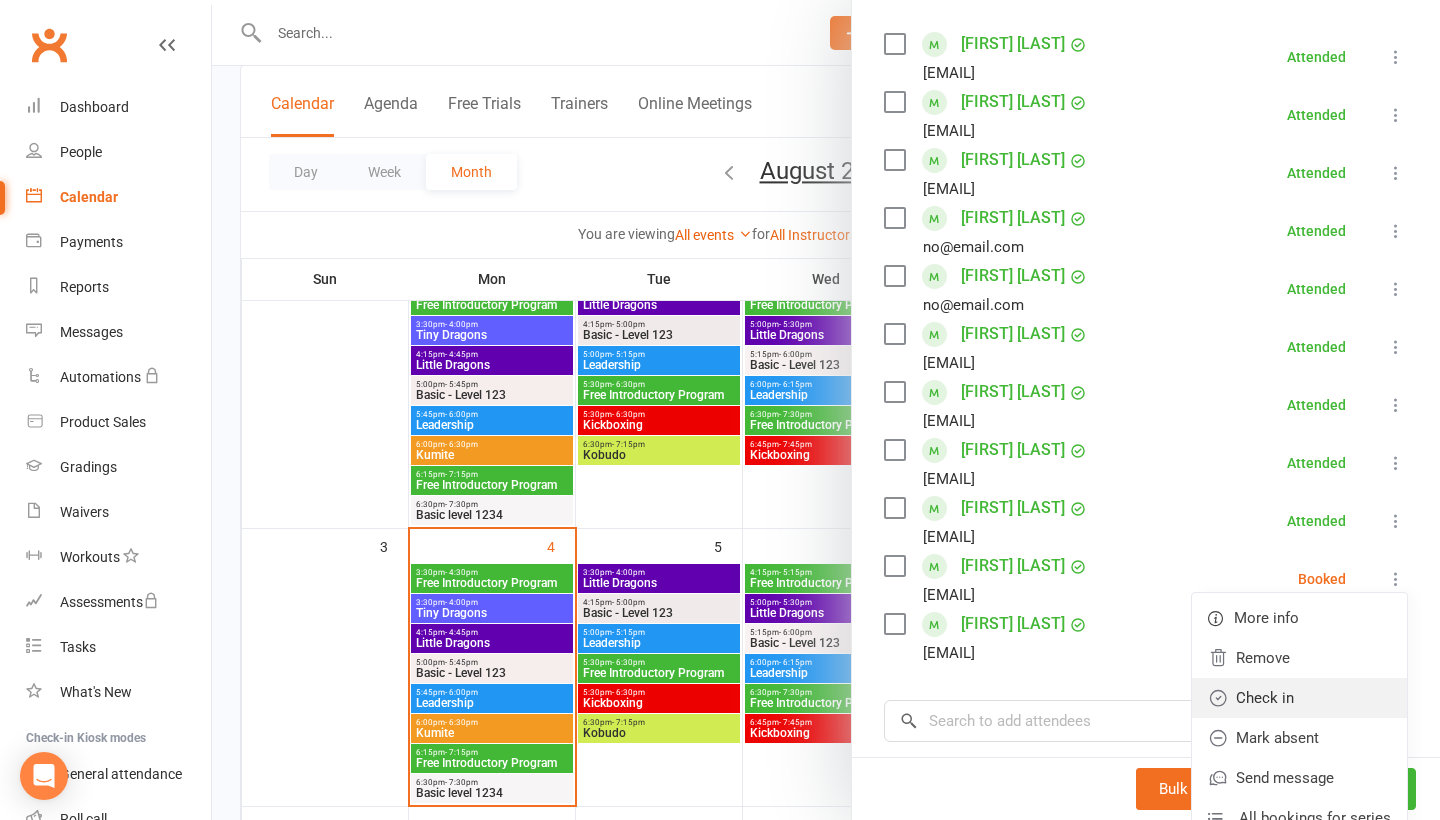 click on "Check in" at bounding box center (1299, 698) 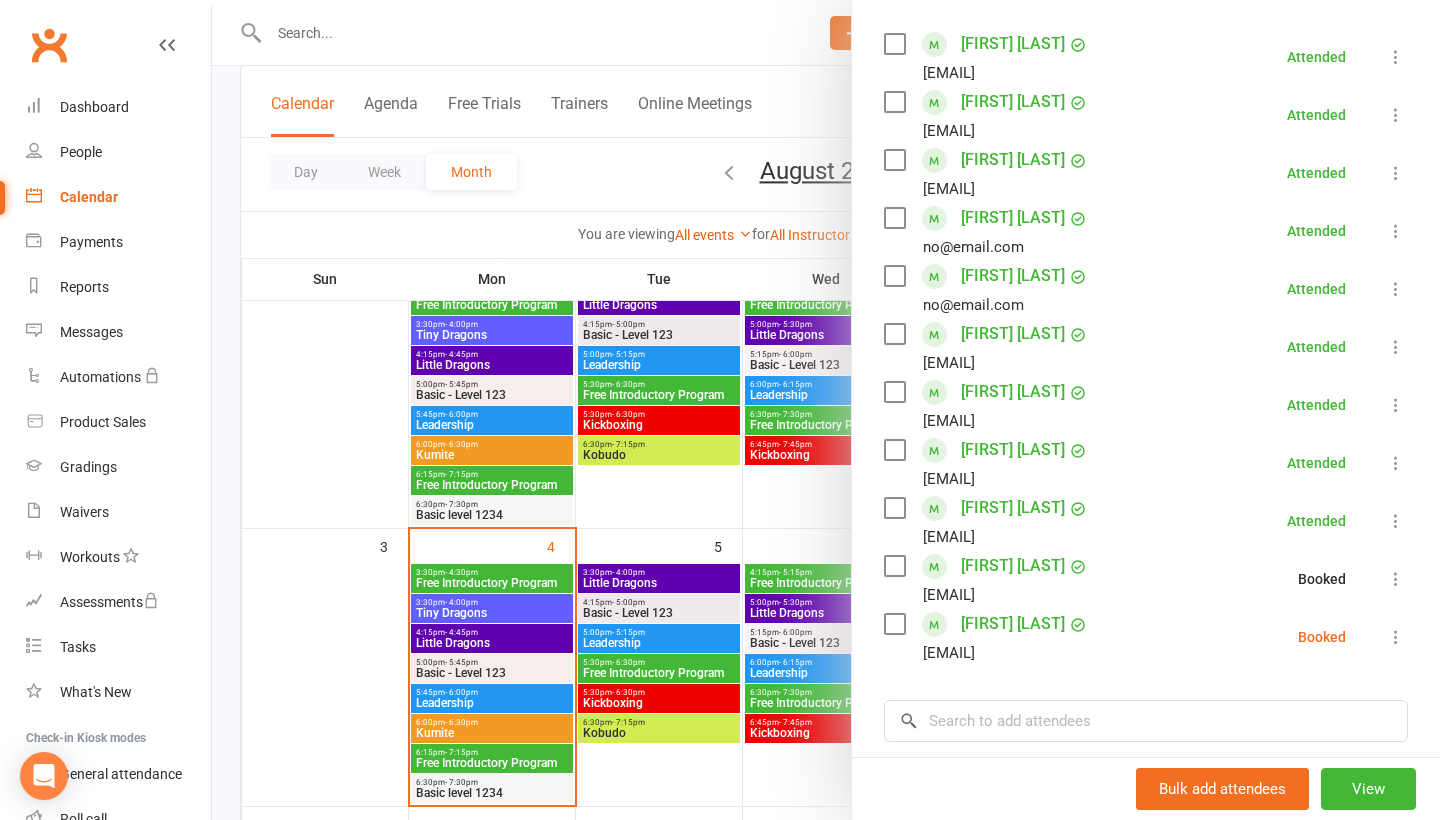click at bounding box center (1396, 637) 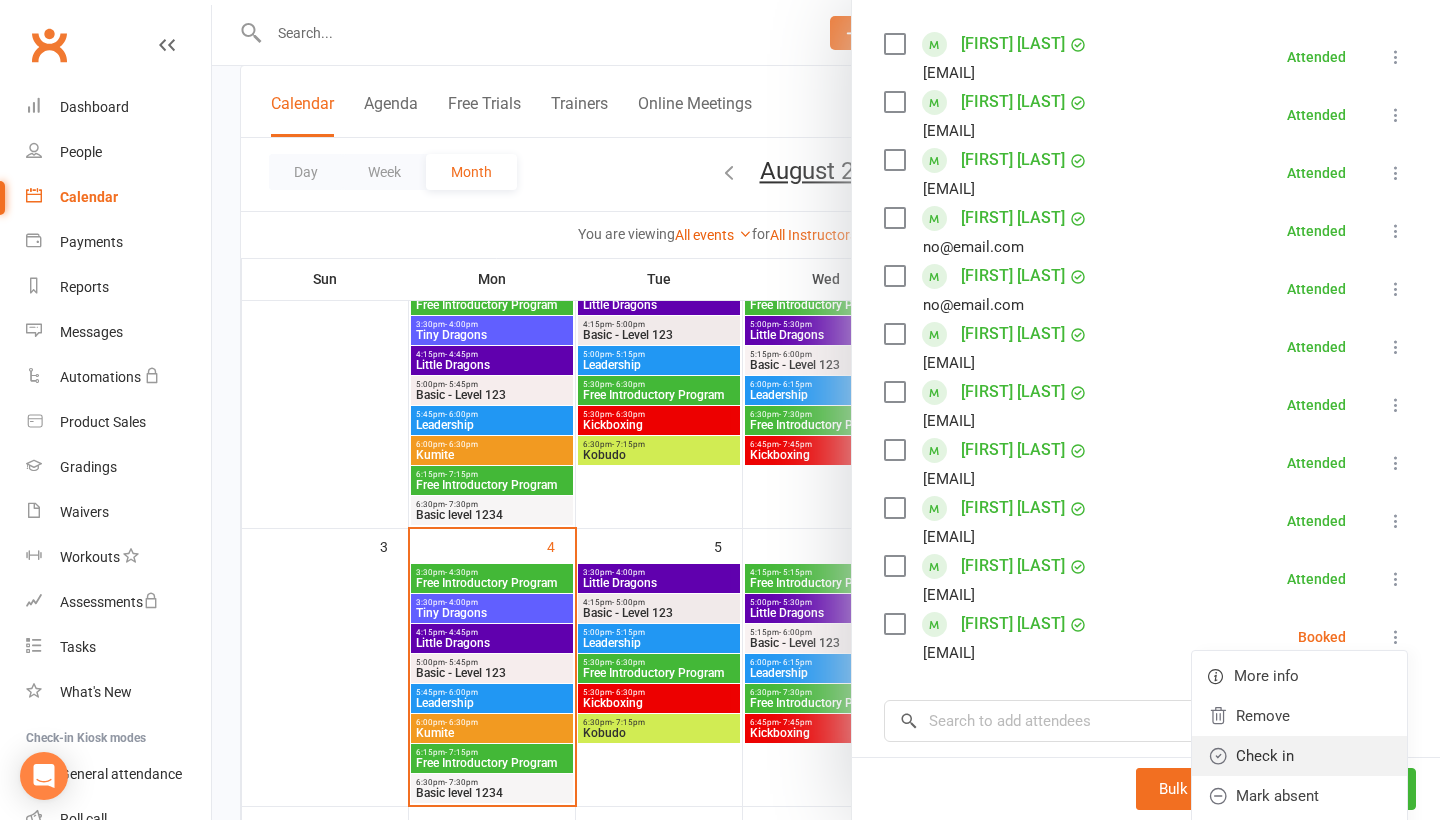 click on "Check in" at bounding box center (1299, 756) 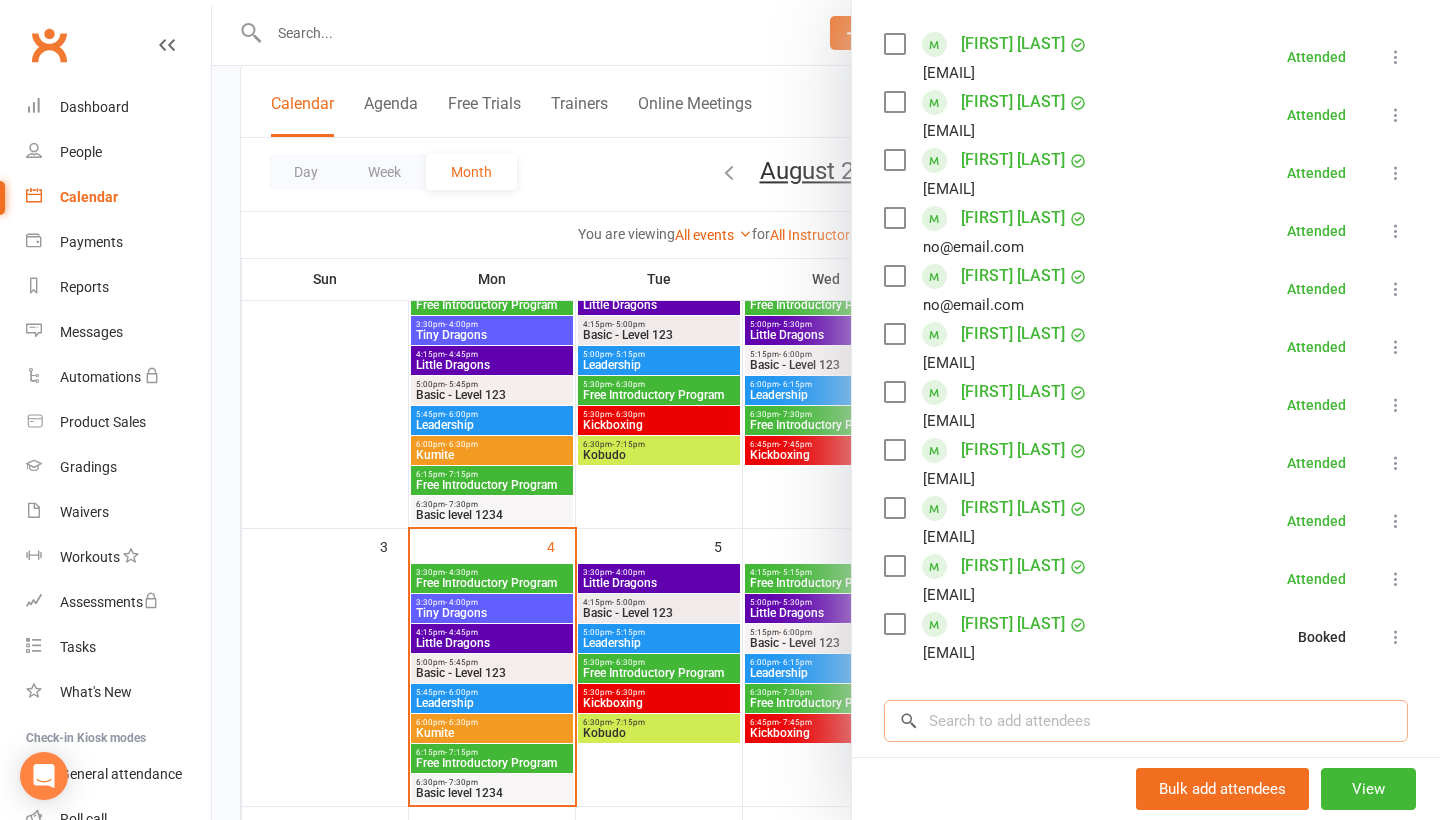 click at bounding box center [1146, 721] 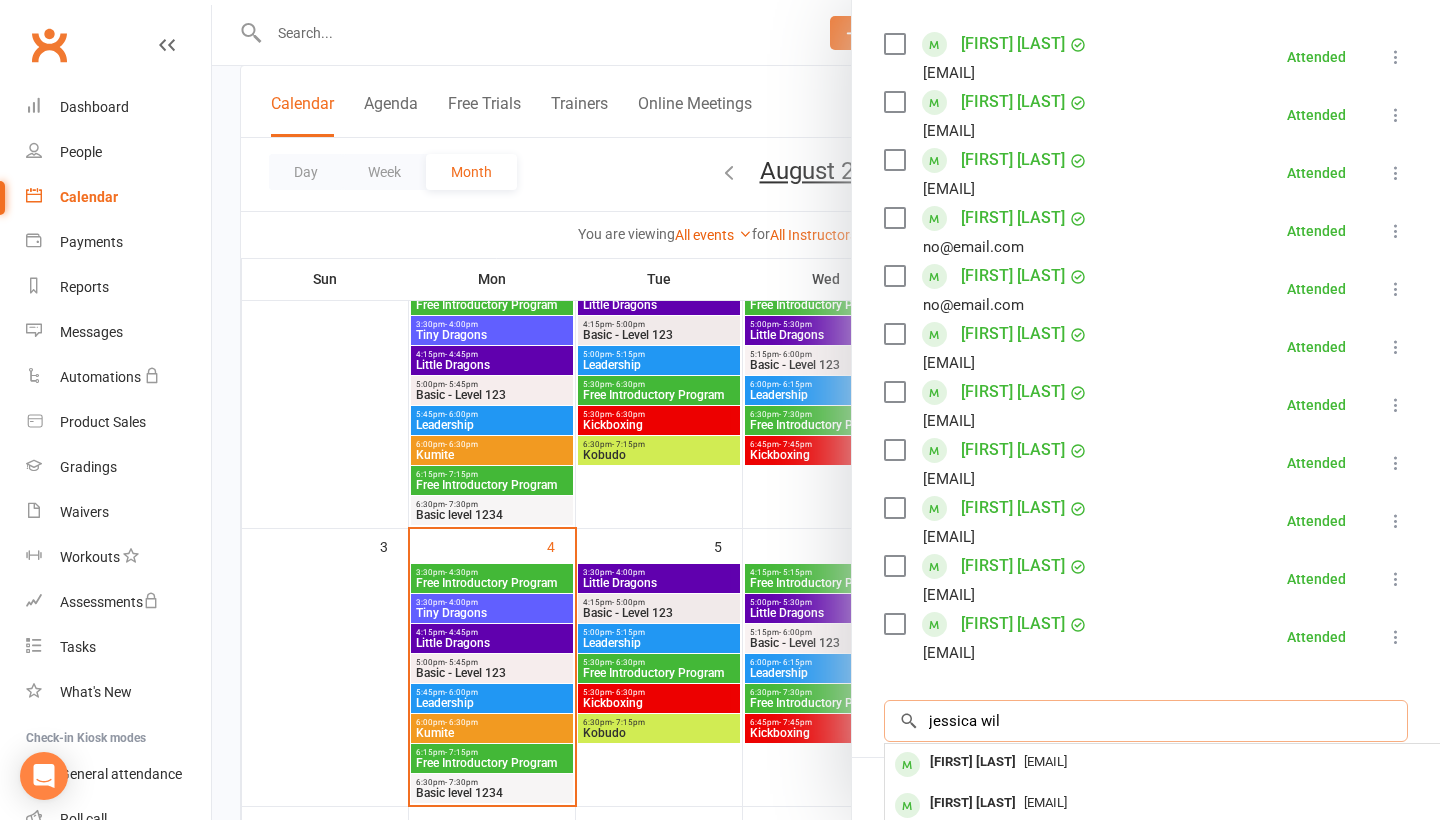 type on "jessica wil" 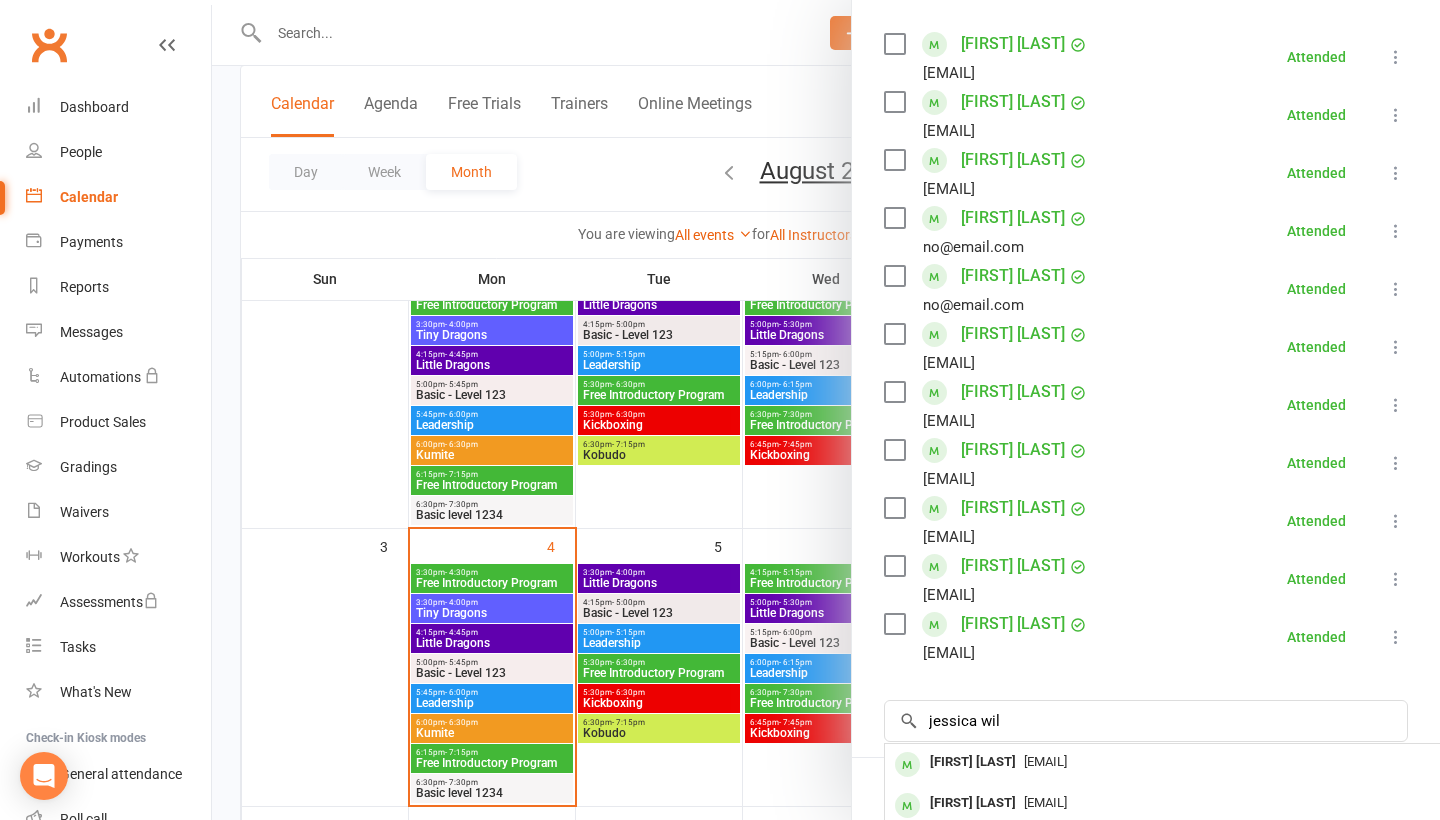 click on "[EMAIL]" at bounding box center (1184, 762) 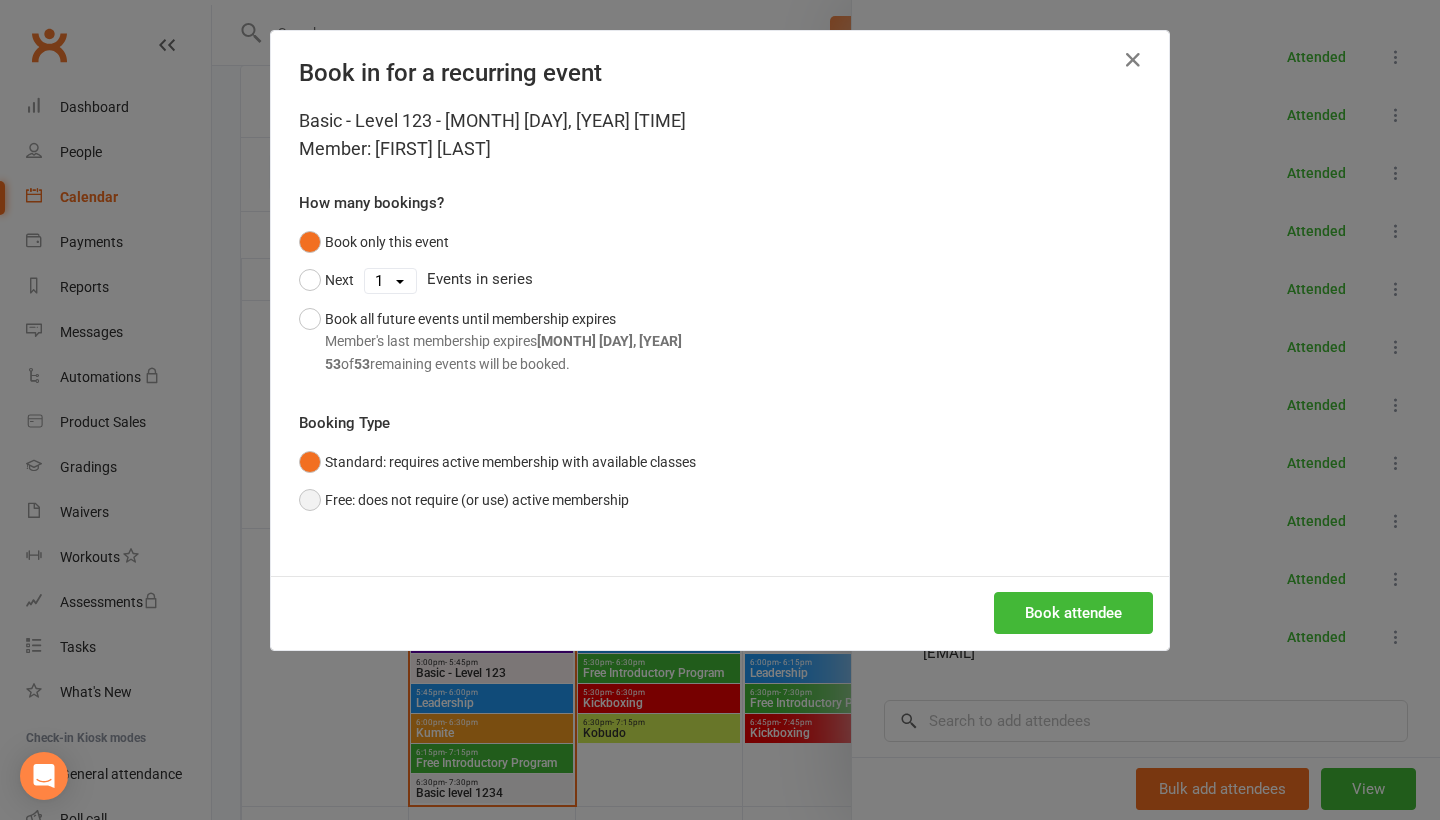 click on "Free: does not require (or use) active membership" at bounding box center (464, 500) 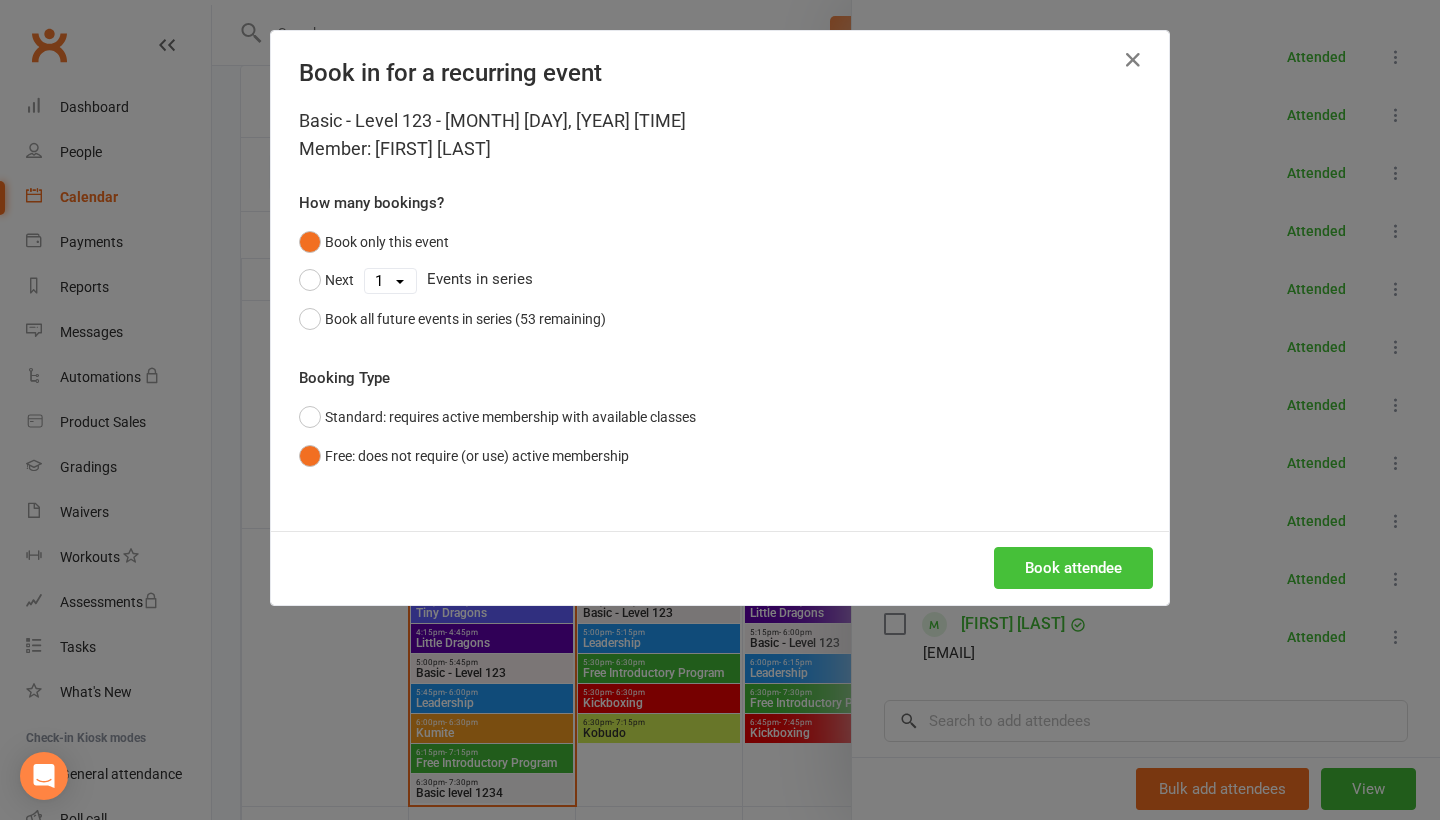 click on "Book attendee" at bounding box center [1073, 568] 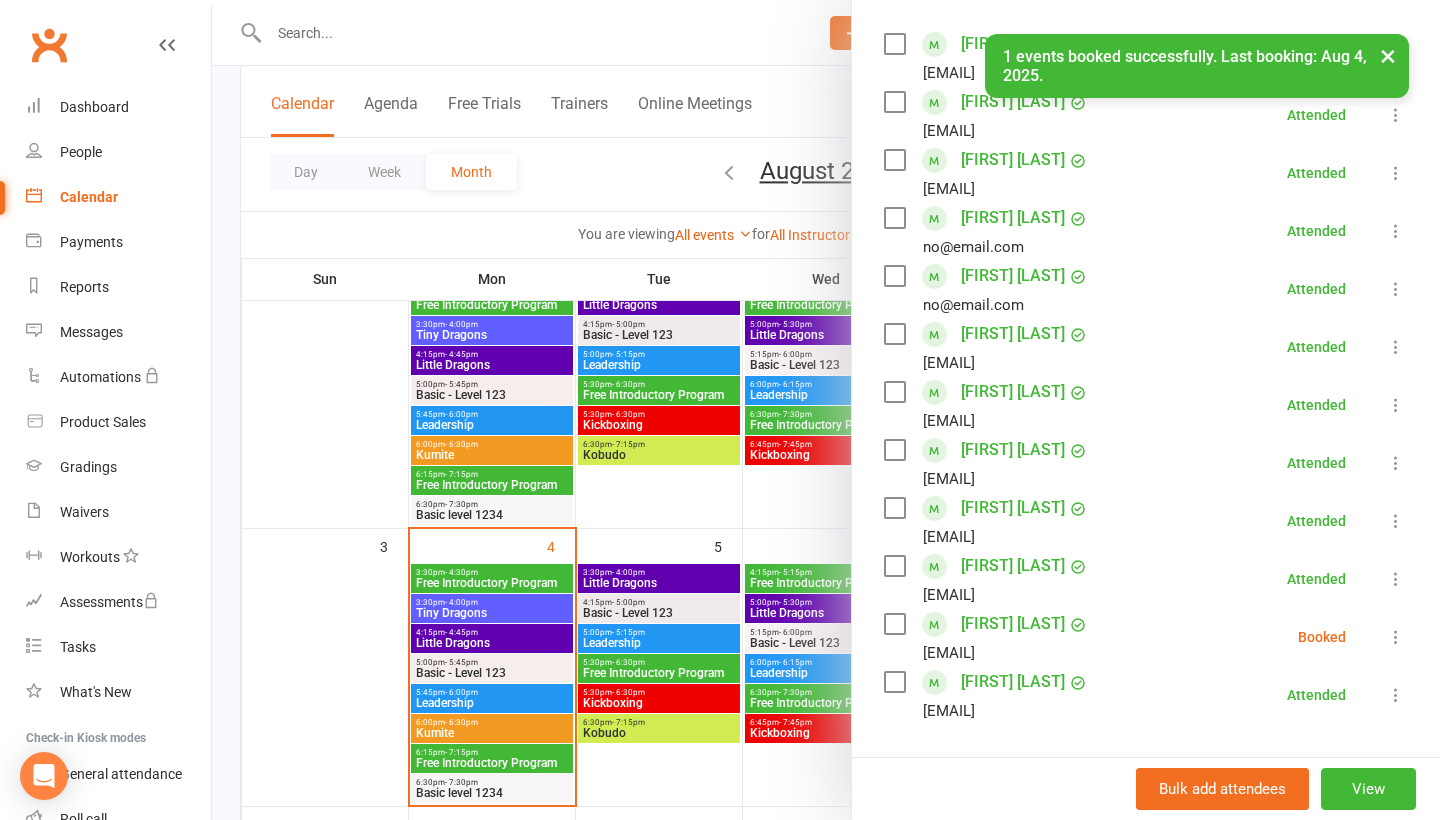 scroll, scrollTop: 362, scrollLeft: 0, axis: vertical 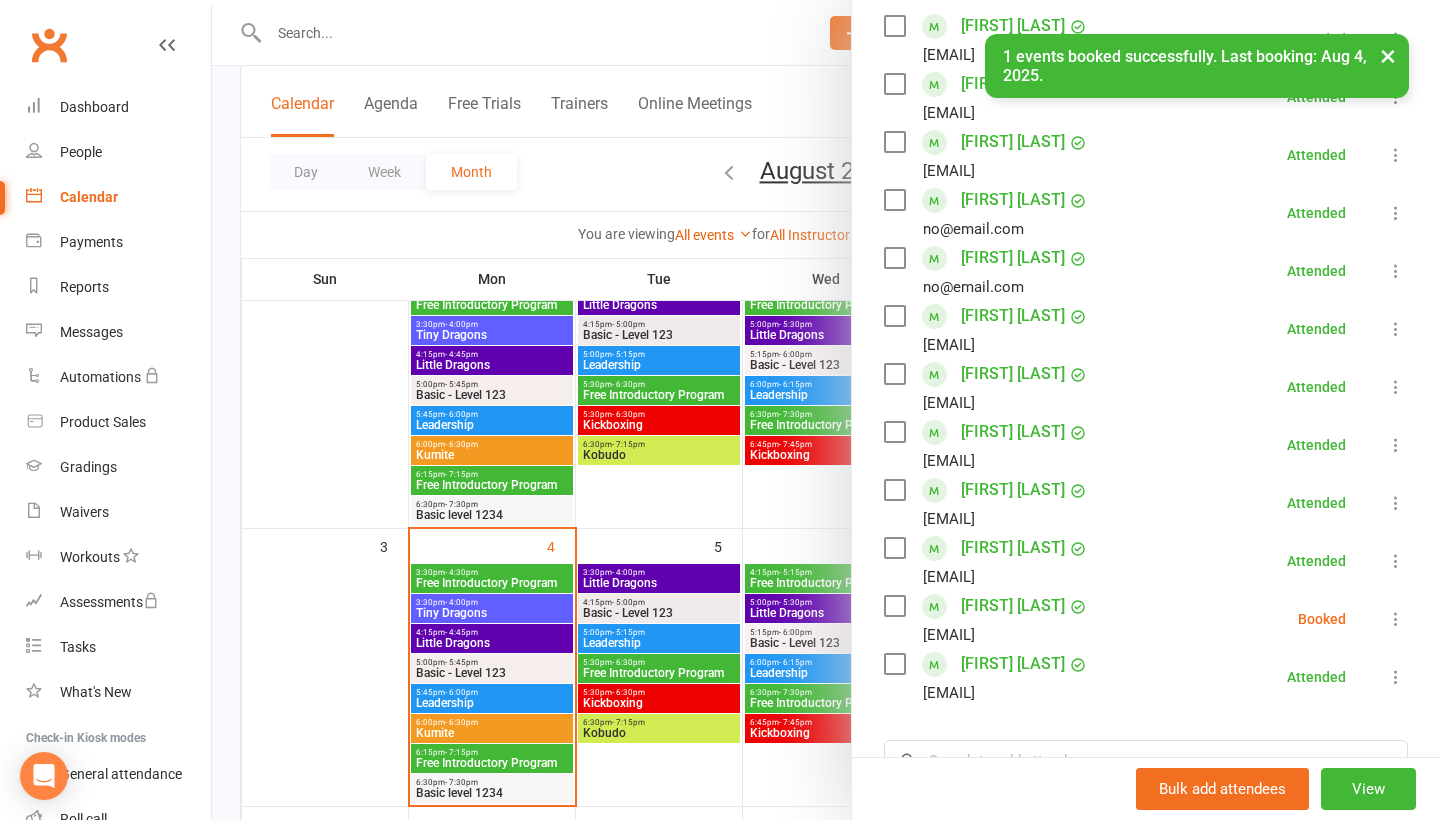 click at bounding box center [1396, 619] 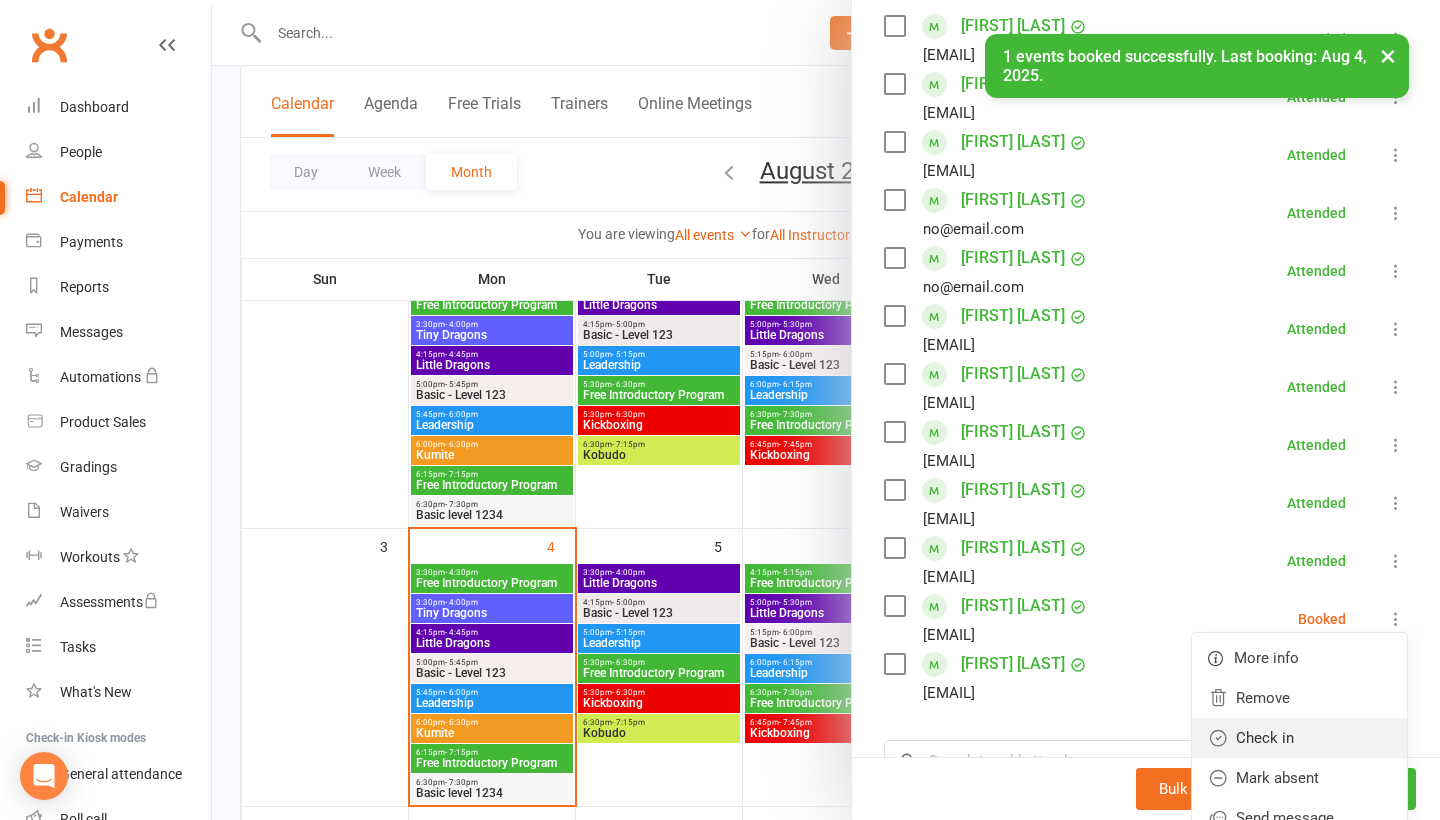 click on "Check in" at bounding box center (1299, 738) 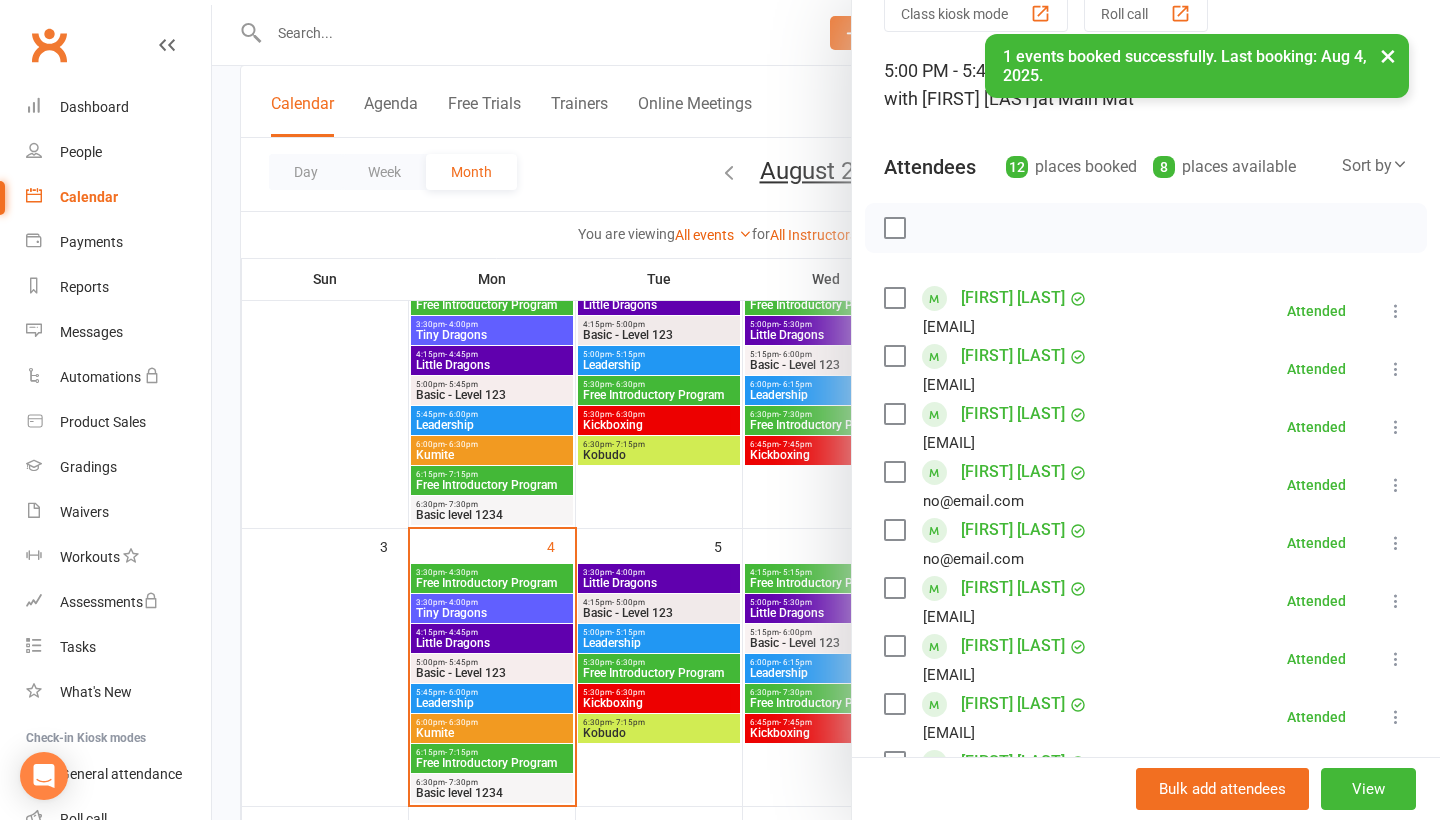scroll, scrollTop: 0, scrollLeft: 0, axis: both 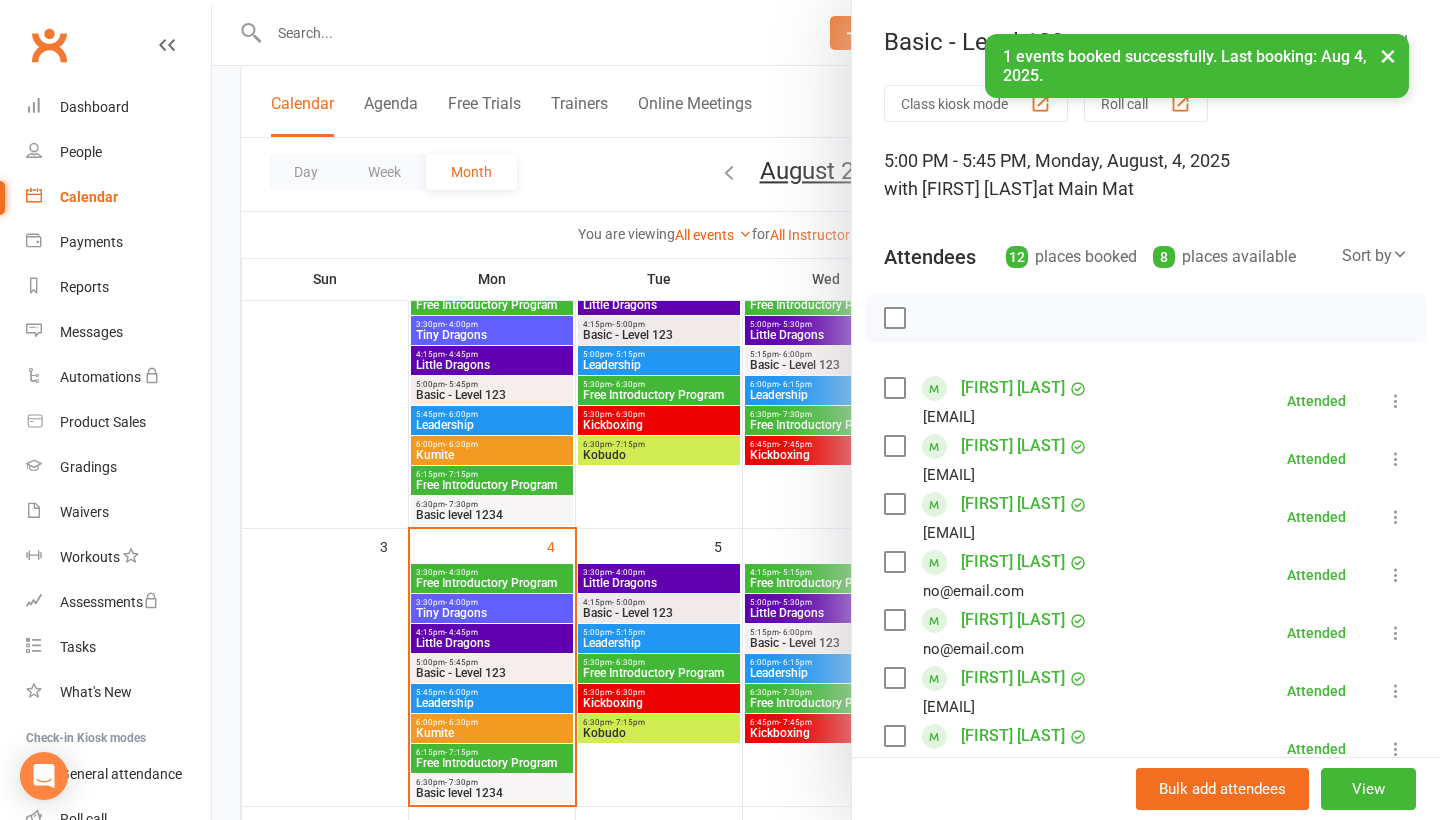 click at bounding box center (826, 410) 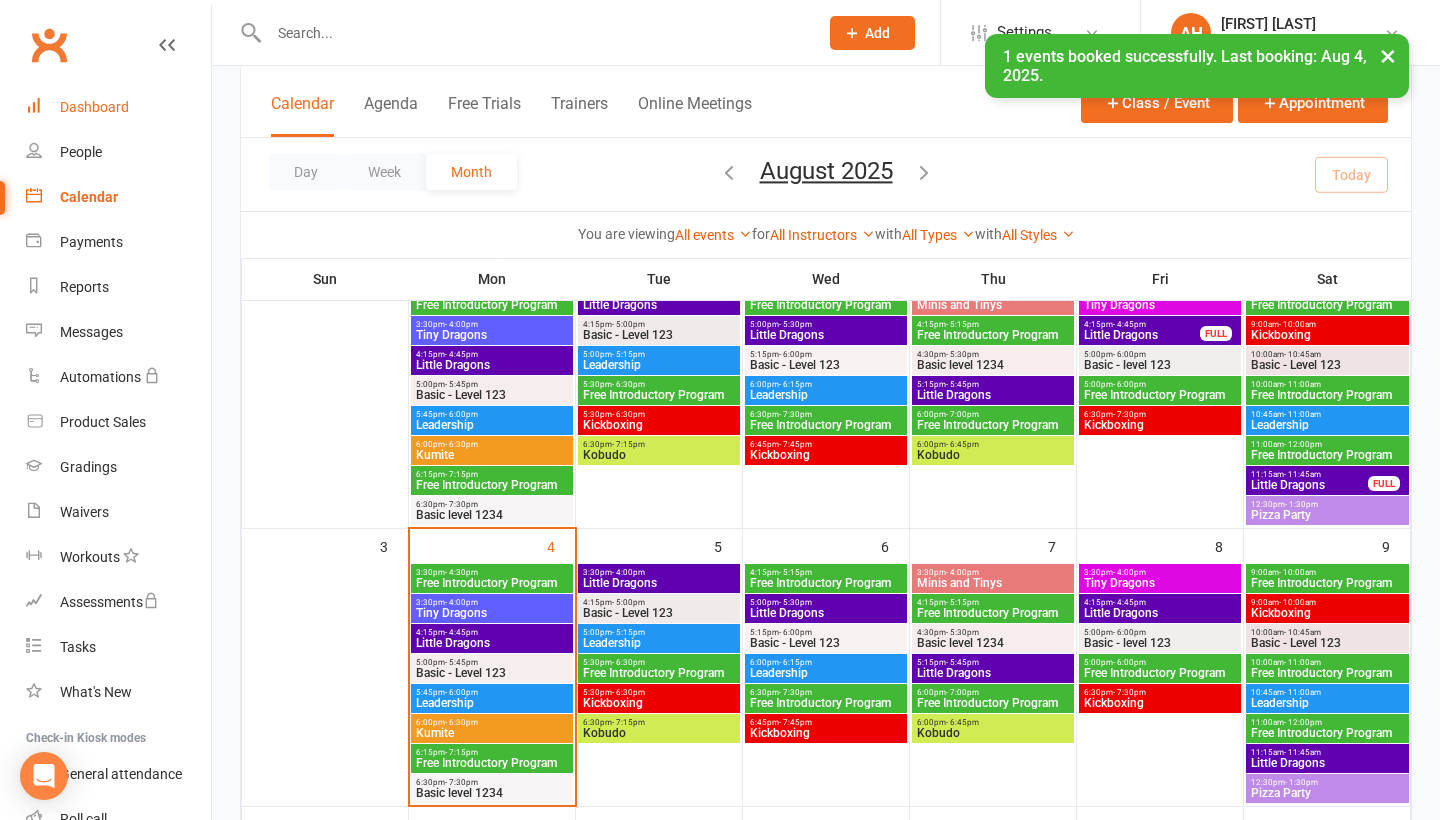 click on "Dashboard" at bounding box center (118, 107) 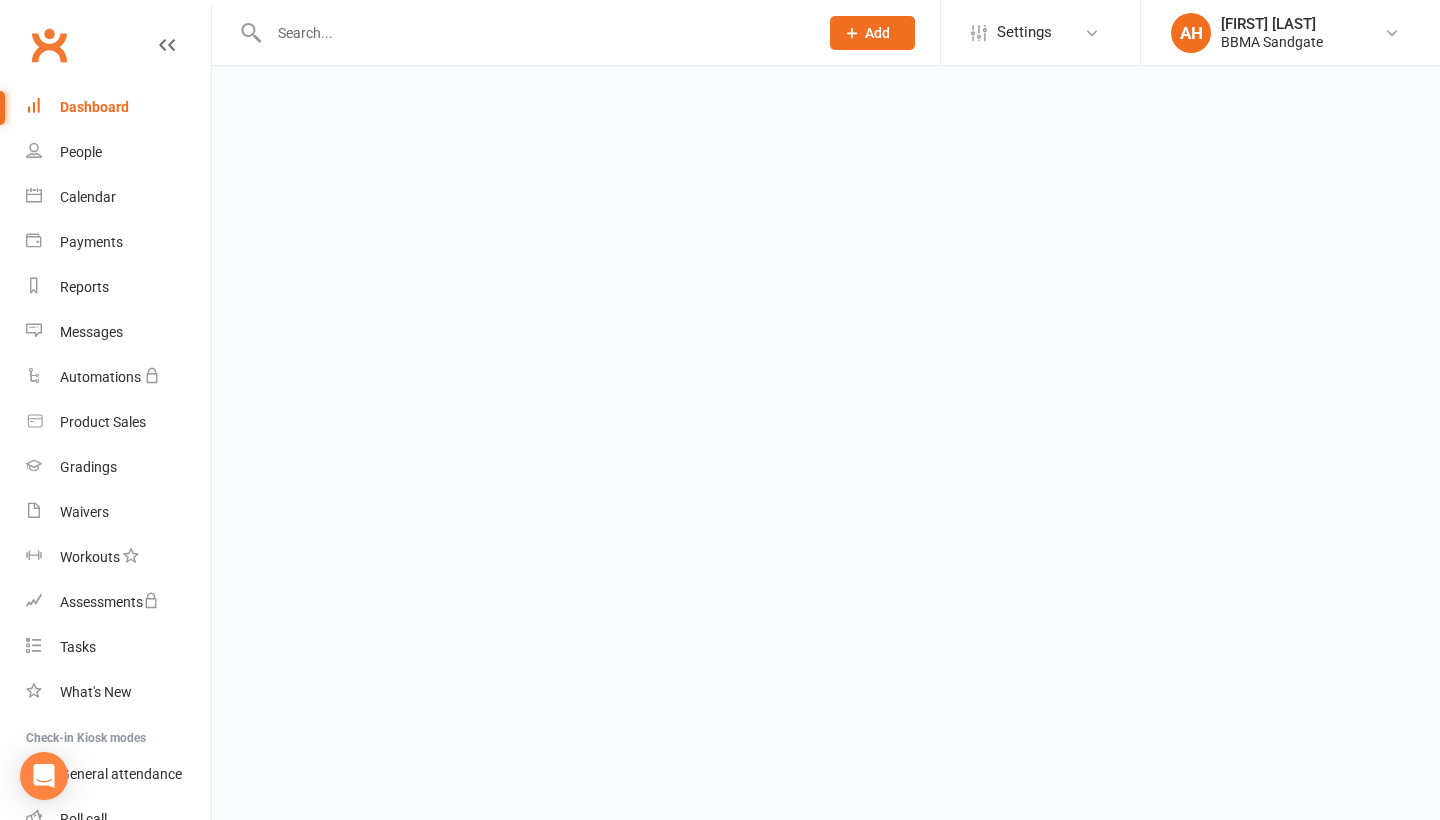 scroll, scrollTop: 0, scrollLeft: 0, axis: both 